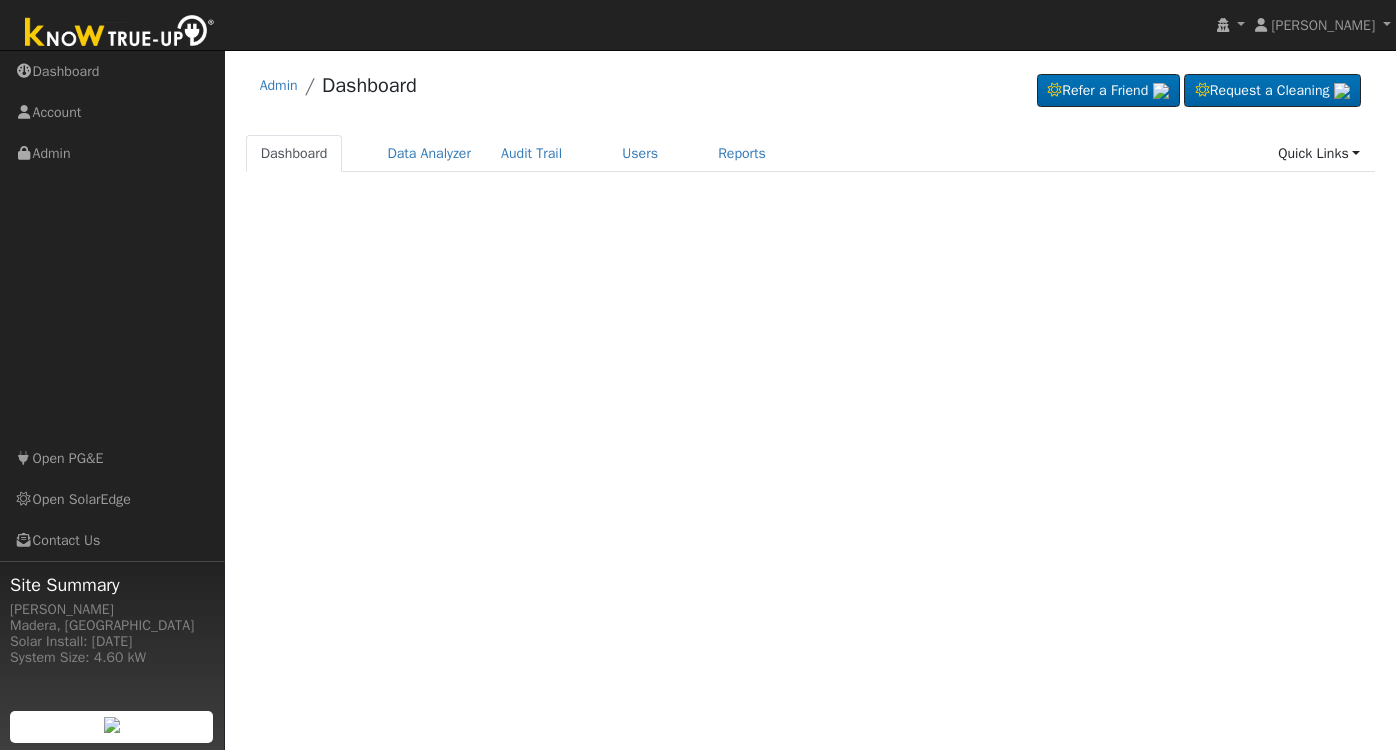 scroll, scrollTop: 0, scrollLeft: 0, axis: both 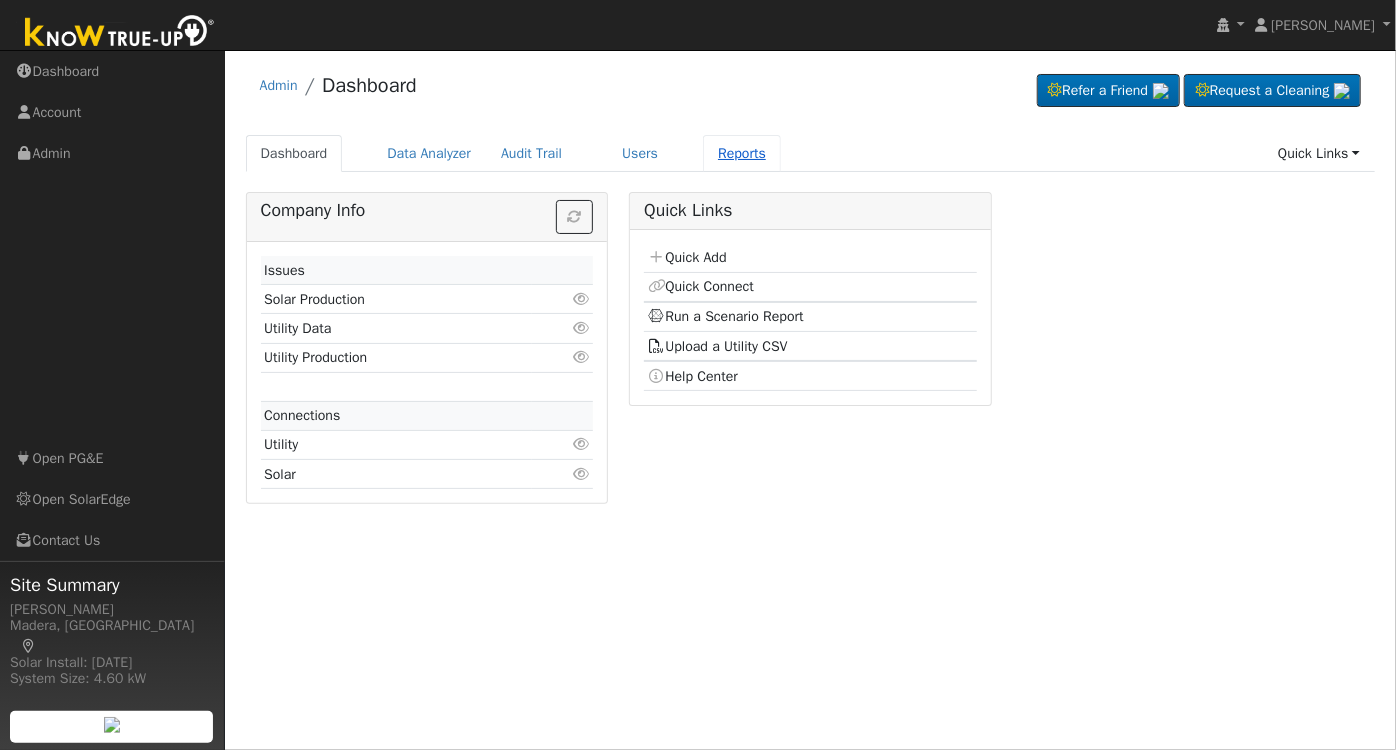 click on "Reports" at bounding box center [742, 153] 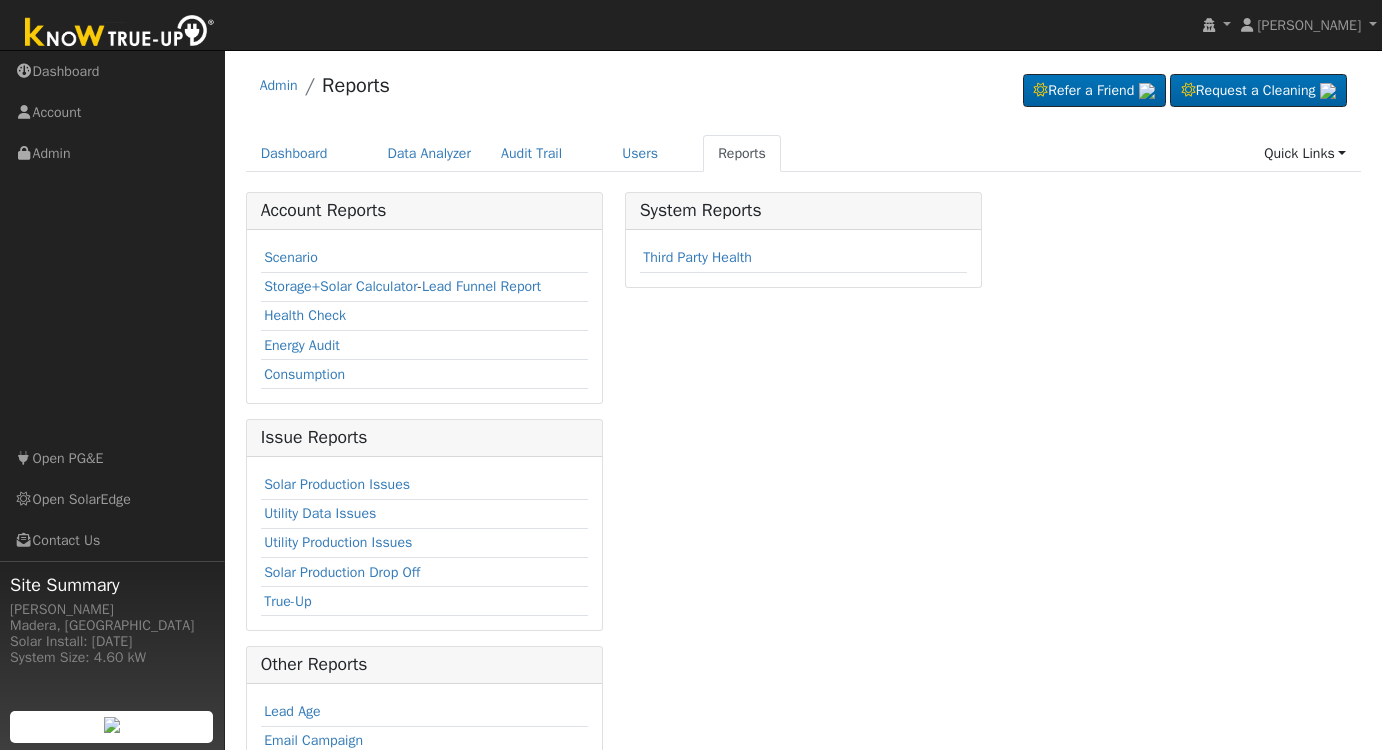 scroll, scrollTop: 0, scrollLeft: 0, axis: both 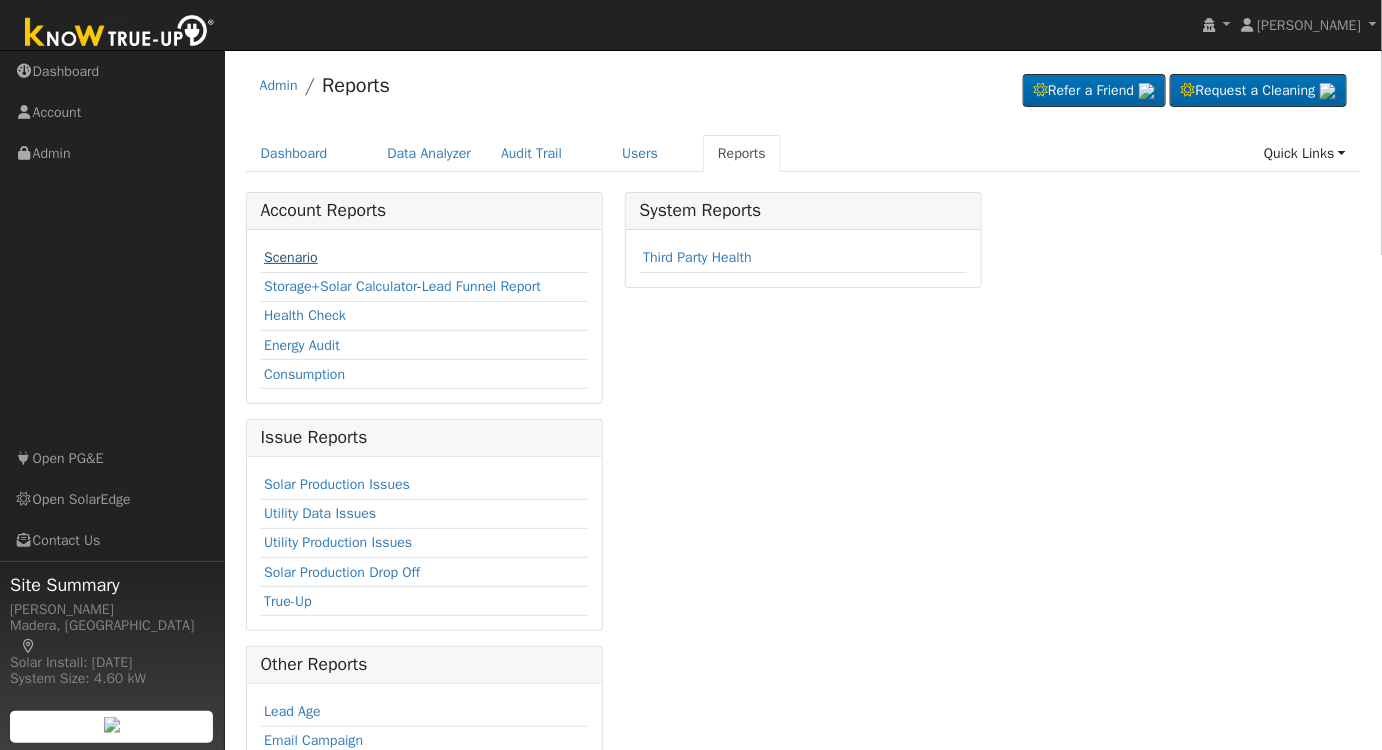 click on "Scenario" at bounding box center (291, 257) 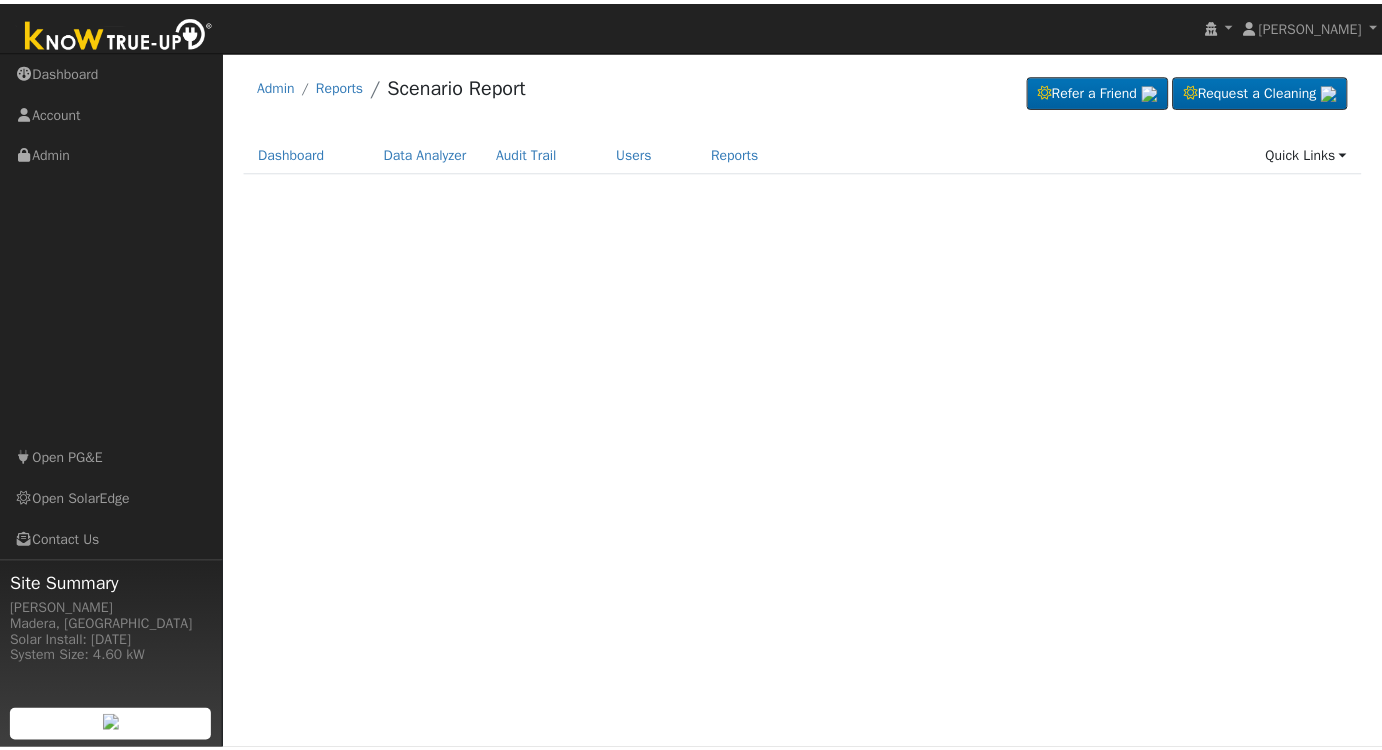 scroll, scrollTop: 0, scrollLeft: 0, axis: both 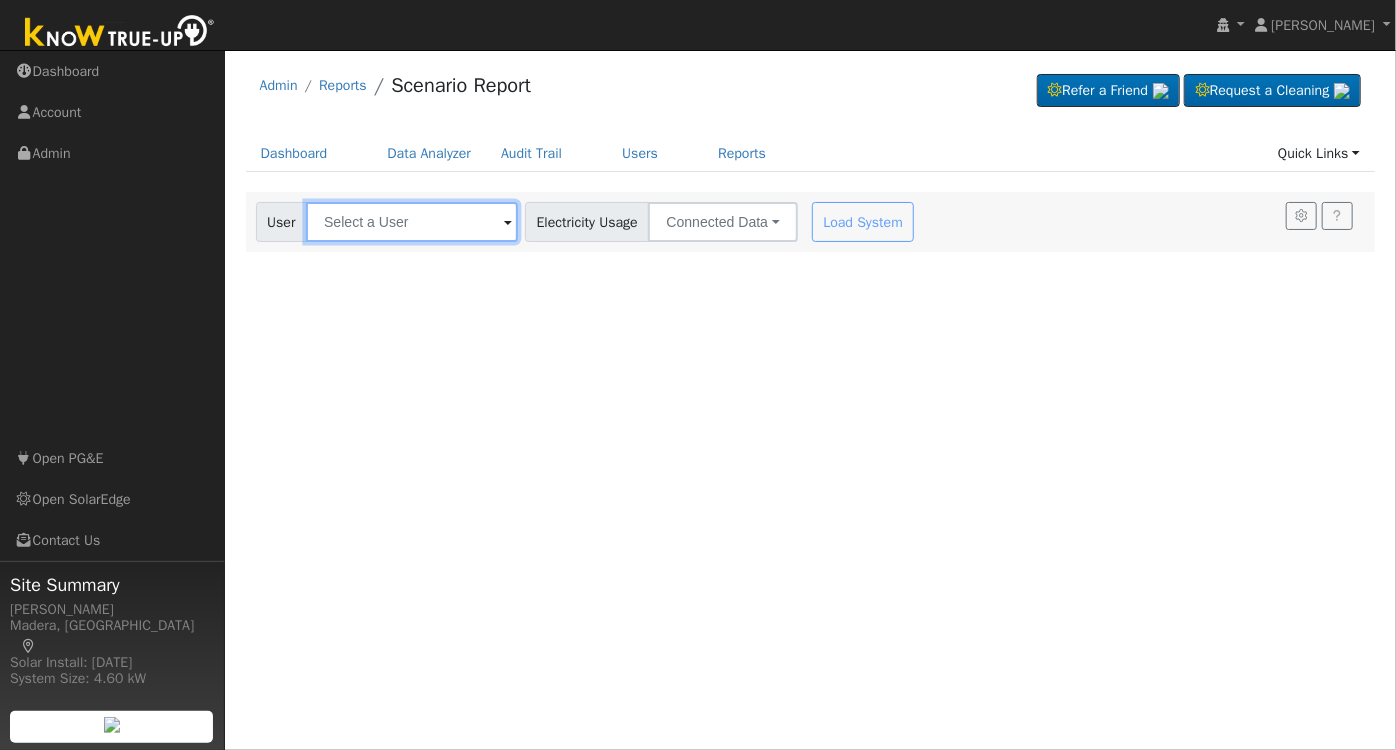 click at bounding box center (412, 222) 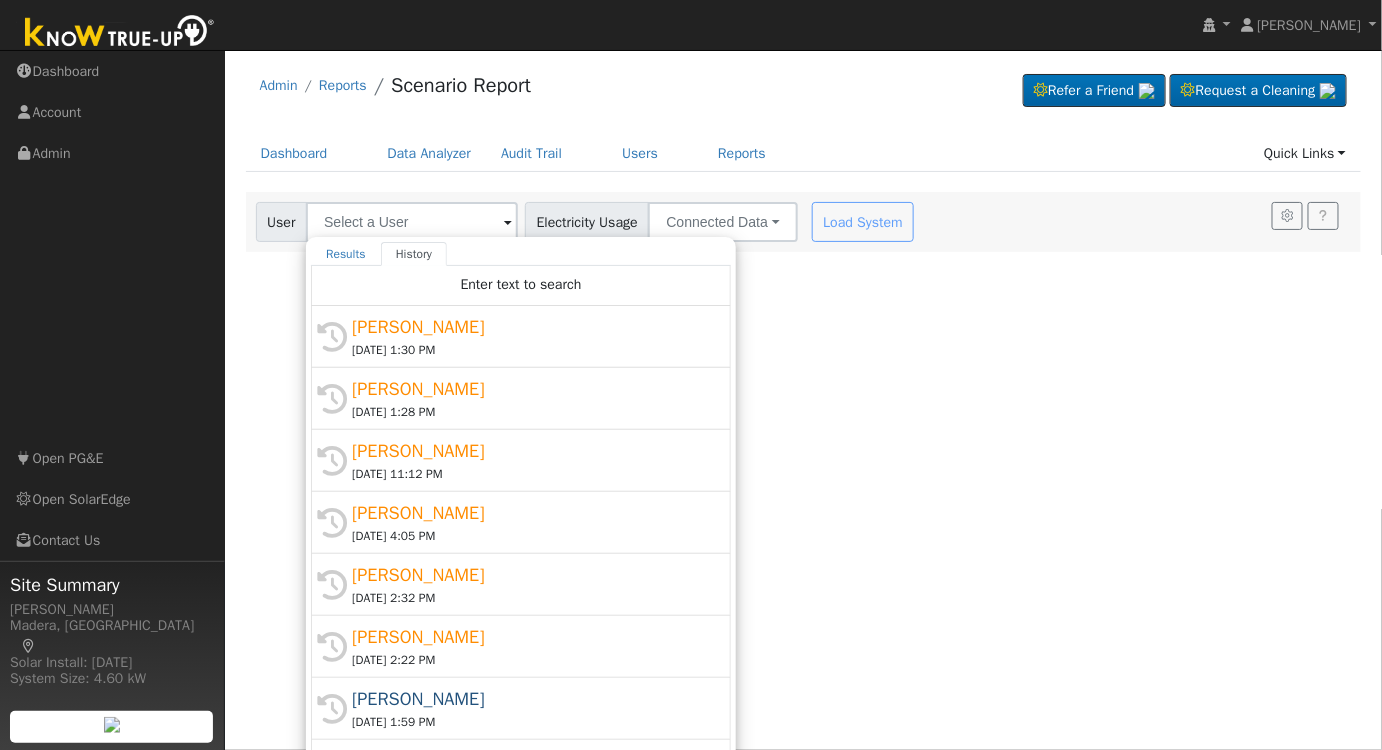 click on "[DATE] 1:30 PM" at bounding box center (530, 350) 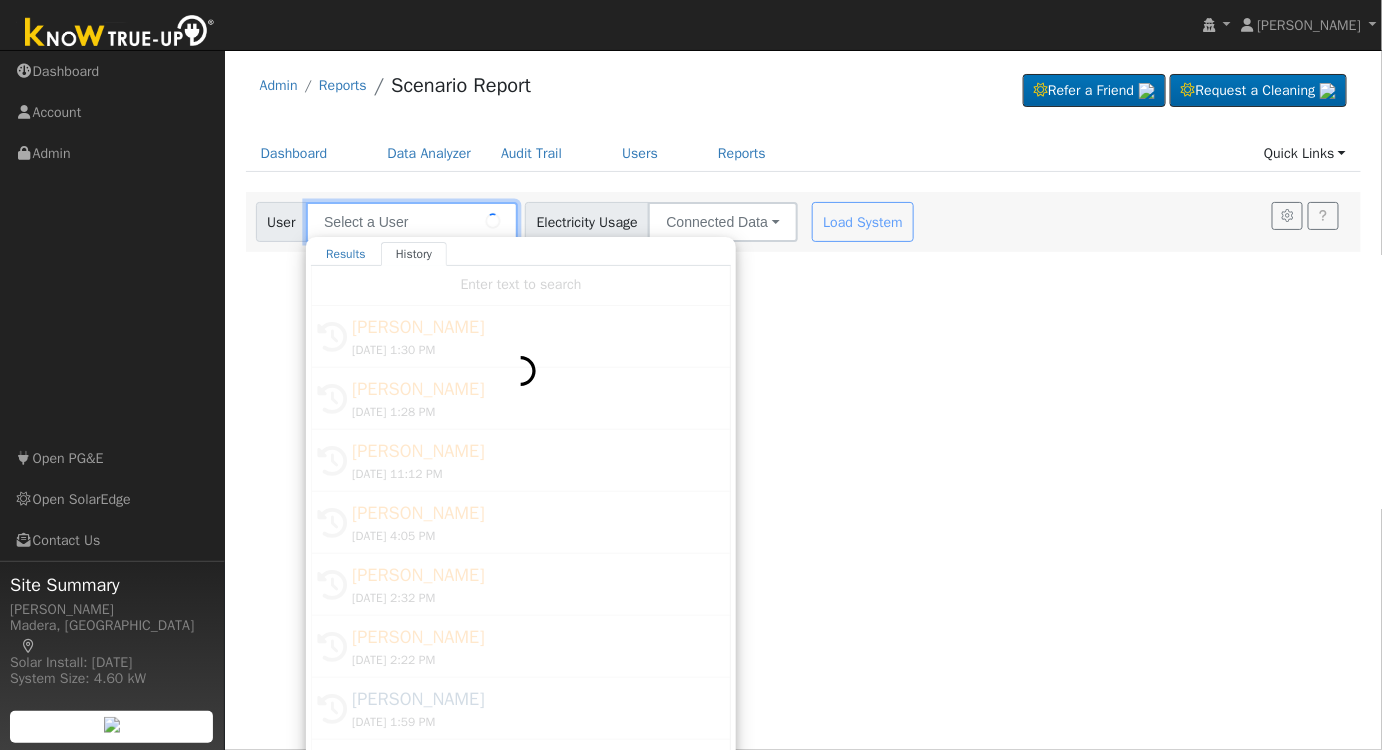 type on "[PERSON_NAME]" 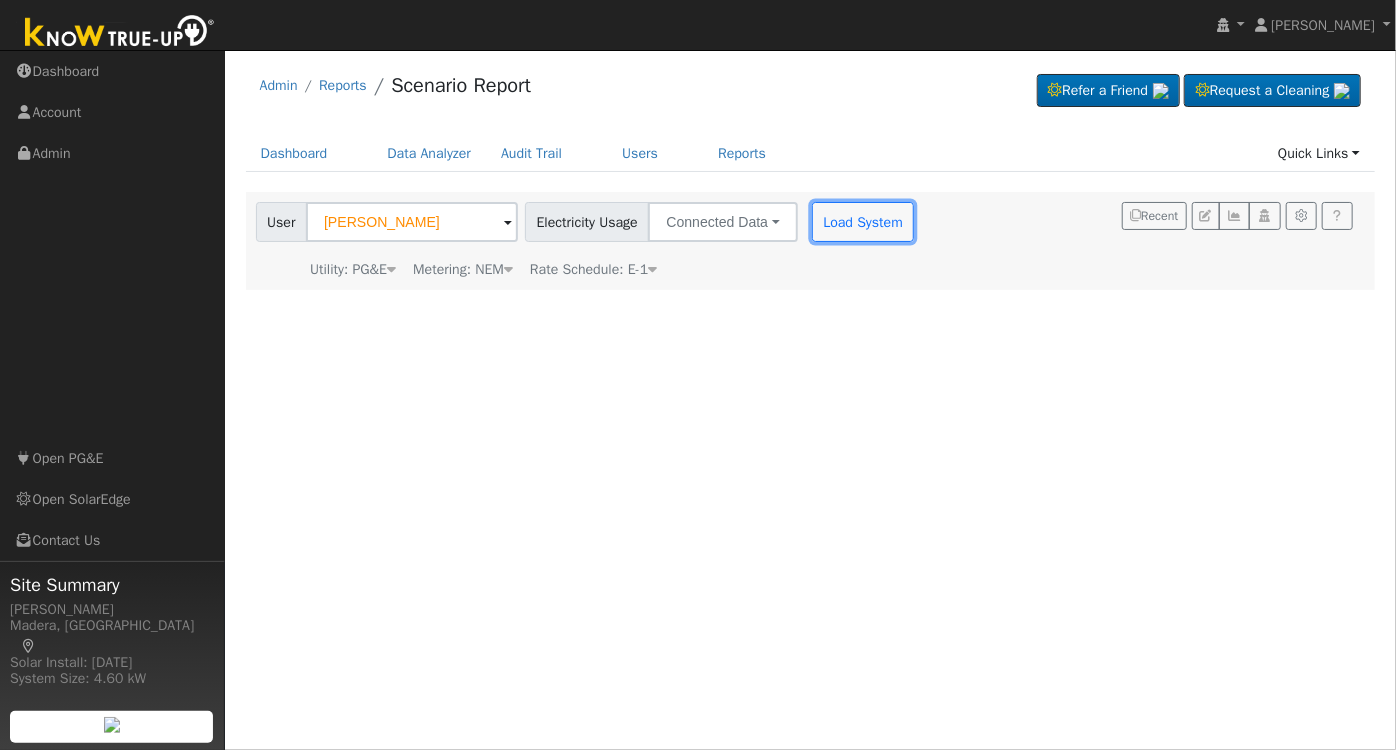 click on "Load System" at bounding box center [863, 222] 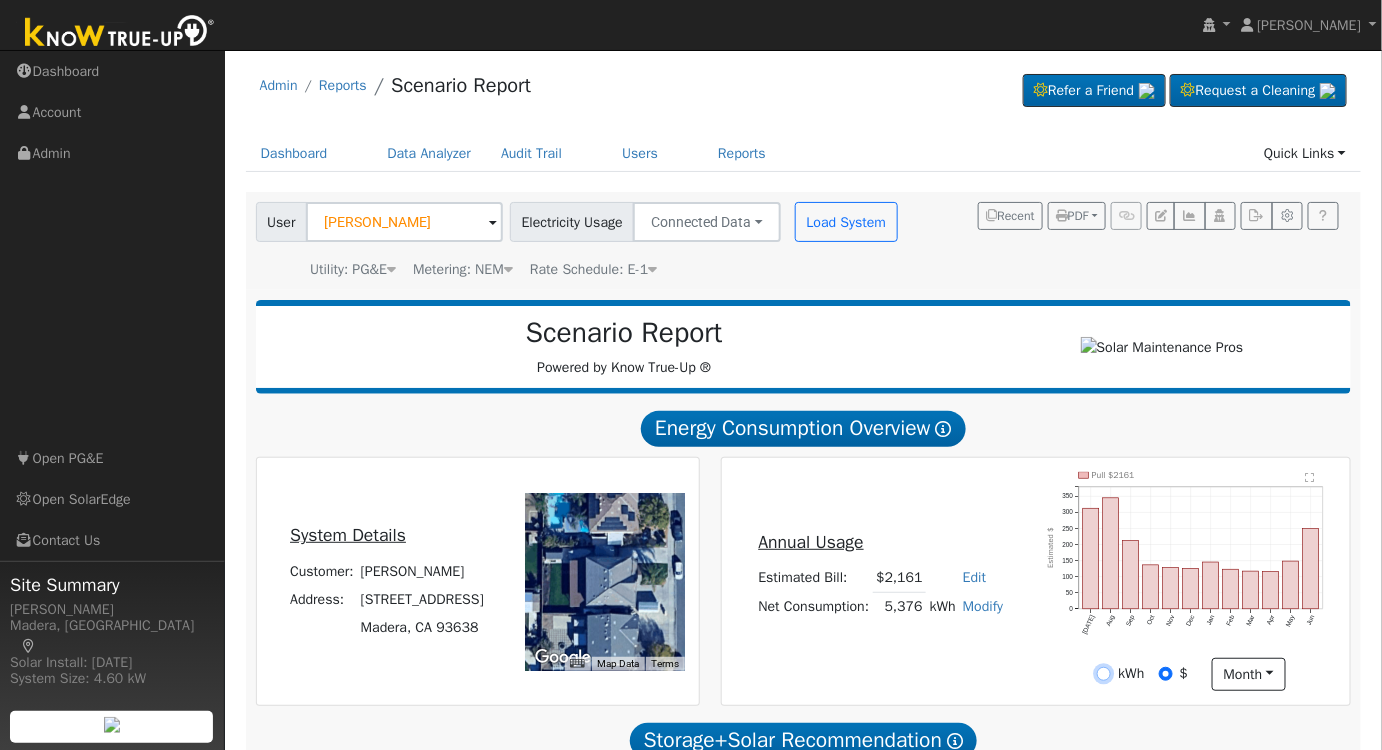 click on "kWh" at bounding box center [1120, 673] 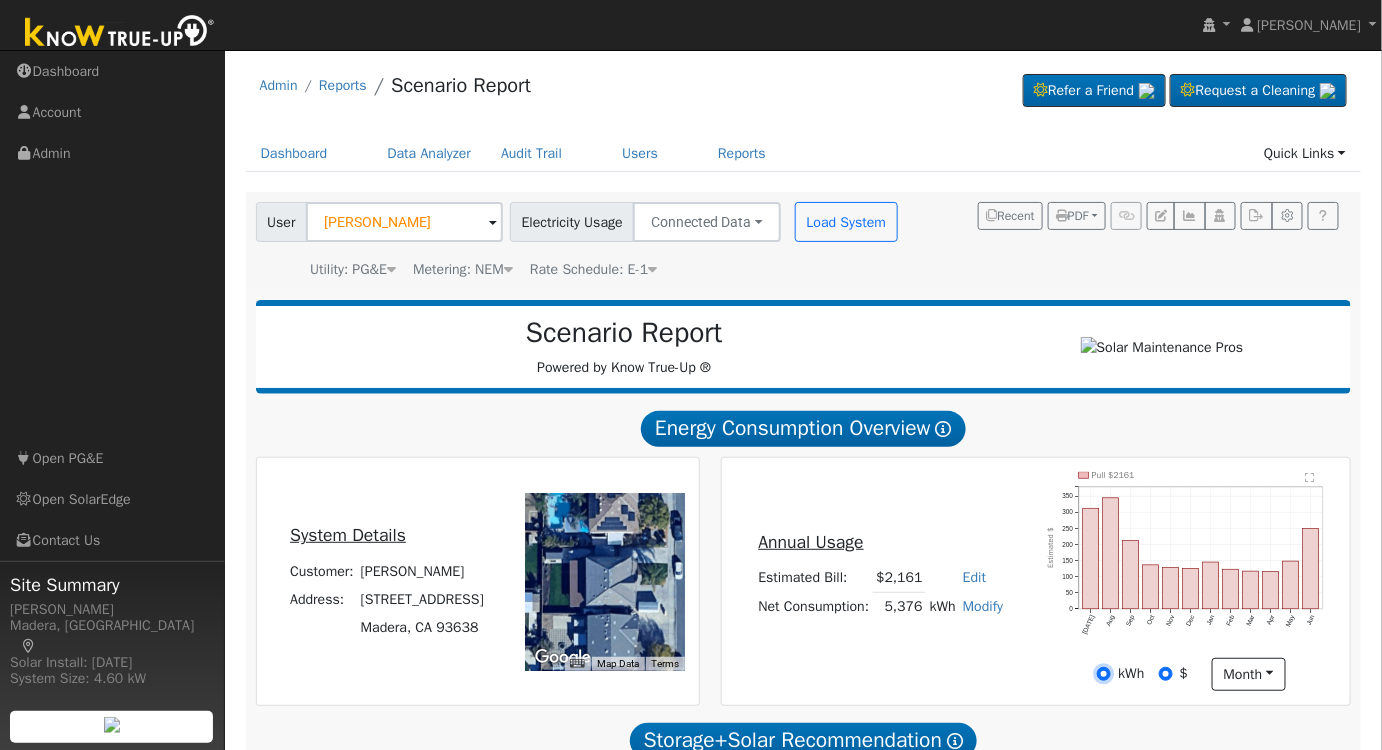 radio on "true" 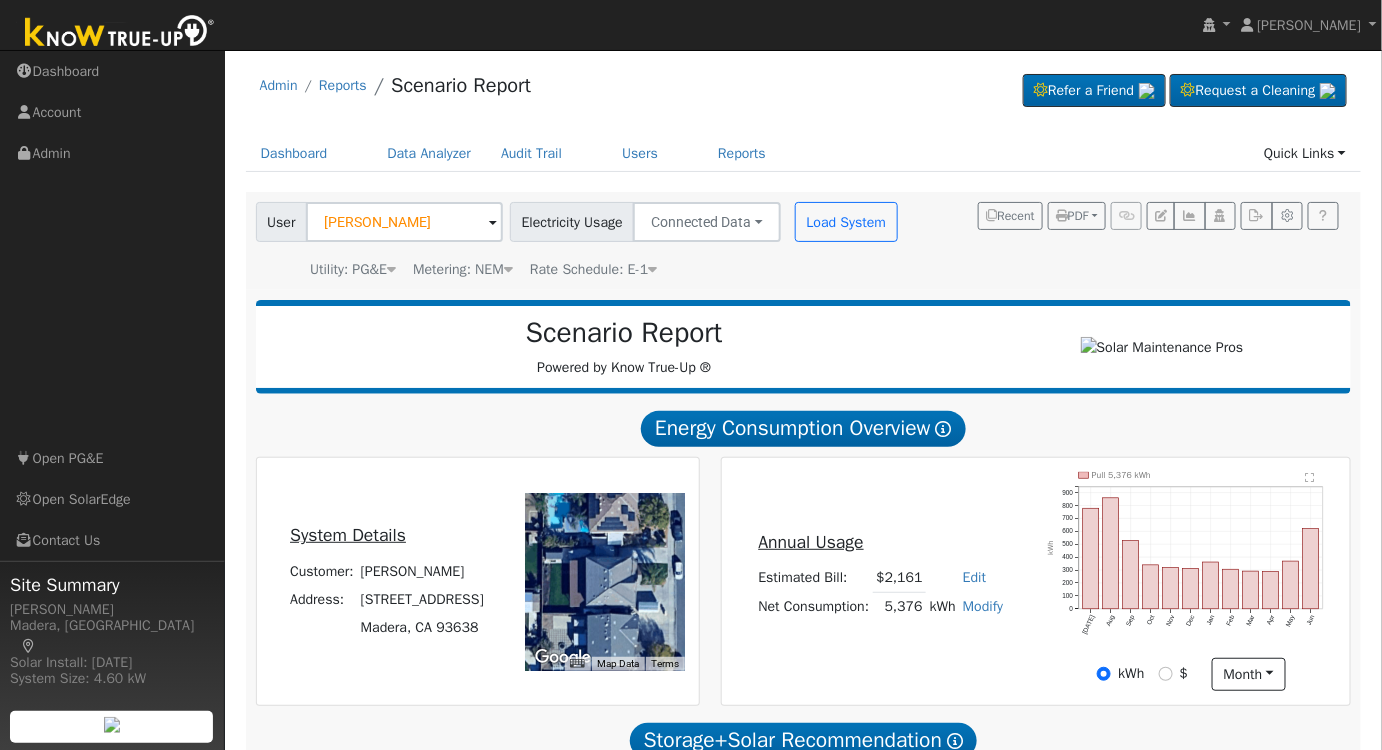 click on "Annual Usage Estimated Bill: $2,161 Edit Estimated Bill $ Annual Net Consumption: 5,376  kWh Modify Add Consumption Add Electric Vehicle  Add Consumption  Current: 5376 kWh Add: + 0 kWh New Total: = 0 kWh Save  Add Electric Vehicle  miles per week Save Pull 5,376 kWh Jul Aug Sep Oct Nov Dec Jan Feb Mar Apr May Jun 0 100 200 300 400 500 600 700 800 900  kWh onclick="" onclick="" onclick="" onclick="" onclick="" onclick="" onclick="" onclick="" onclick="" onclick="" onclick="" onclick="" onclick="" onclick="" onclick="" onclick="" onclick="" onclick="" onclick="" onclick="" onclick="" onclick="" onclick="" onclick=""  kWh  $ month Day Month" at bounding box center (1036, 581) 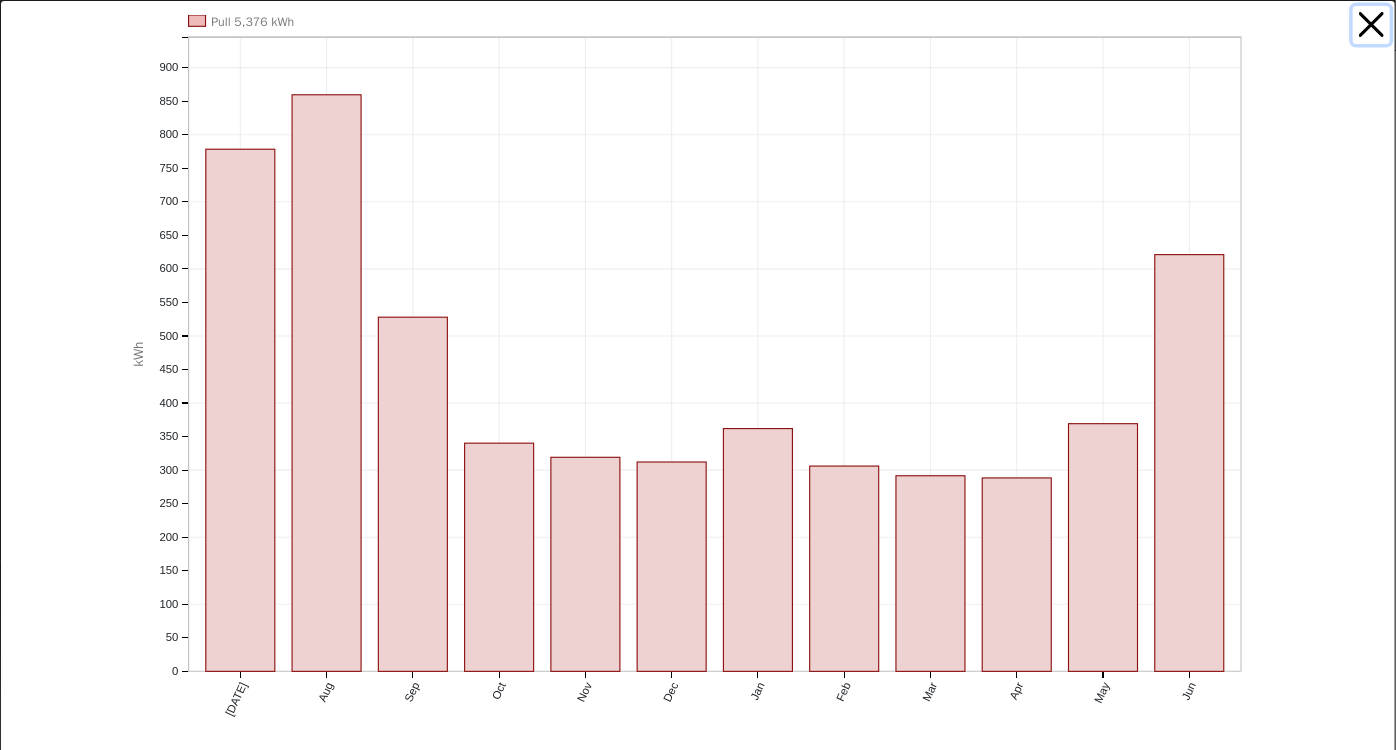 click at bounding box center [1372, 25] 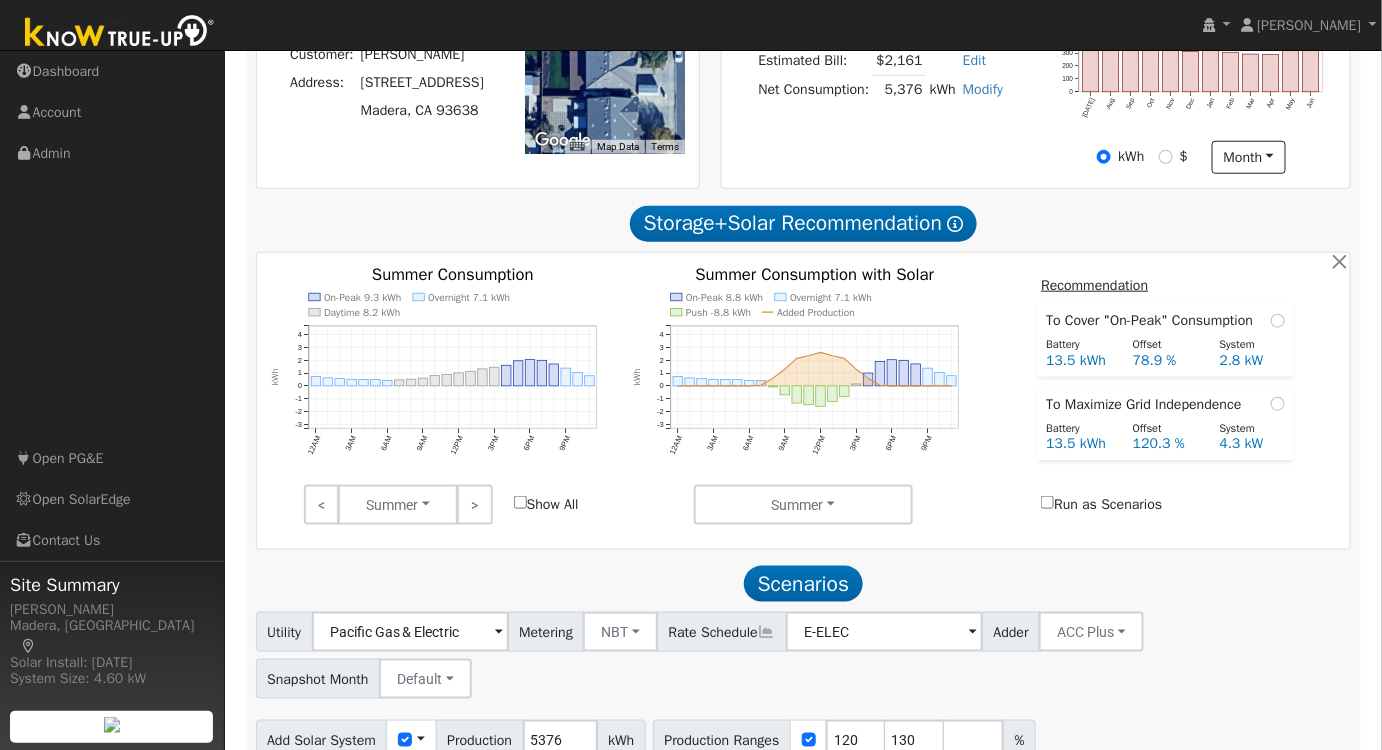 scroll, scrollTop: 613, scrollLeft: 0, axis: vertical 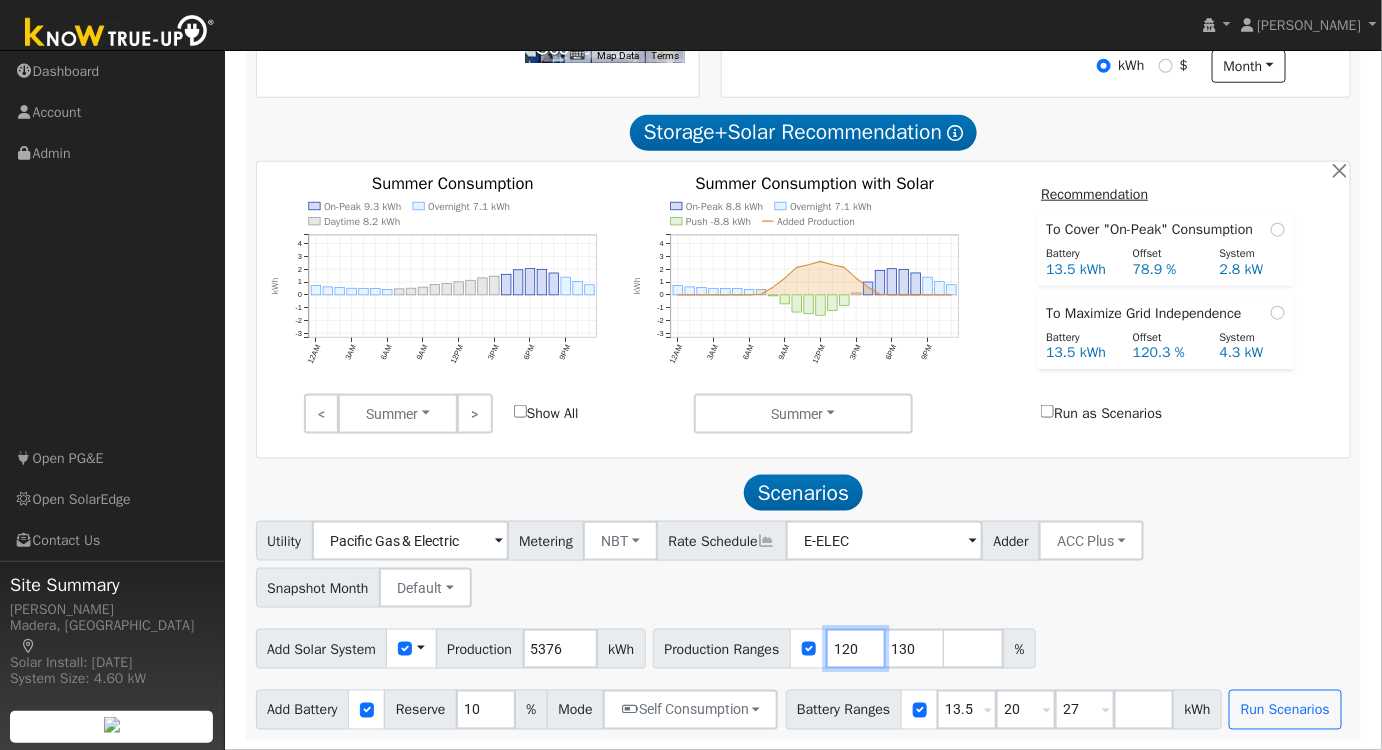 drag, startPoint x: 863, startPoint y: 650, endPoint x: 688, endPoint y: 631, distance: 176.02841 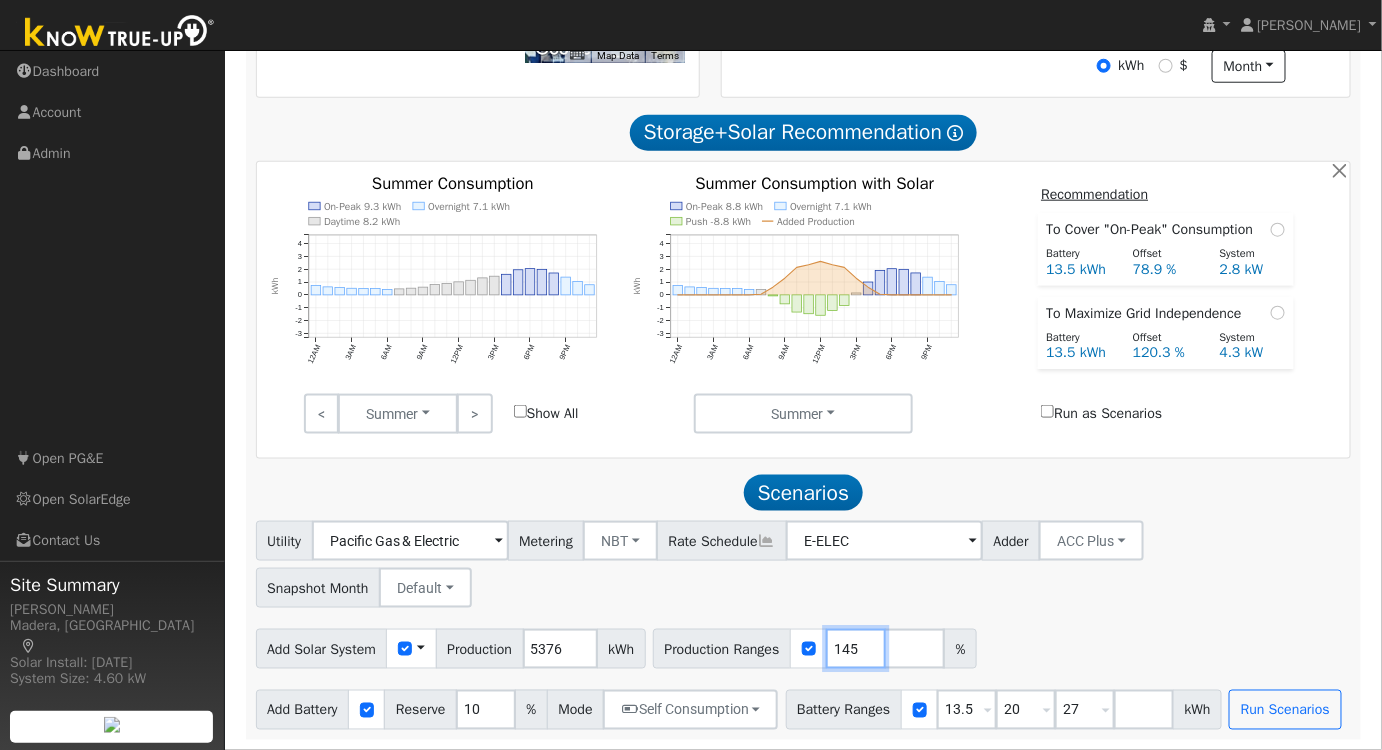type on "145" 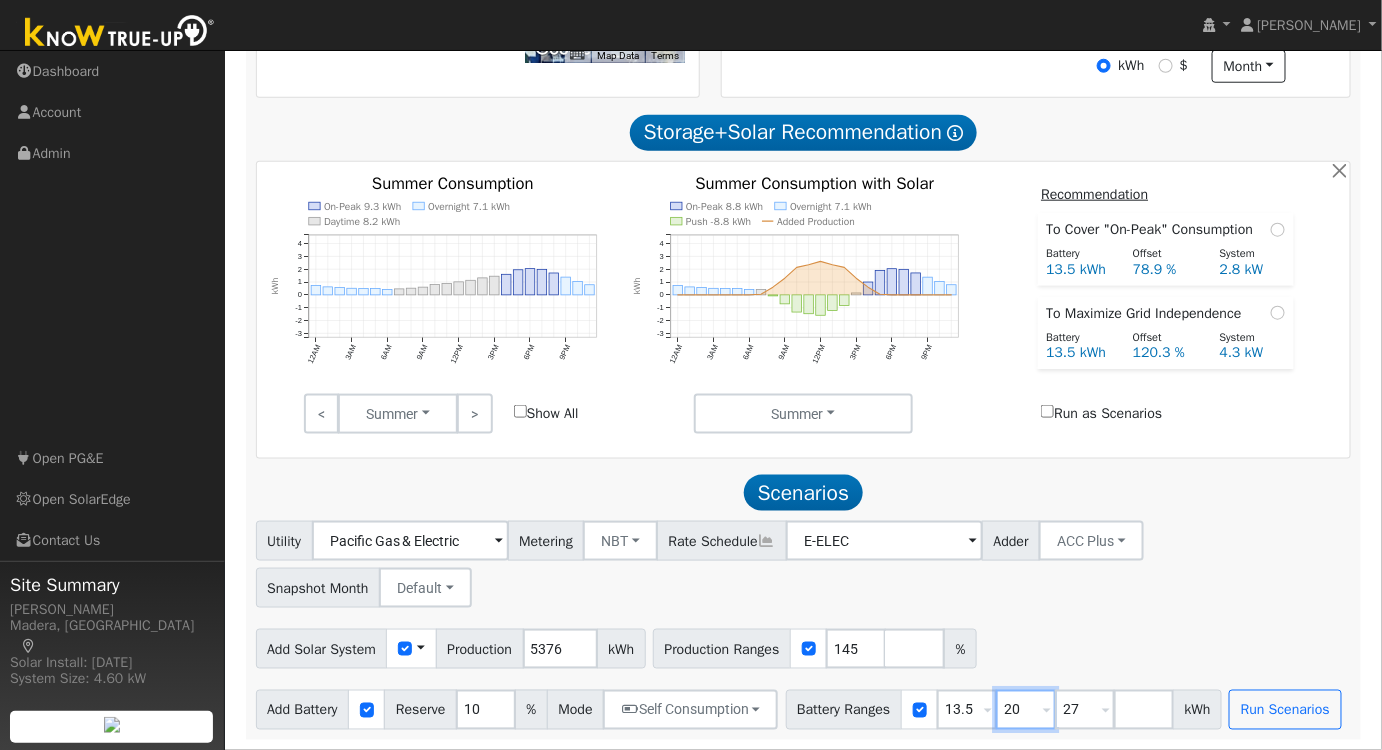 drag, startPoint x: 1034, startPoint y: 711, endPoint x: 982, endPoint y: 701, distance: 52.95281 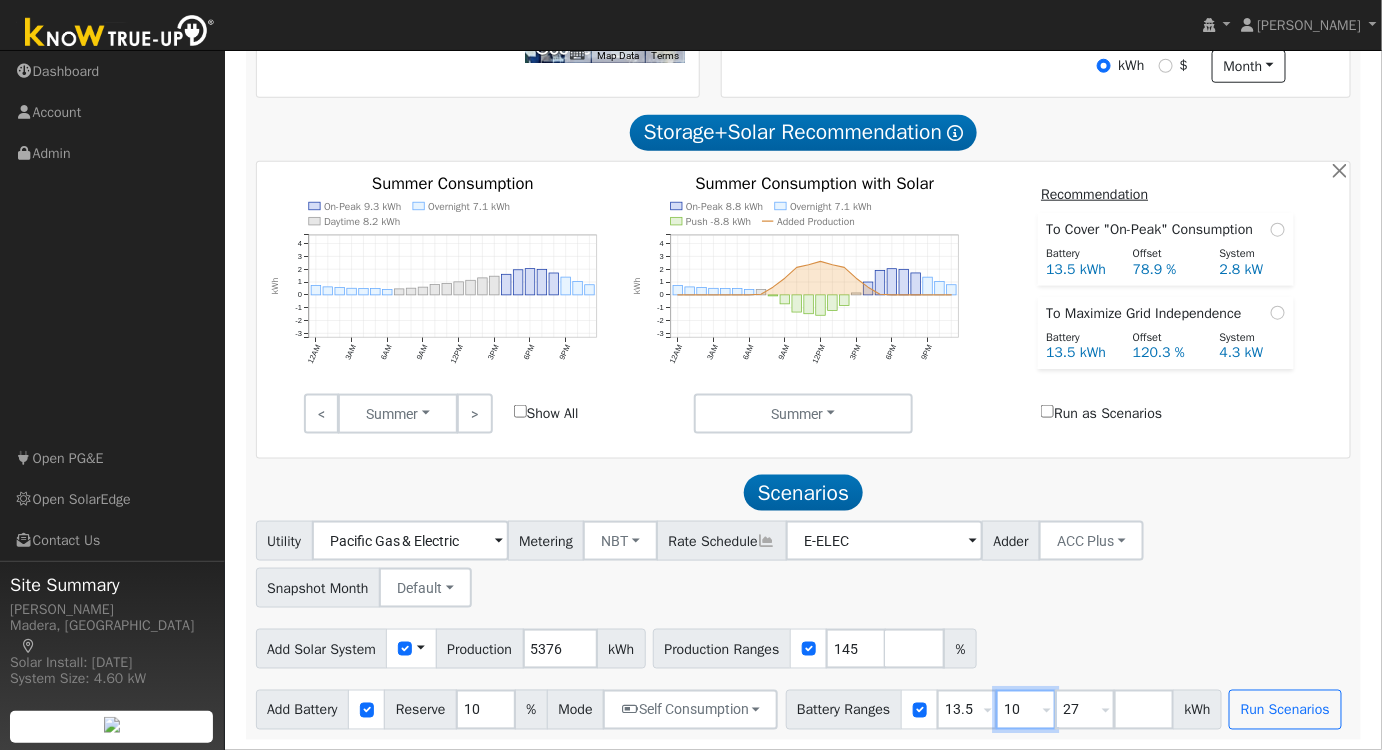 type on "10" 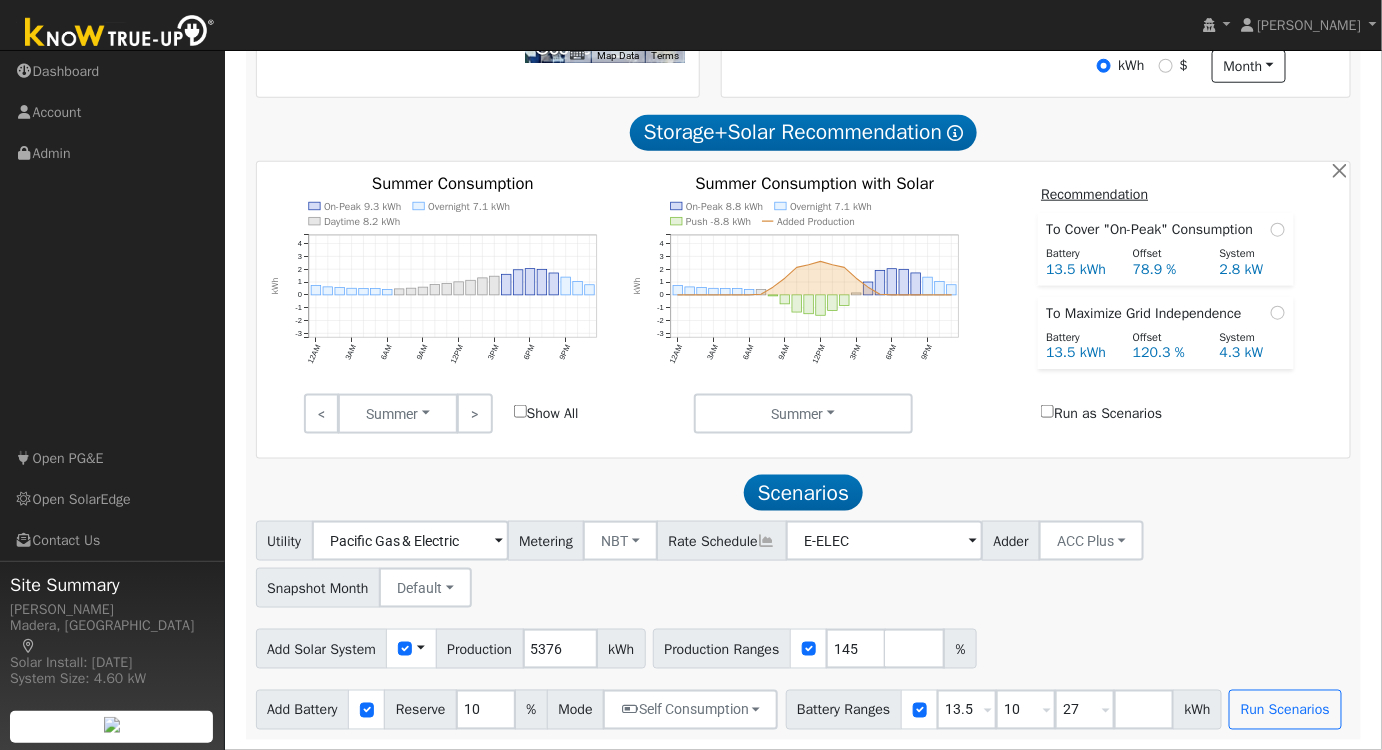 type on "10" 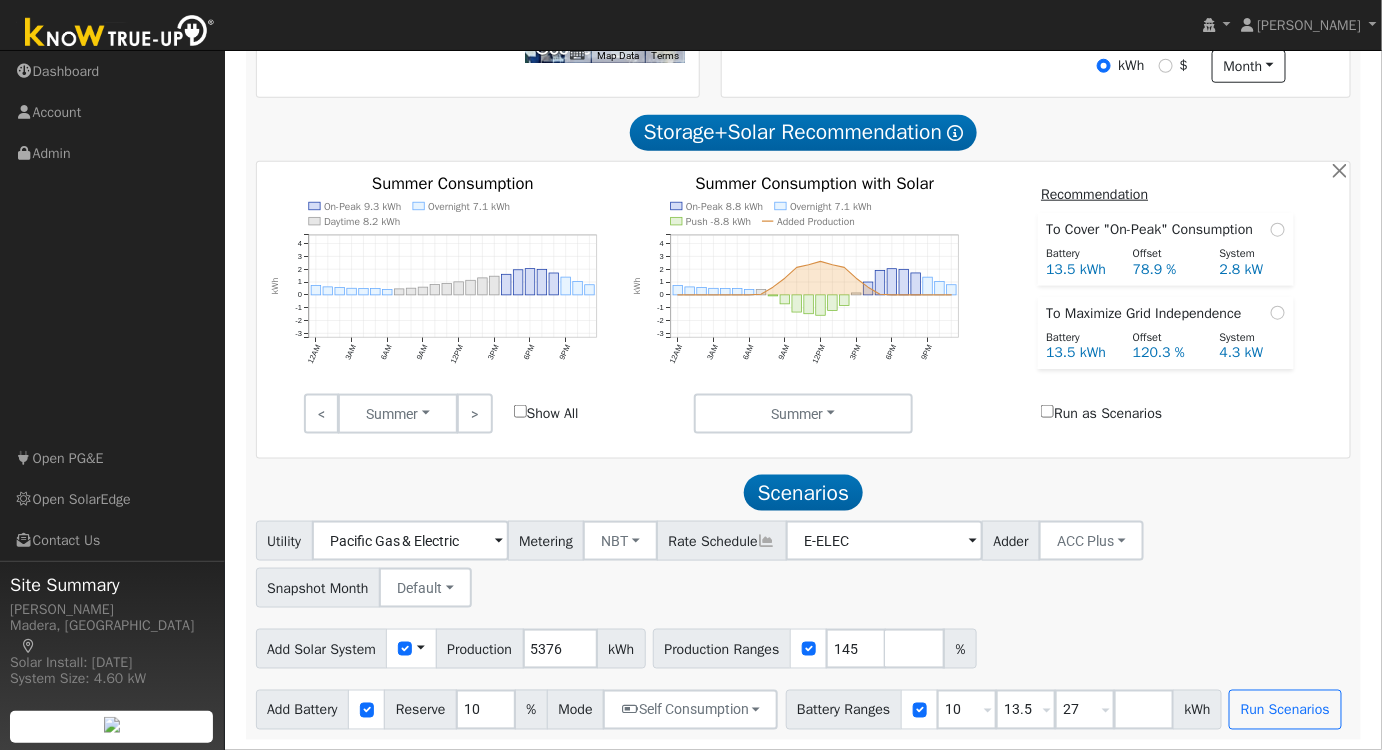click on "Add Solar System Use CSV Data Production 5376 kWh Production Ranges 145 %" at bounding box center (803, 645) 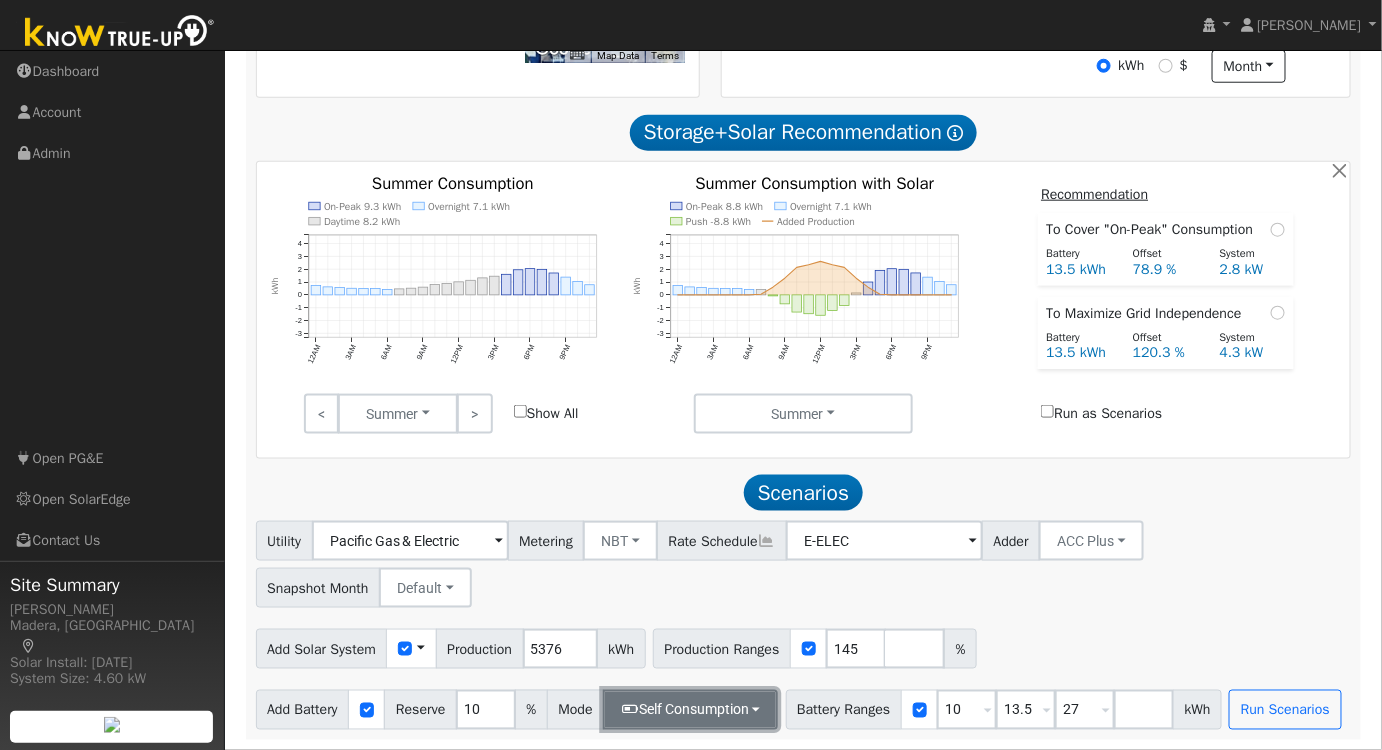 click on "Self Consumption" at bounding box center [690, 710] 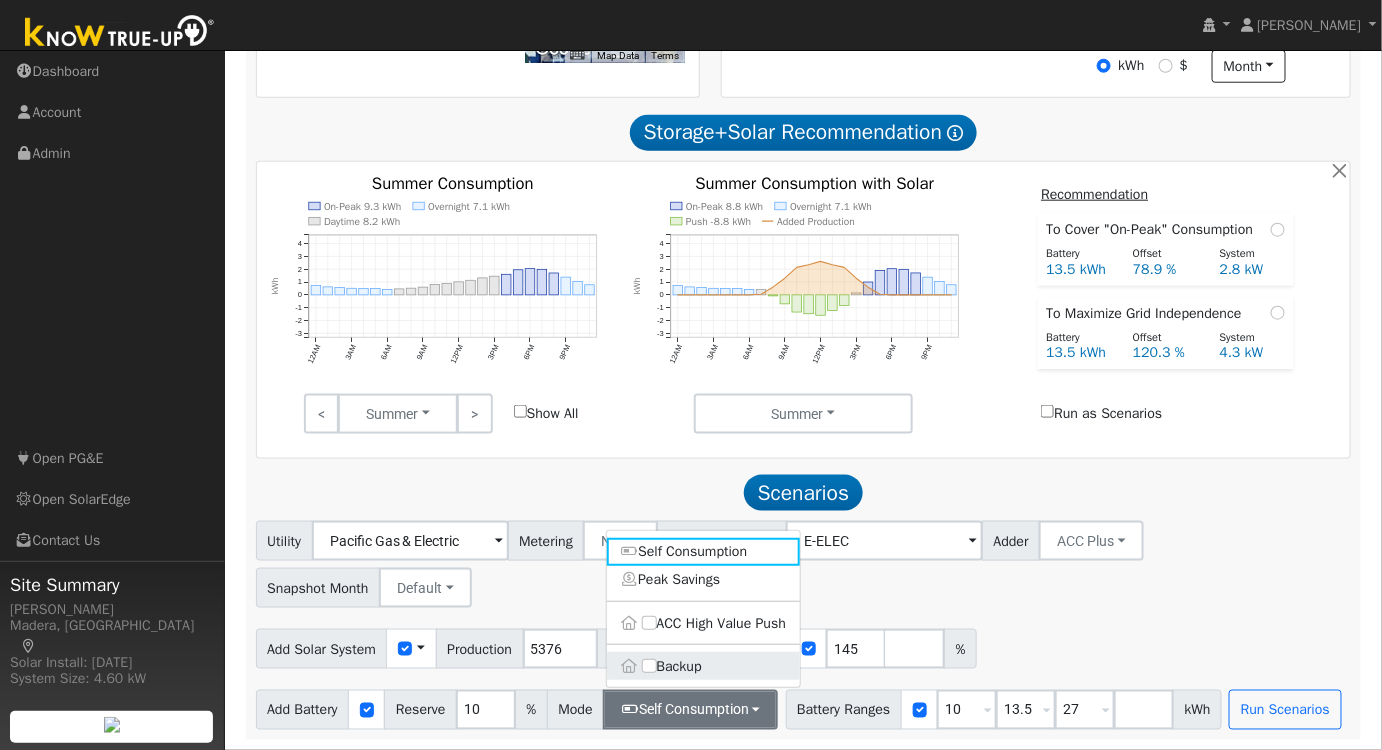 click on "Backup" at bounding box center [704, 667] 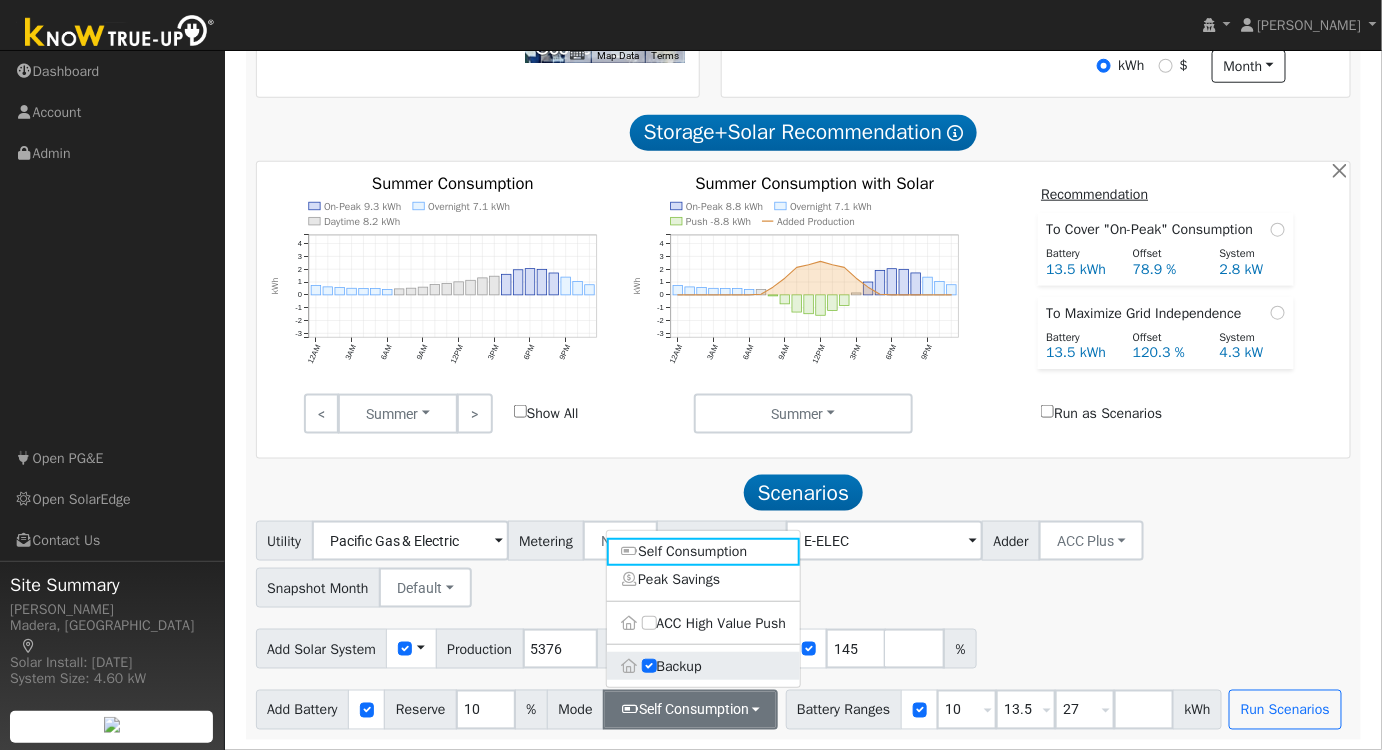 type on "20" 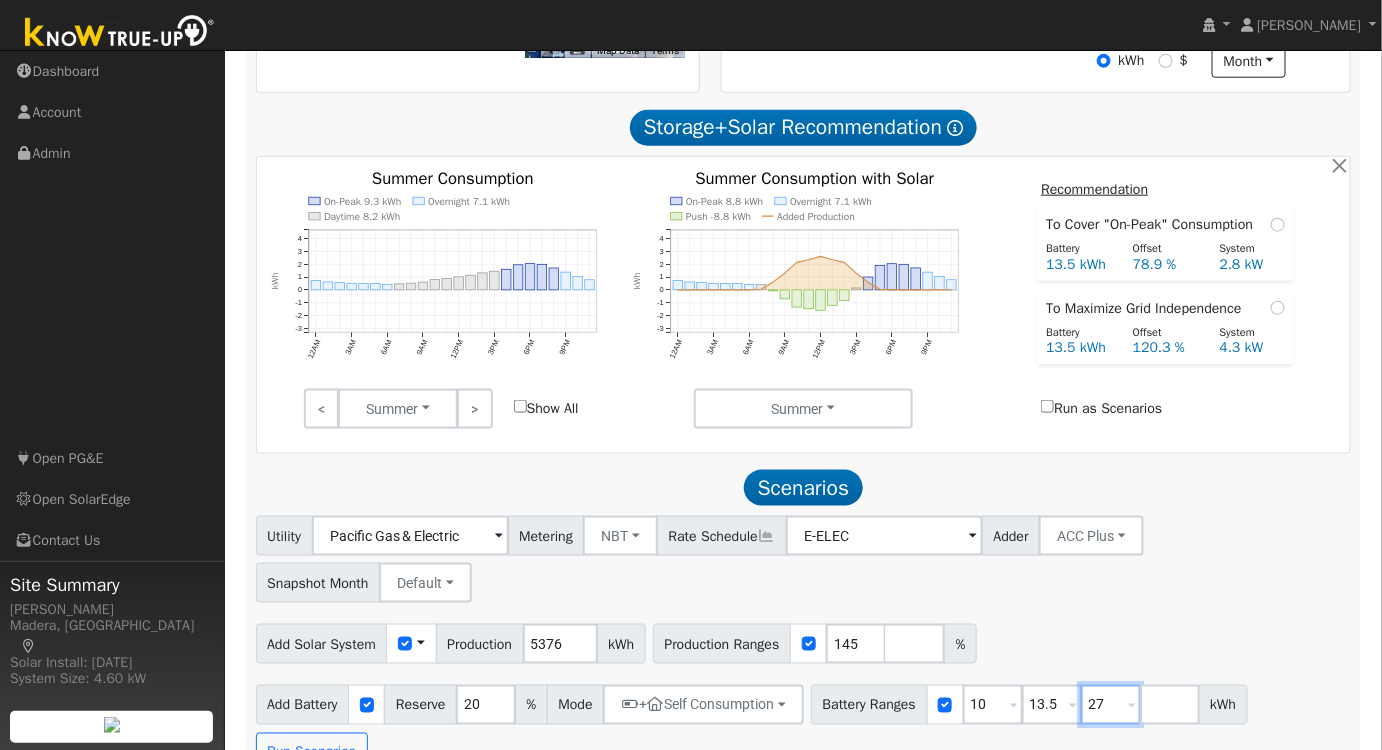 click on "27" at bounding box center [1111, 705] 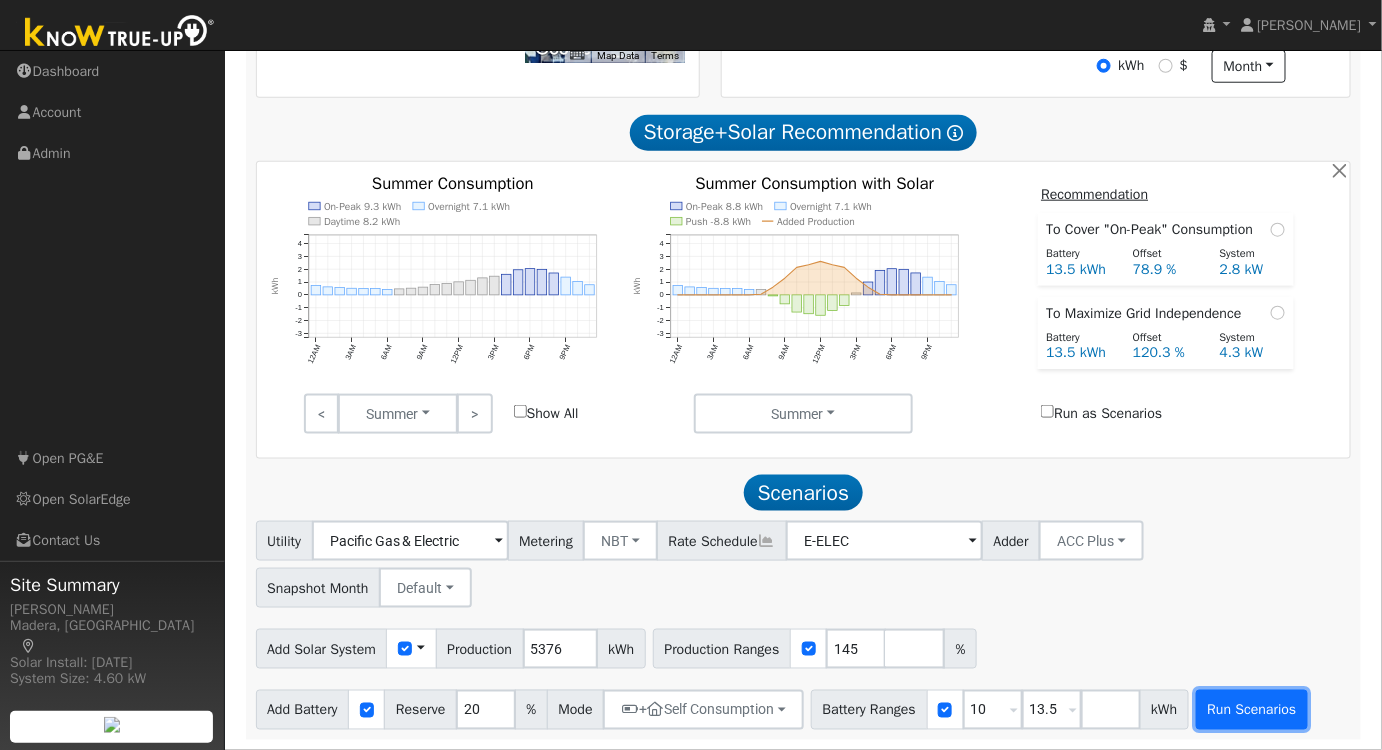 click on "Run Scenarios" at bounding box center (1252, 710) 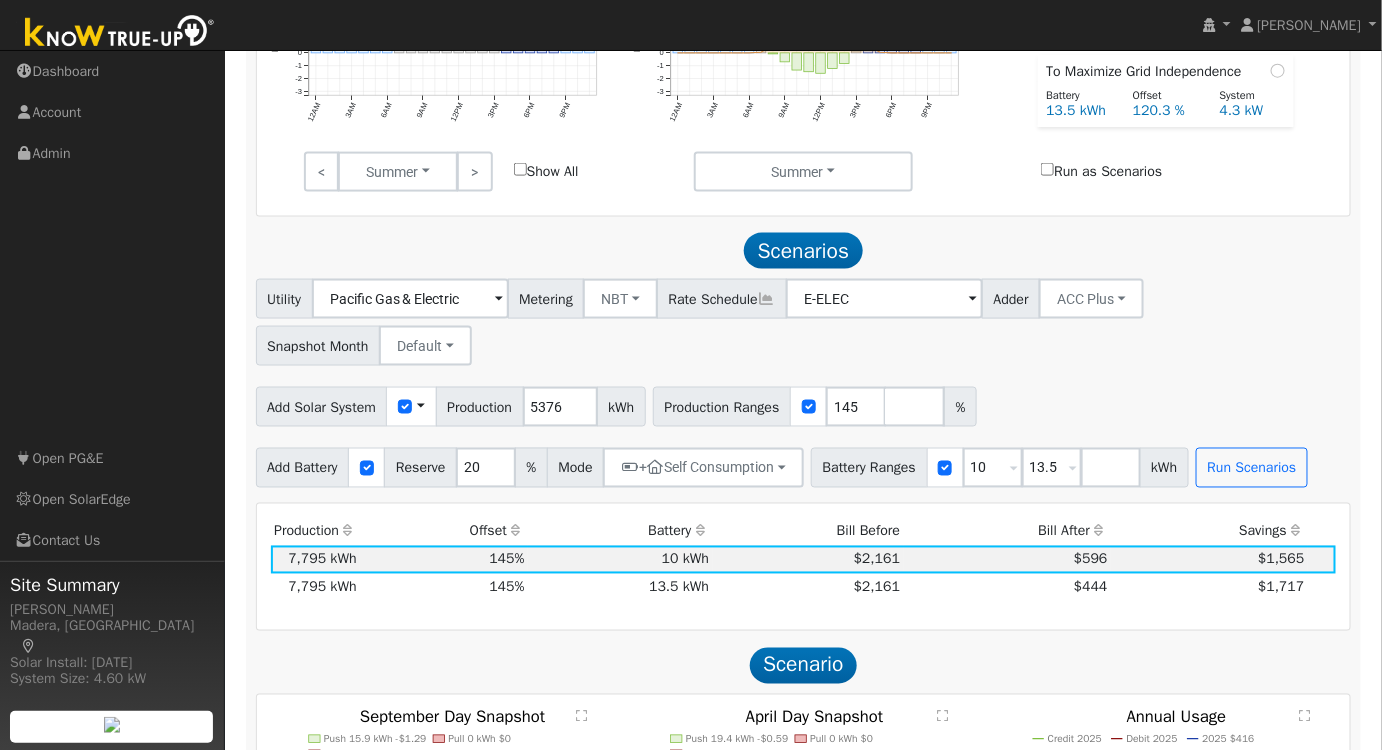 scroll, scrollTop: 1026, scrollLeft: 0, axis: vertical 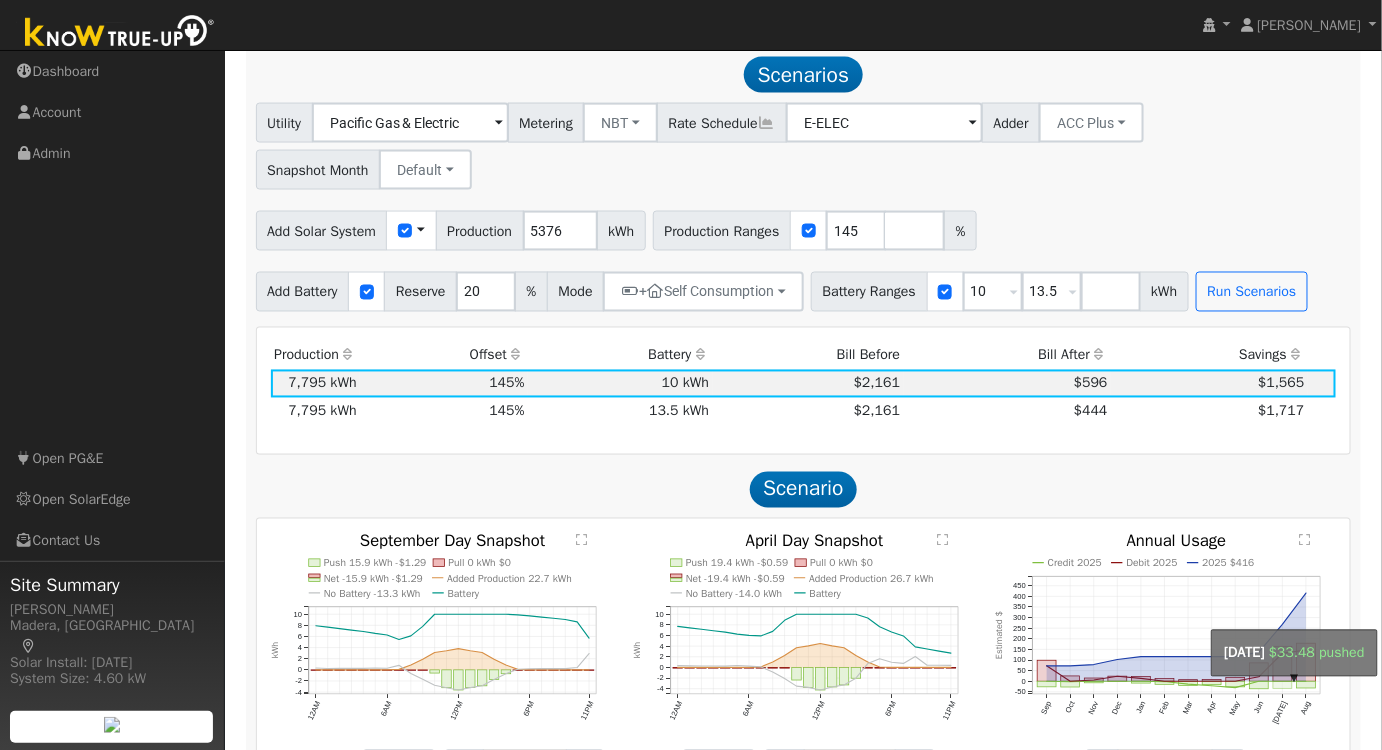 drag, startPoint x: 1275, startPoint y: 691, endPoint x: 1344, endPoint y: 168, distance: 527.532 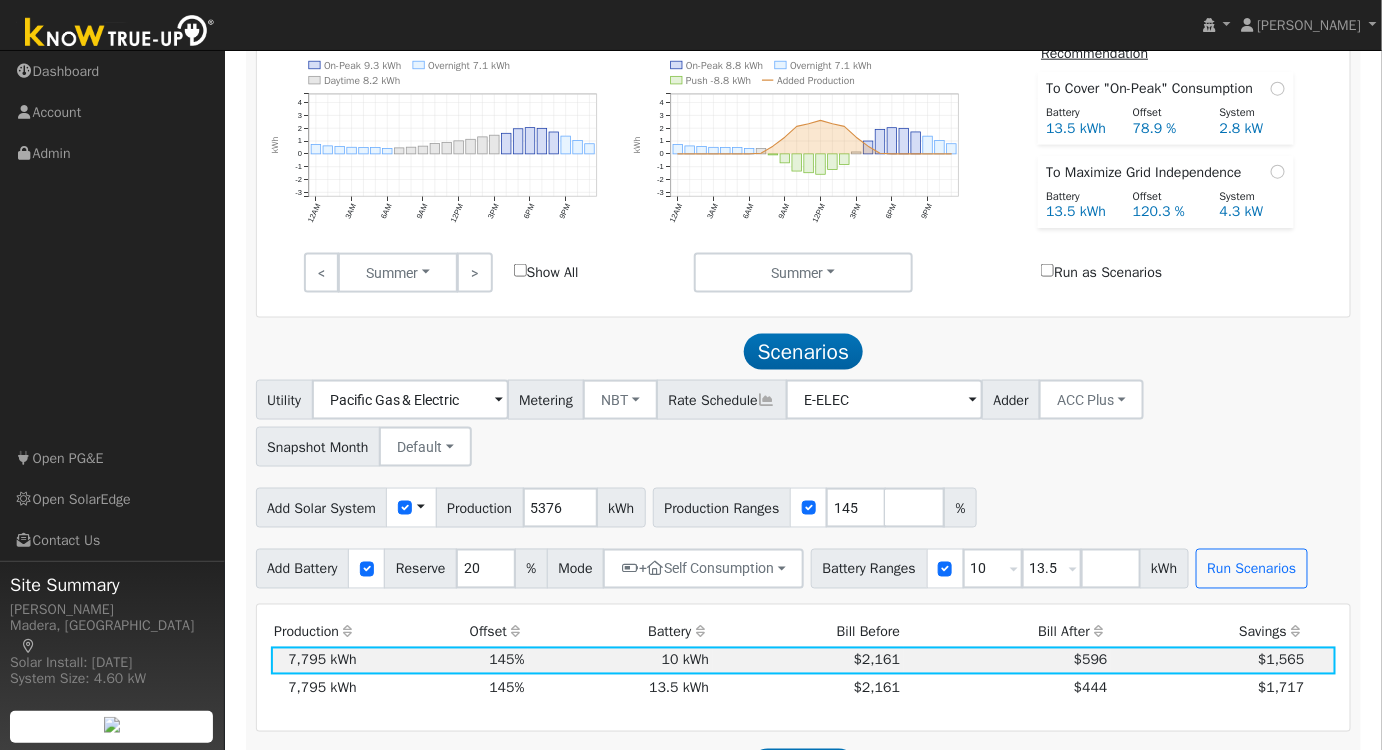 scroll, scrollTop: 389, scrollLeft: 0, axis: vertical 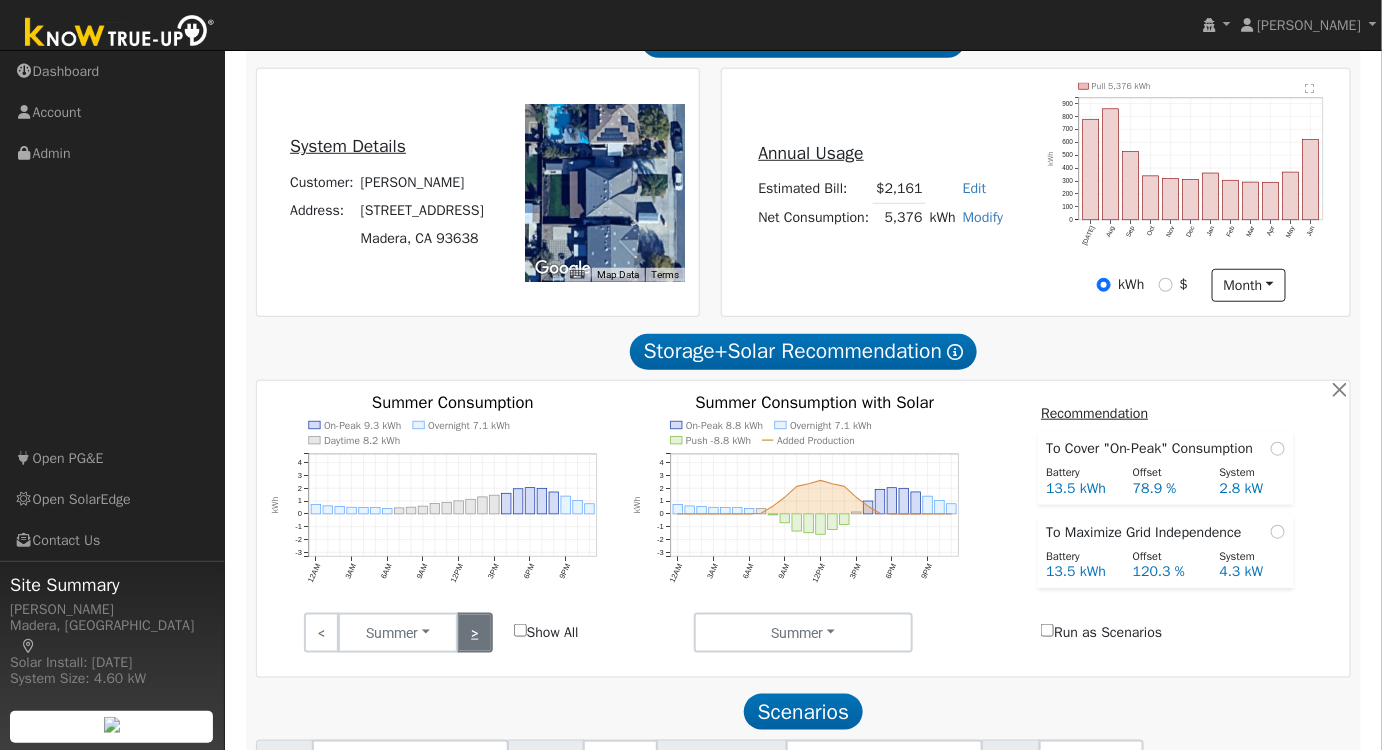click on ">" at bounding box center (474, 633) 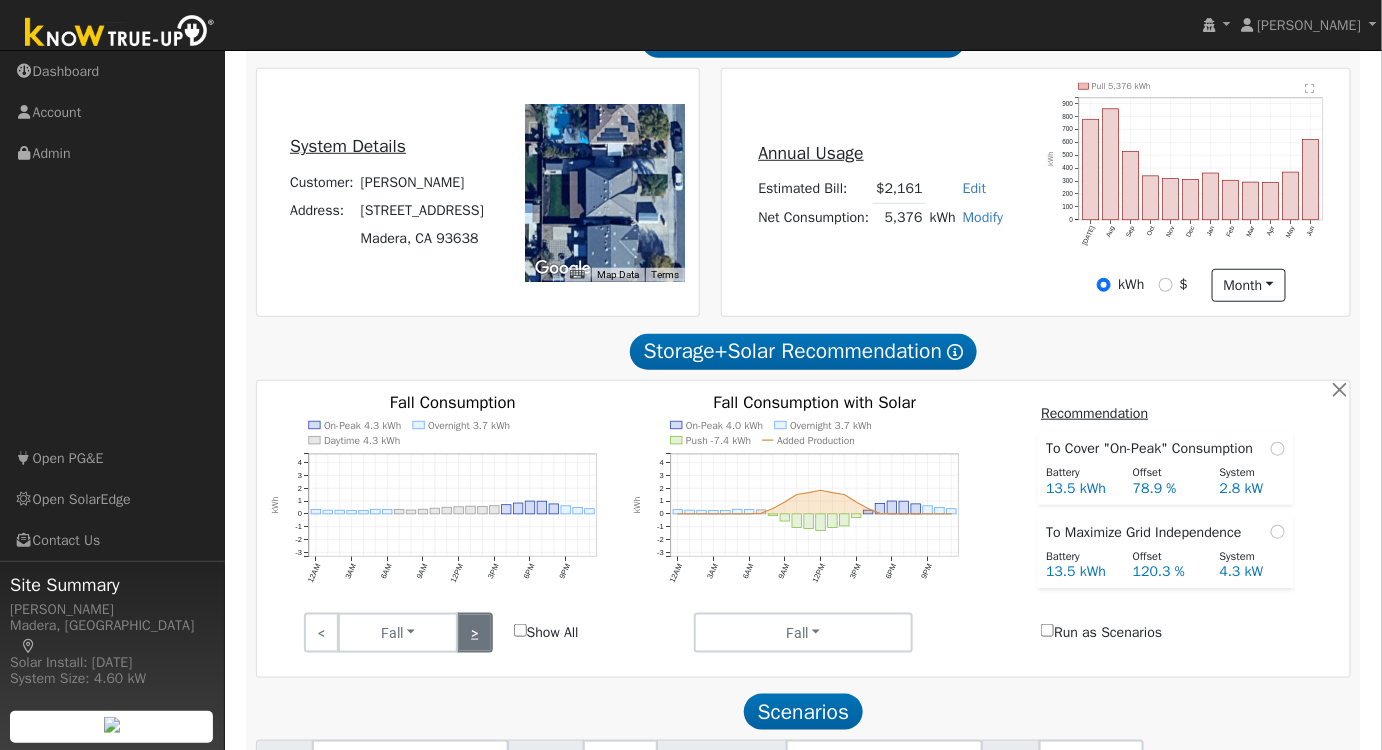 click on ">" at bounding box center [474, 633] 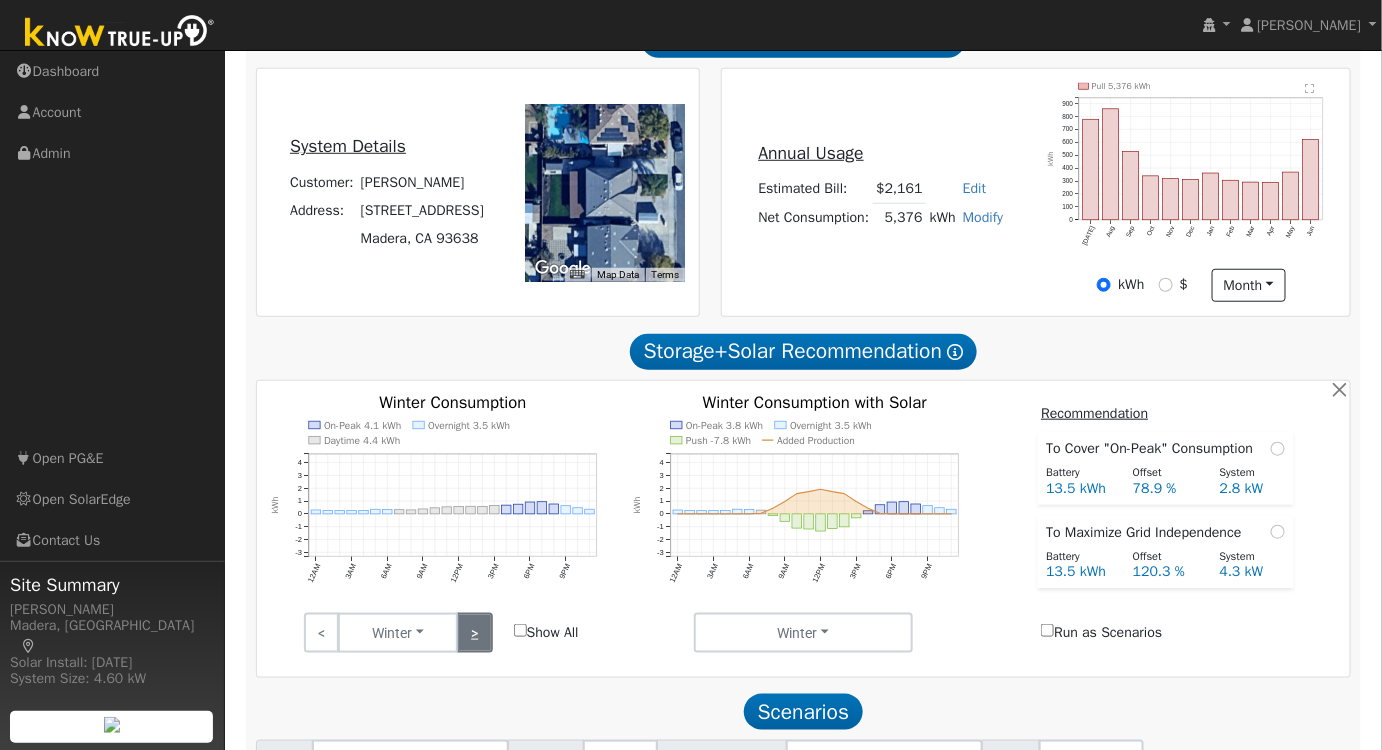 click on ">" at bounding box center [474, 633] 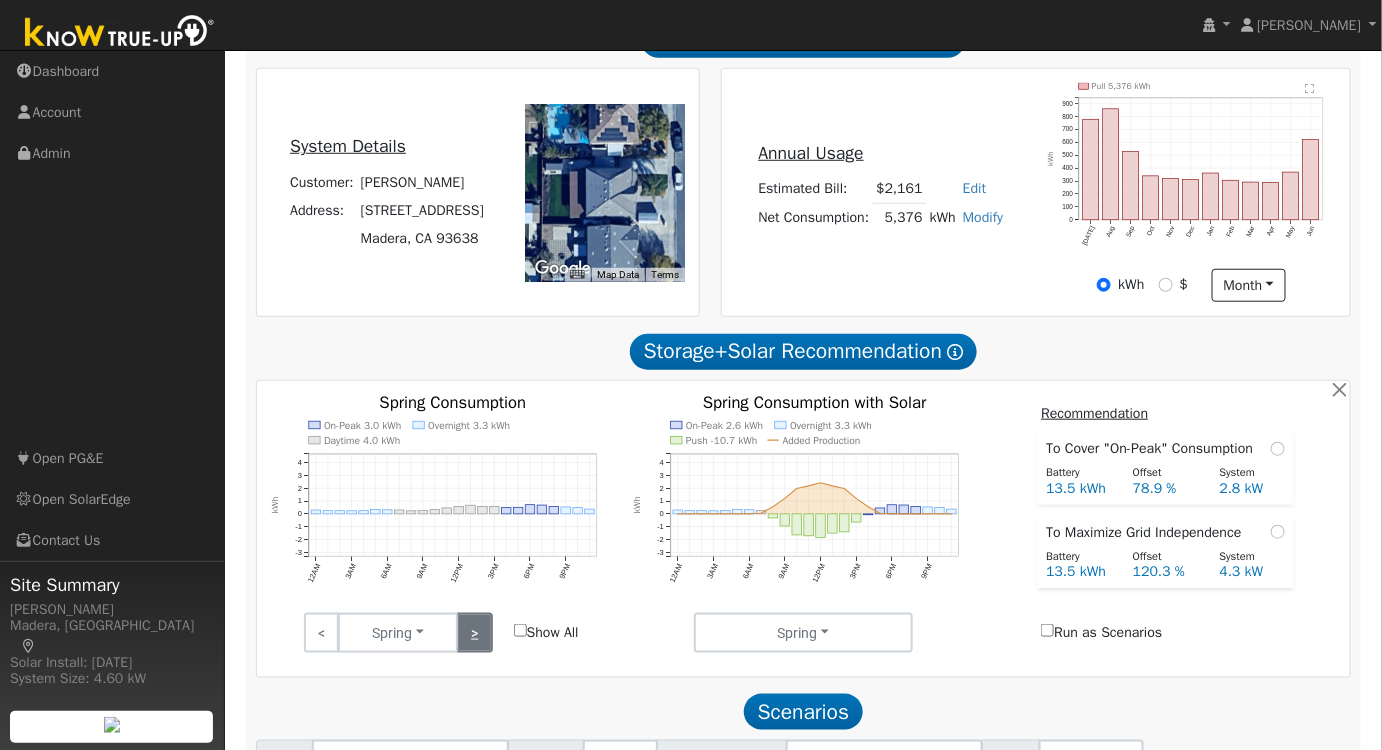 click on ">" at bounding box center (474, 633) 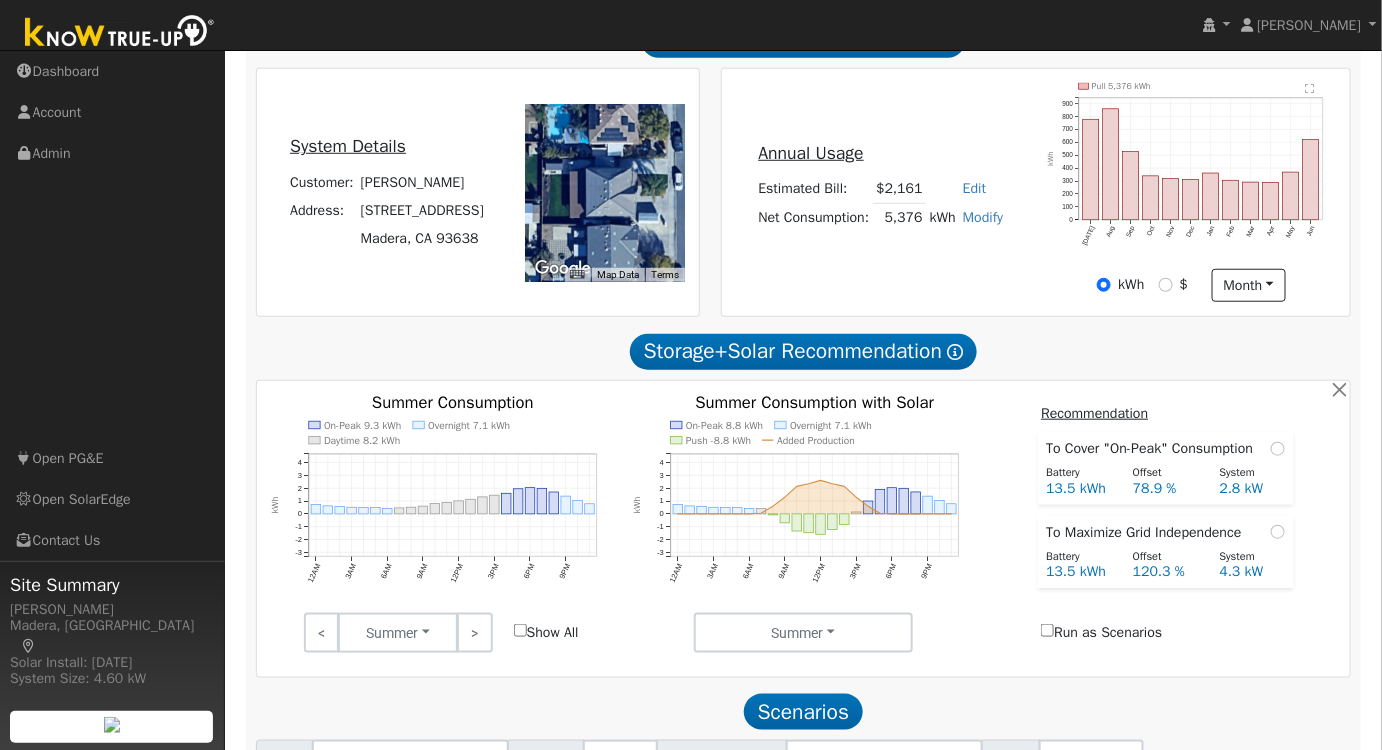 click on "Recommendation To Cover "On-Peak" Consumption  Battery  Offset  System  13.5 kWh  78.9 %  2.8 kW  To Maximize Grid Independence  Battery  Offset  System  13.5 kWh  120.3 %  4.3 kW   Run as Scenarios" at bounding box center [1166, 524] 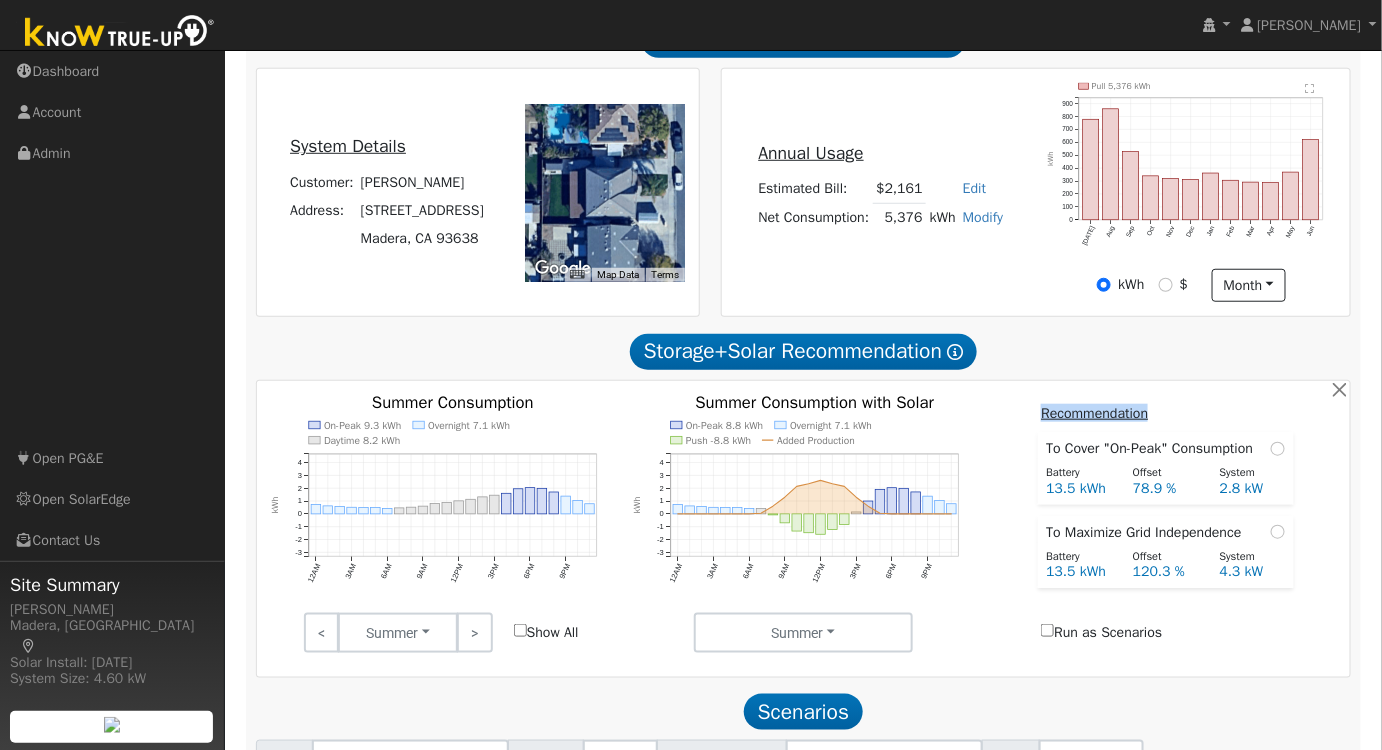 click on "Recommendation To Cover "On-Peak" Consumption  Battery  Offset  System  13.5 kWh  78.9 %  2.8 kW  To Maximize Grid Independence  Battery  Offset  System  13.5 kWh  120.3 %  4.3 kW   Run as Scenarios" at bounding box center (1166, 524) 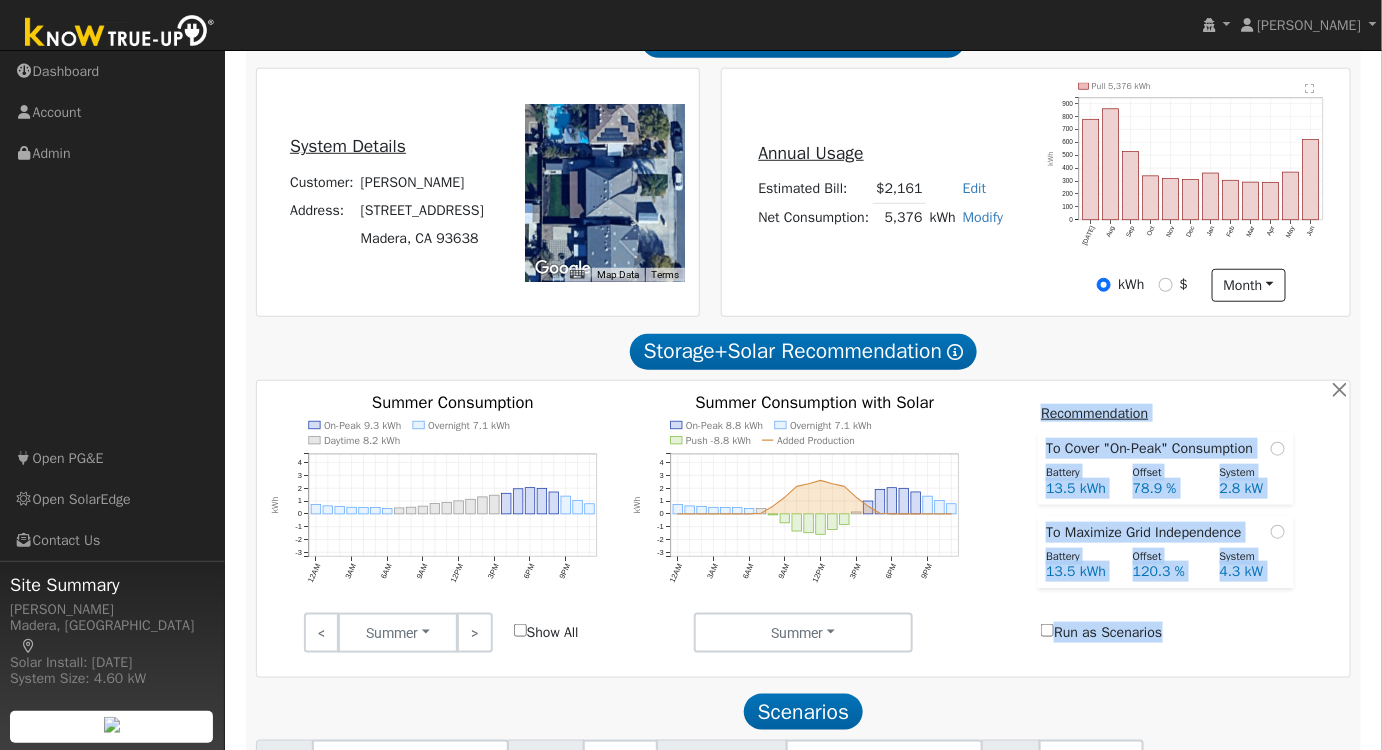 click on "Recommendation To Cover "On-Peak" Consumption  Battery  Offset  System  13.5 kWh  78.9 %  2.8 kW  To Maximize Grid Independence  Battery  Offset  System  13.5 kWh  120.3 %  4.3 kW   Run as Scenarios" at bounding box center [1166, 524] 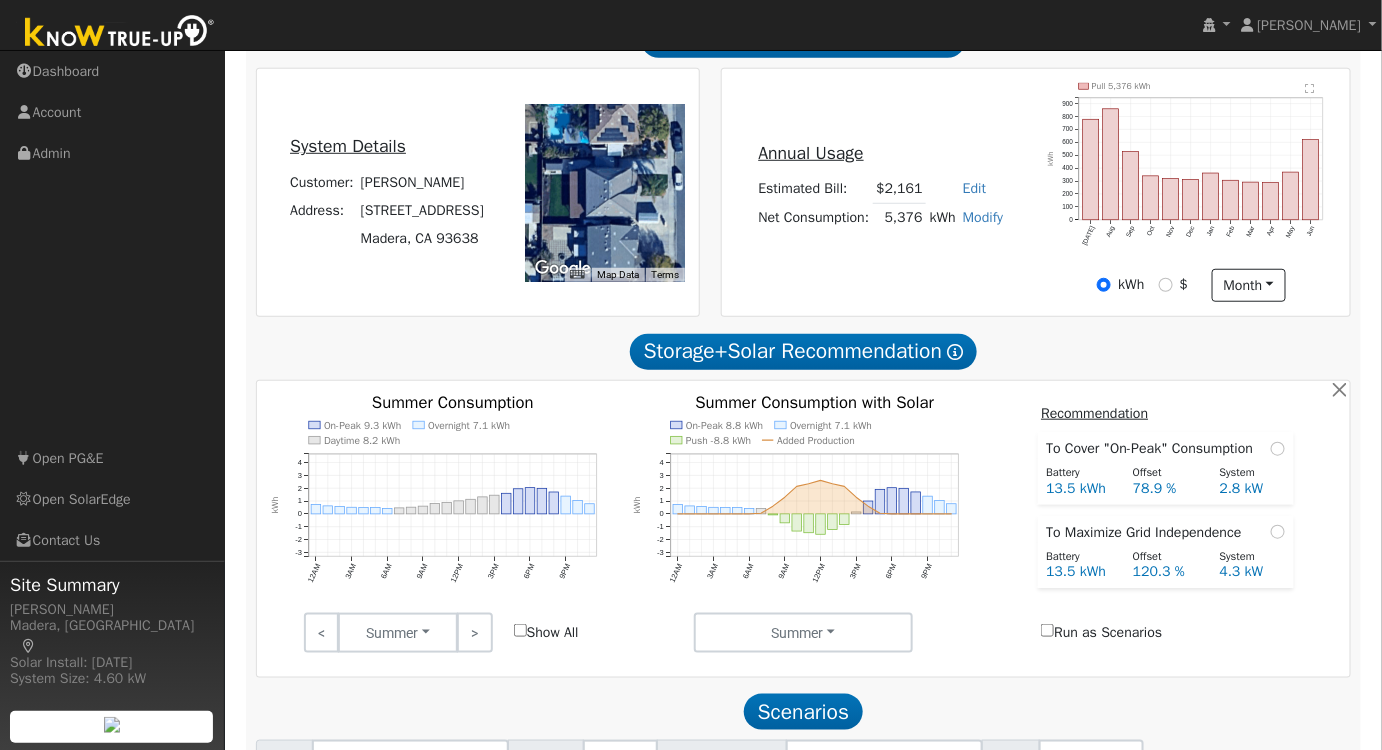 drag, startPoint x: 994, startPoint y: 618, endPoint x: 925, endPoint y: 279, distance: 345.95087 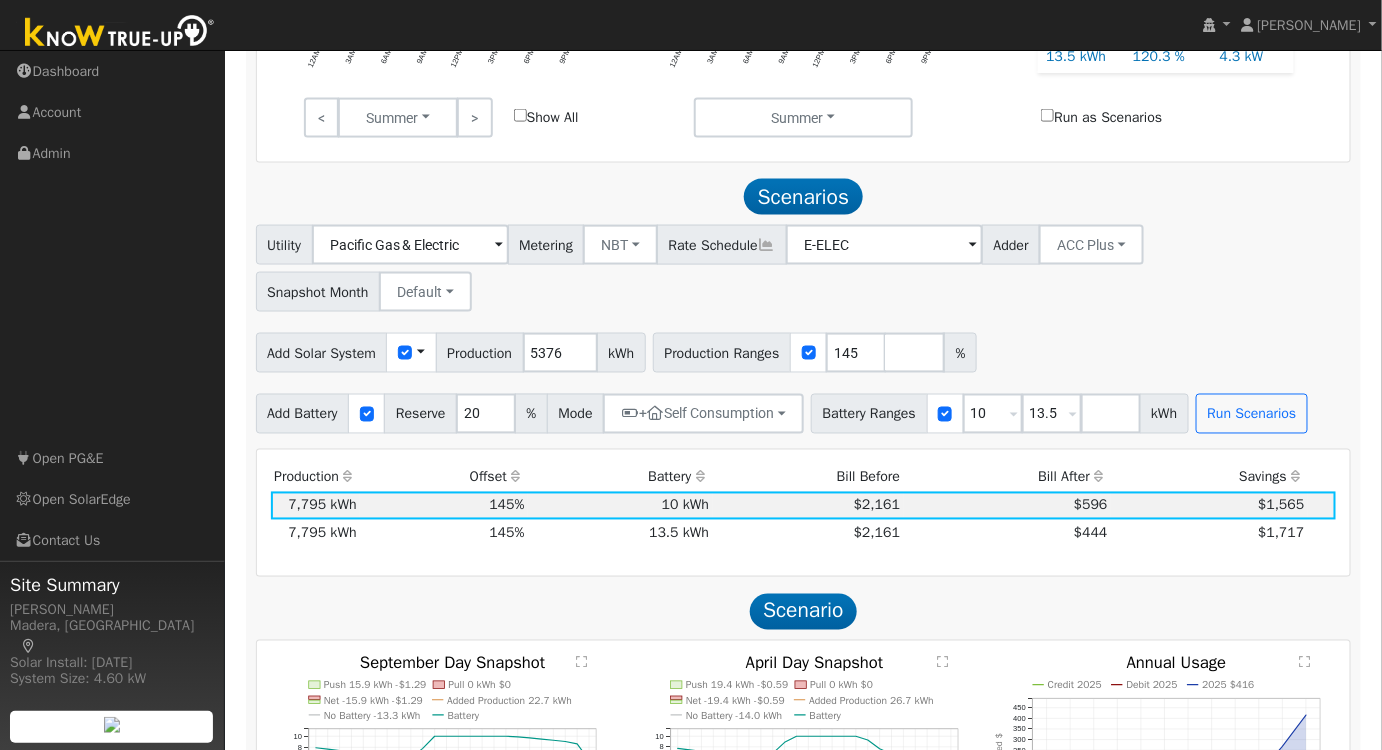scroll, scrollTop: 935, scrollLeft: 0, axis: vertical 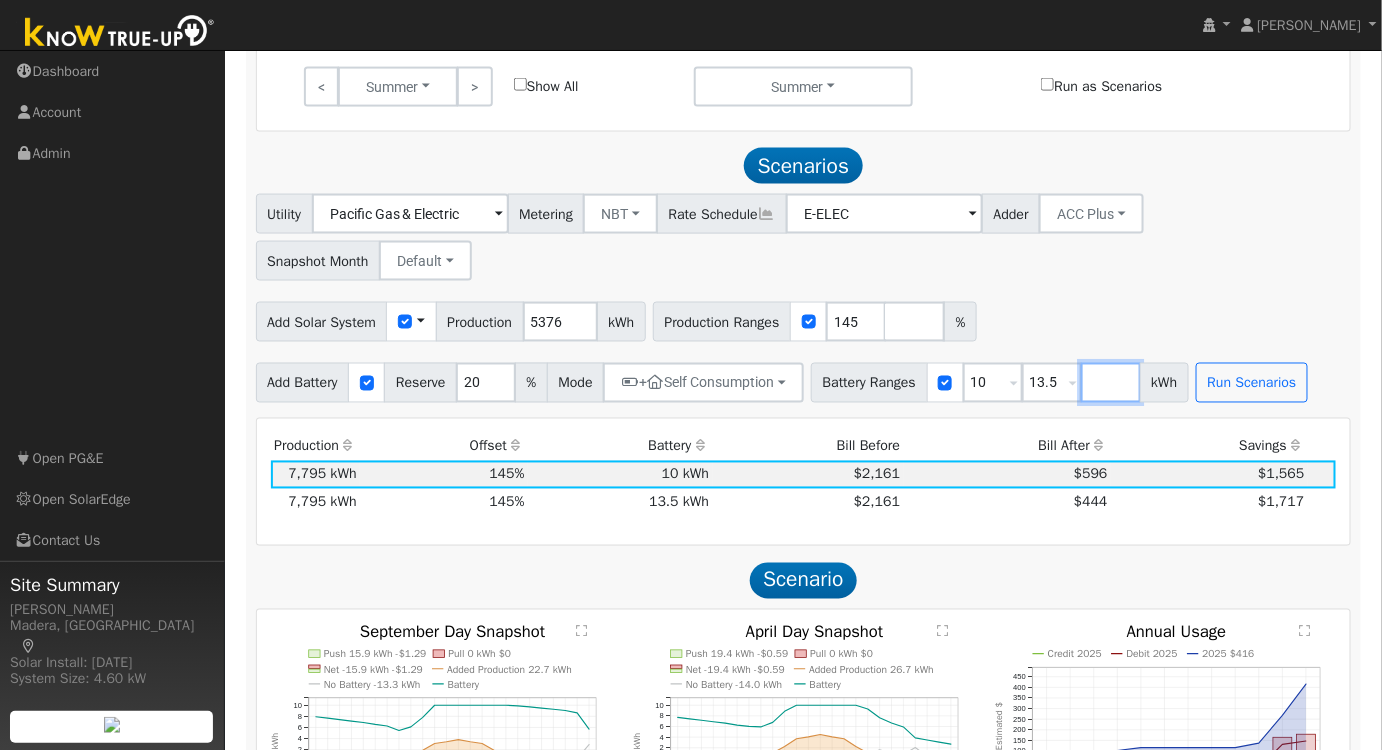 click at bounding box center (1111, 383) 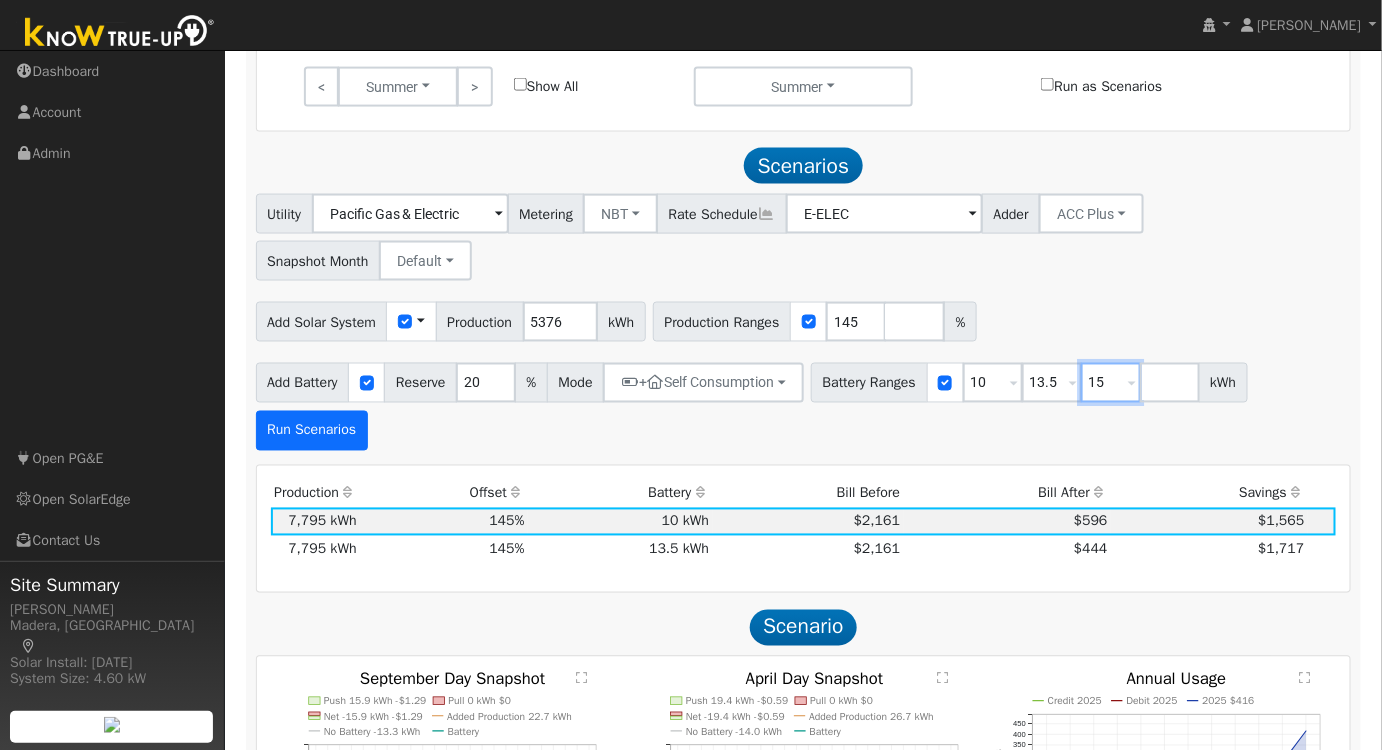 type on "15" 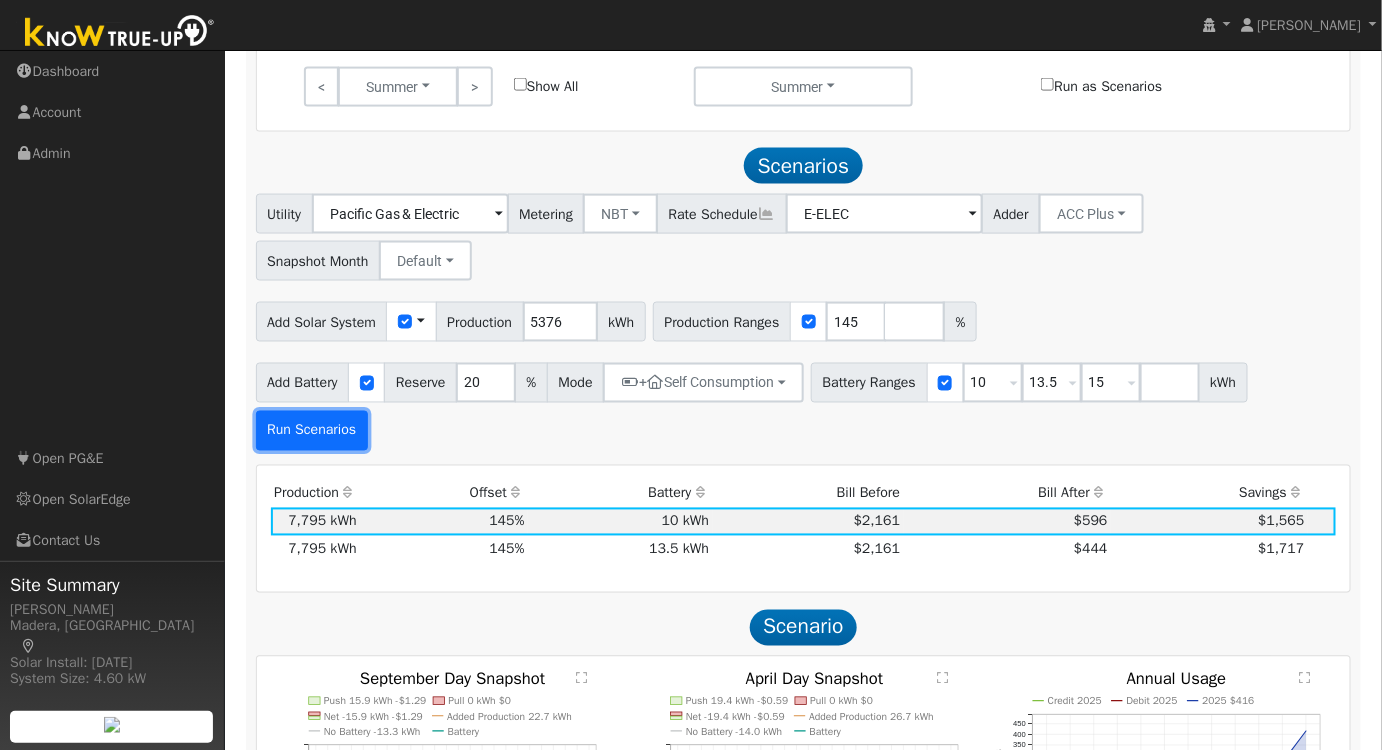 click on "Run Scenarios" at bounding box center [312, 431] 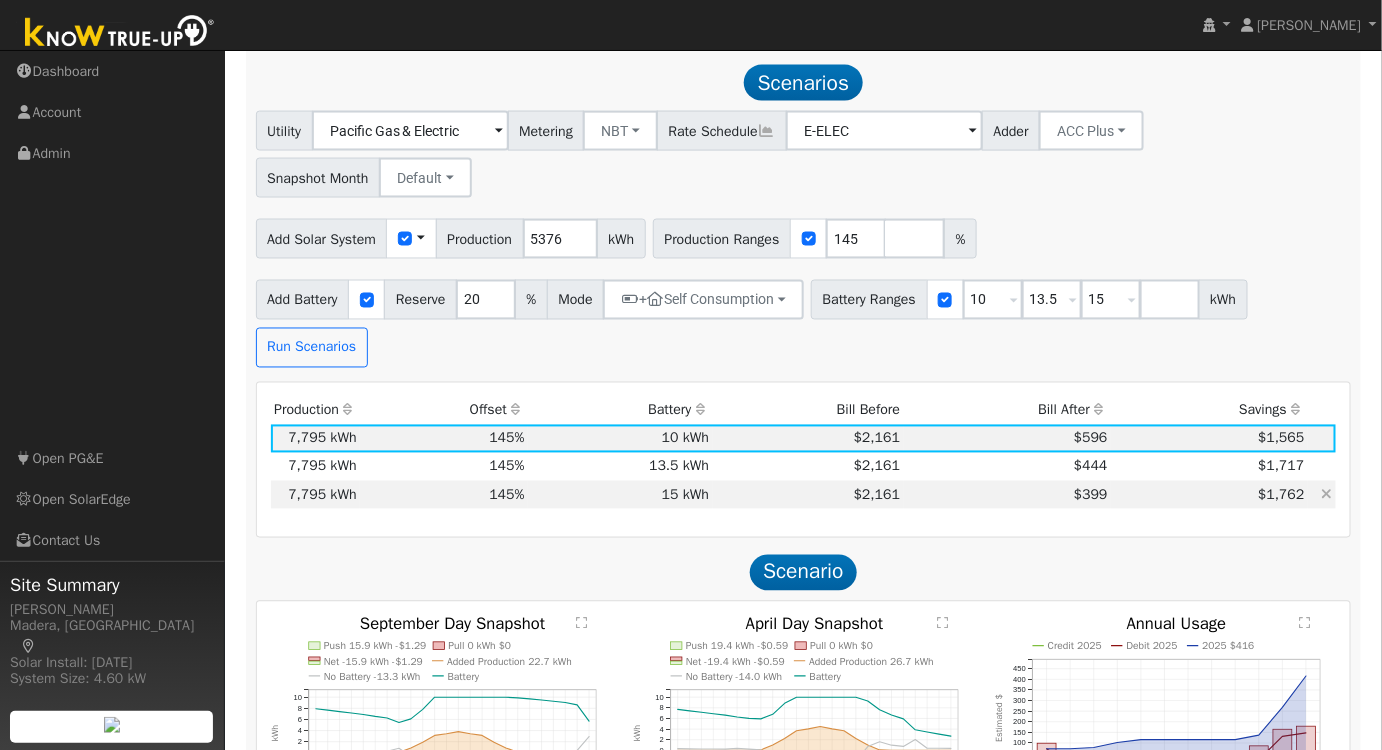 scroll, scrollTop: 1026, scrollLeft: 0, axis: vertical 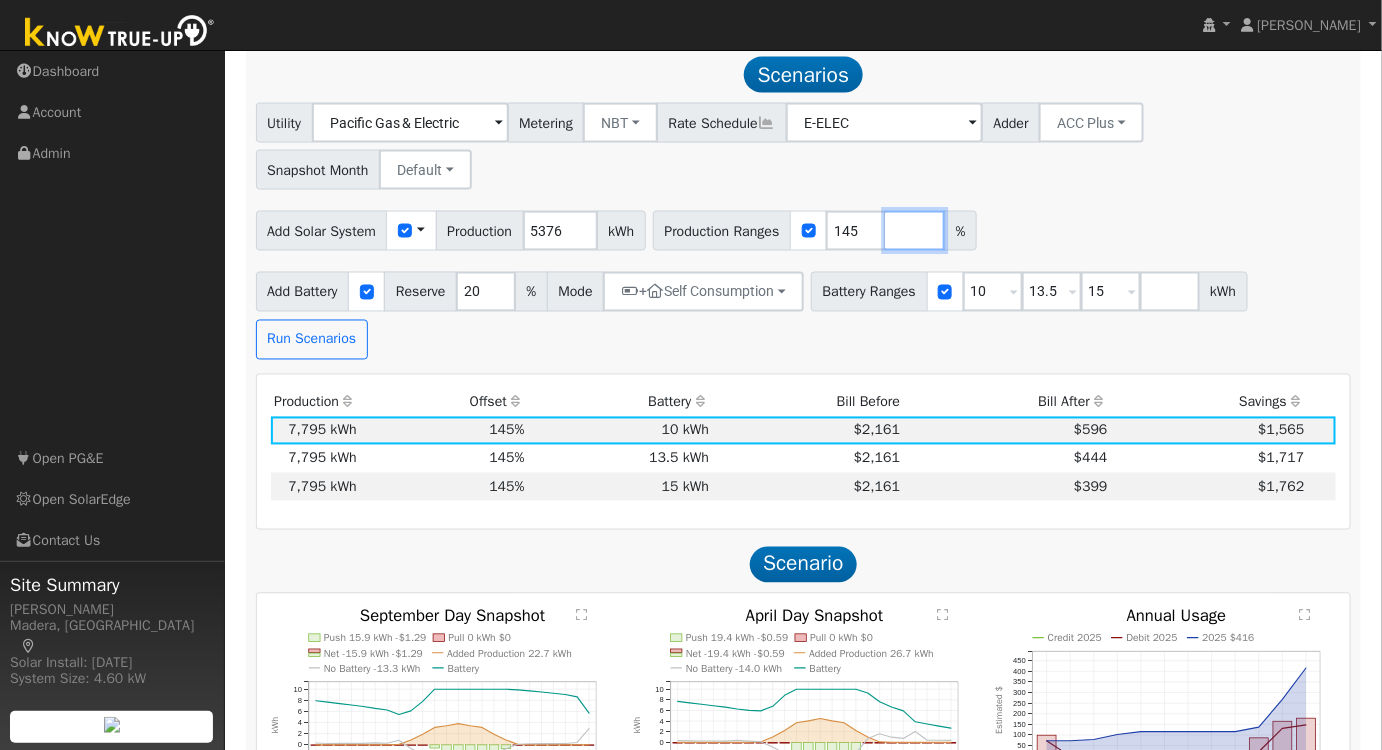click at bounding box center [915, 231] 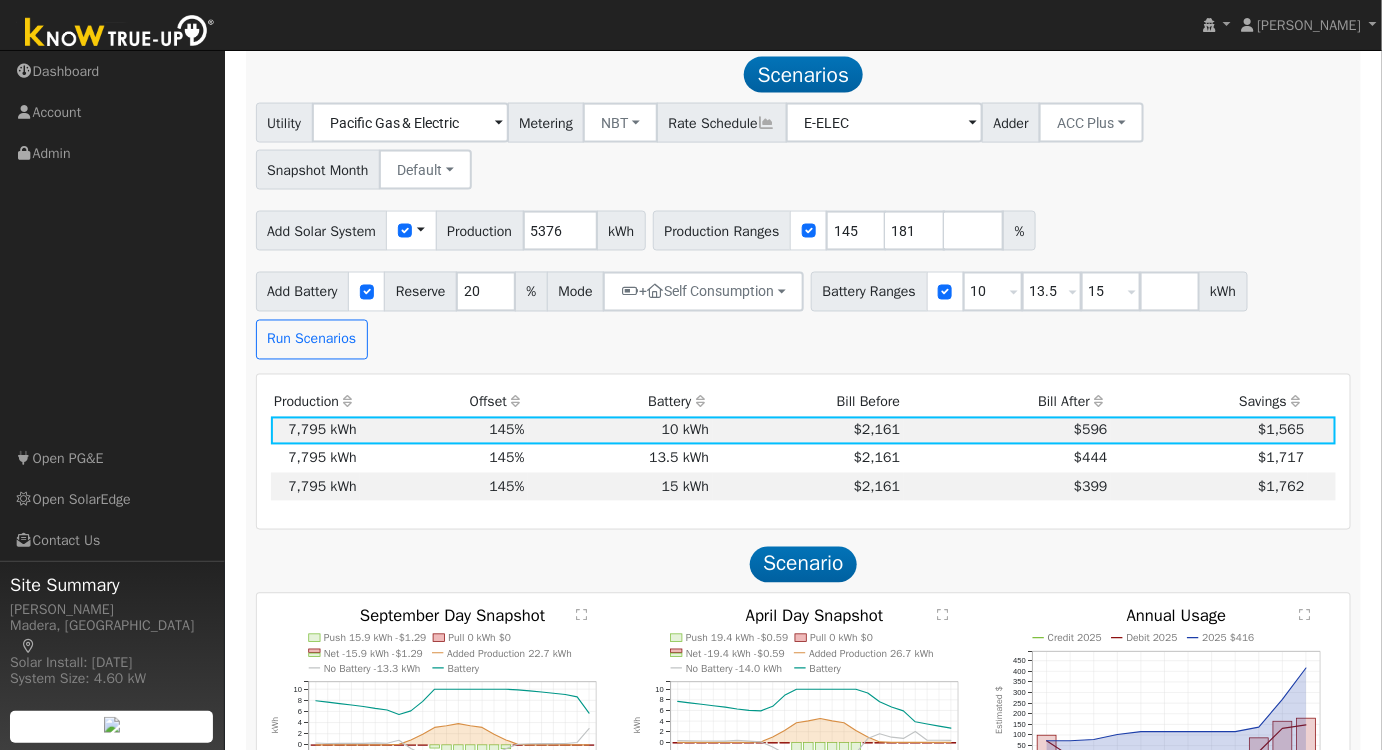click on "Add Solar System Use CSV Data Production 5376 kWh Production Ranges 145 181 %" at bounding box center (803, 227) 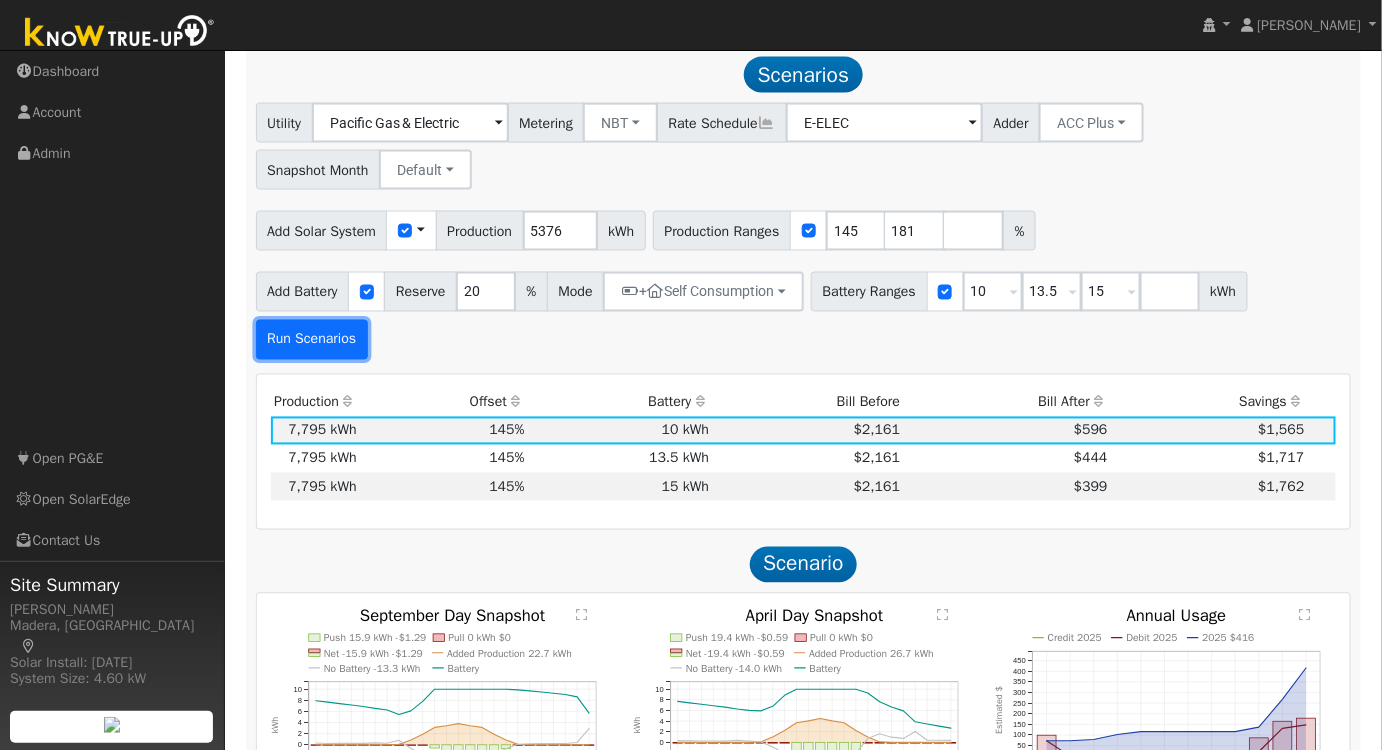 click on "Run Scenarios" at bounding box center [312, 340] 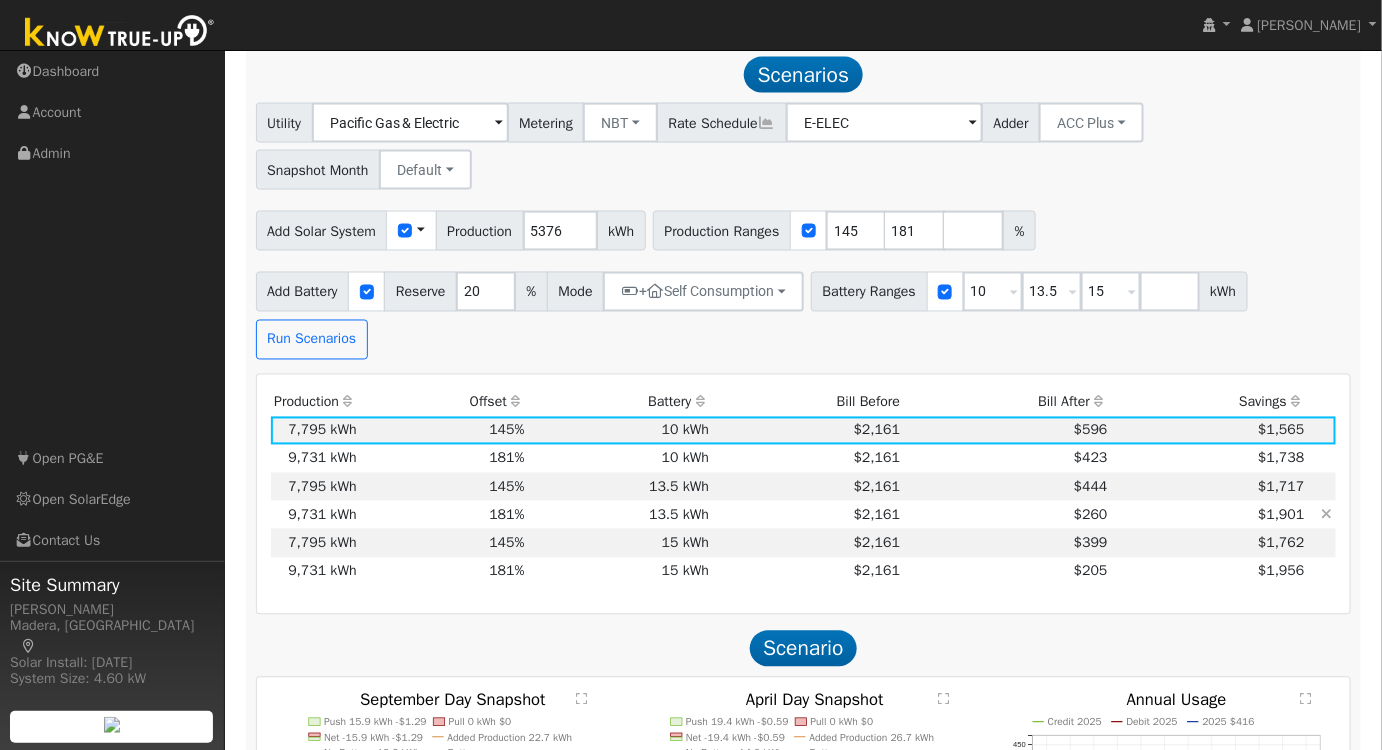 click on "13.5 kWh" at bounding box center (620, 515) 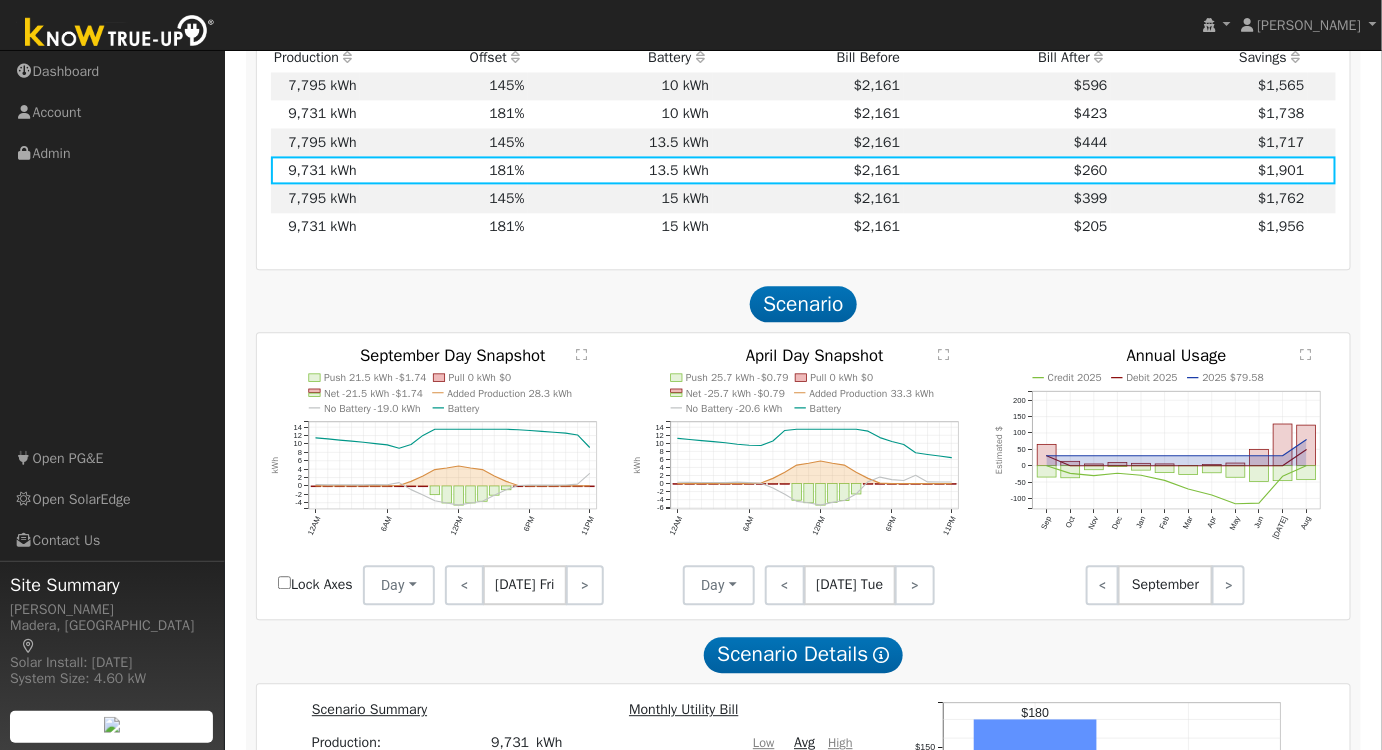 scroll, scrollTop: 1389, scrollLeft: 0, axis: vertical 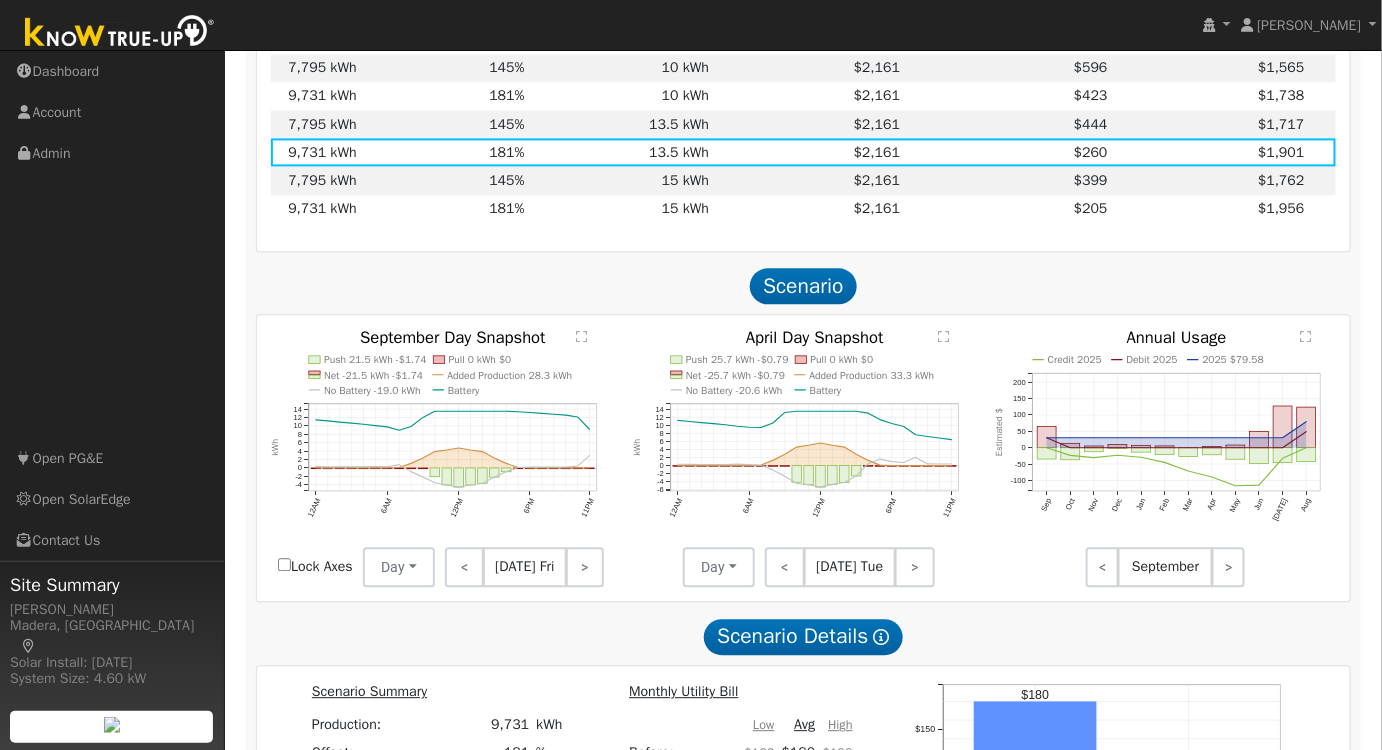 click on "" 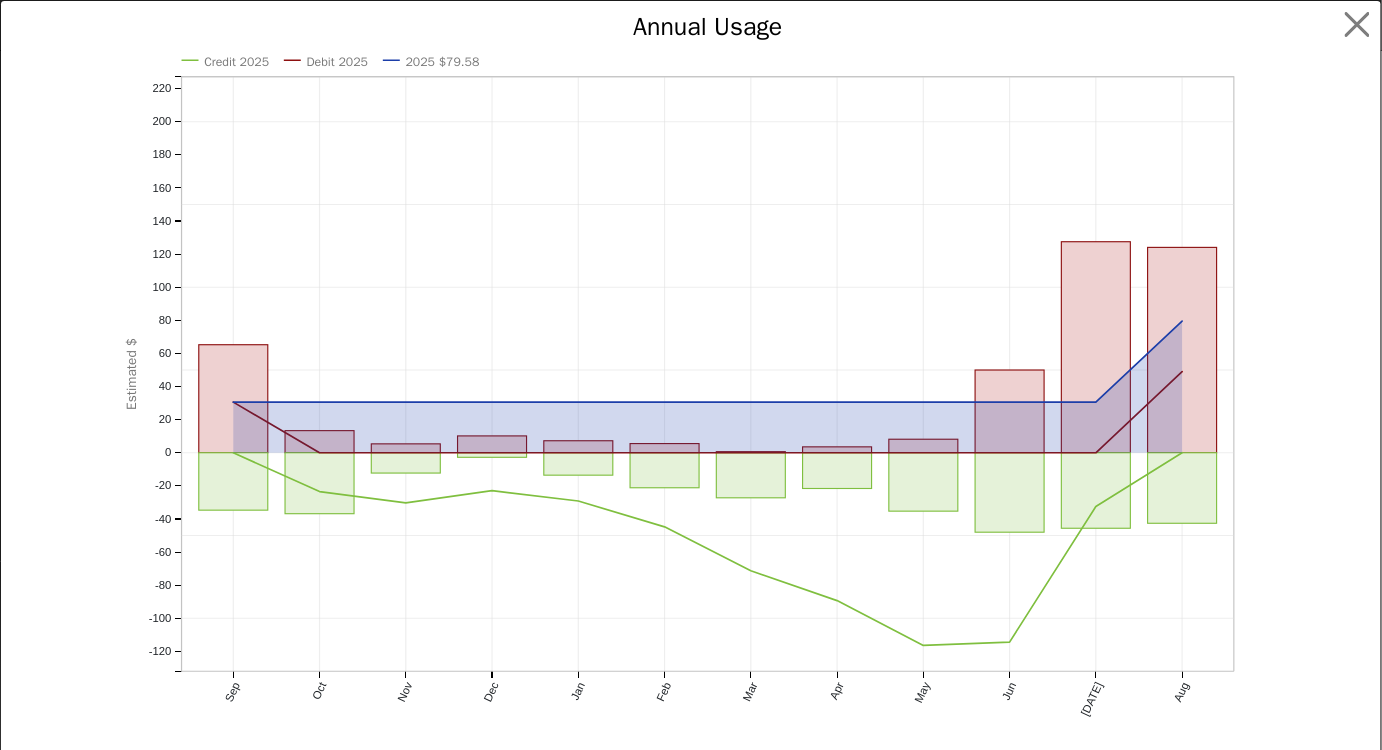 scroll, scrollTop: 1355, scrollLeft: 0, axis: vertical 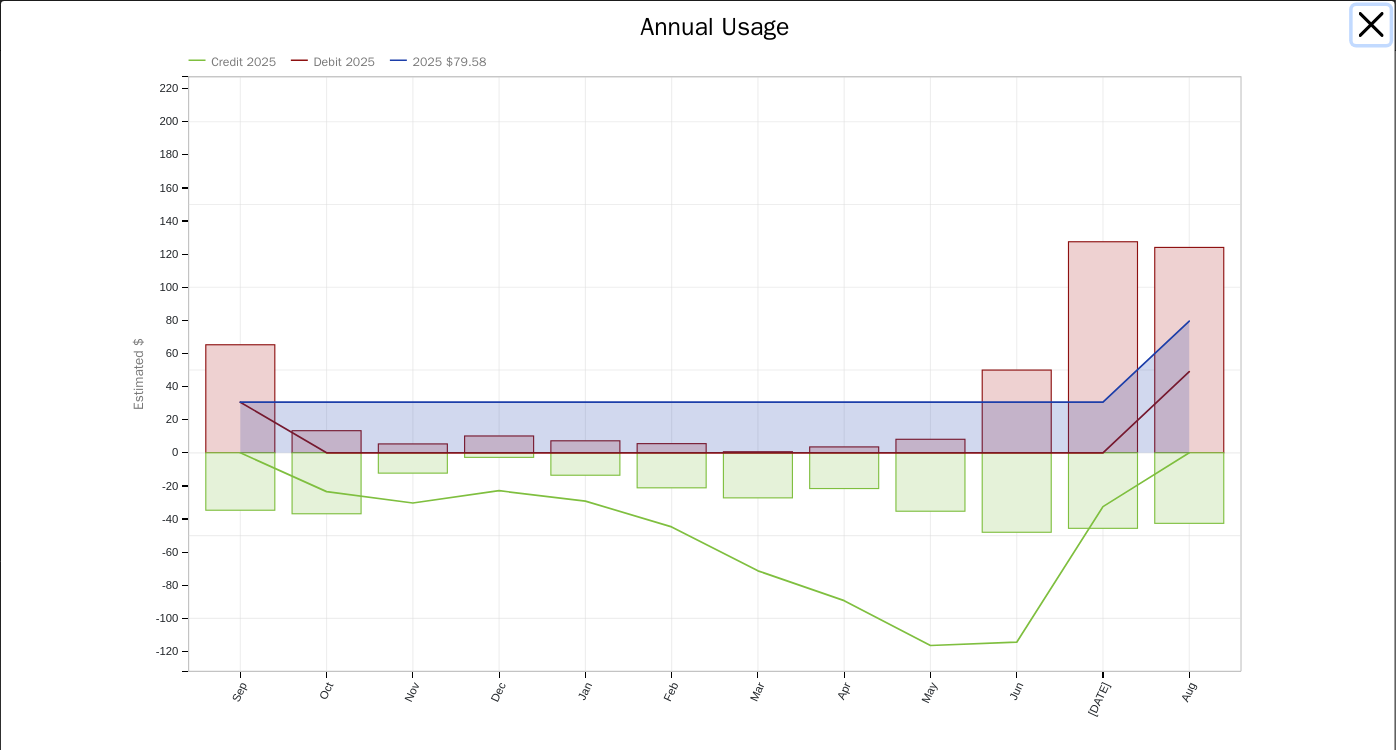 click at bounding box center [1372, 25] 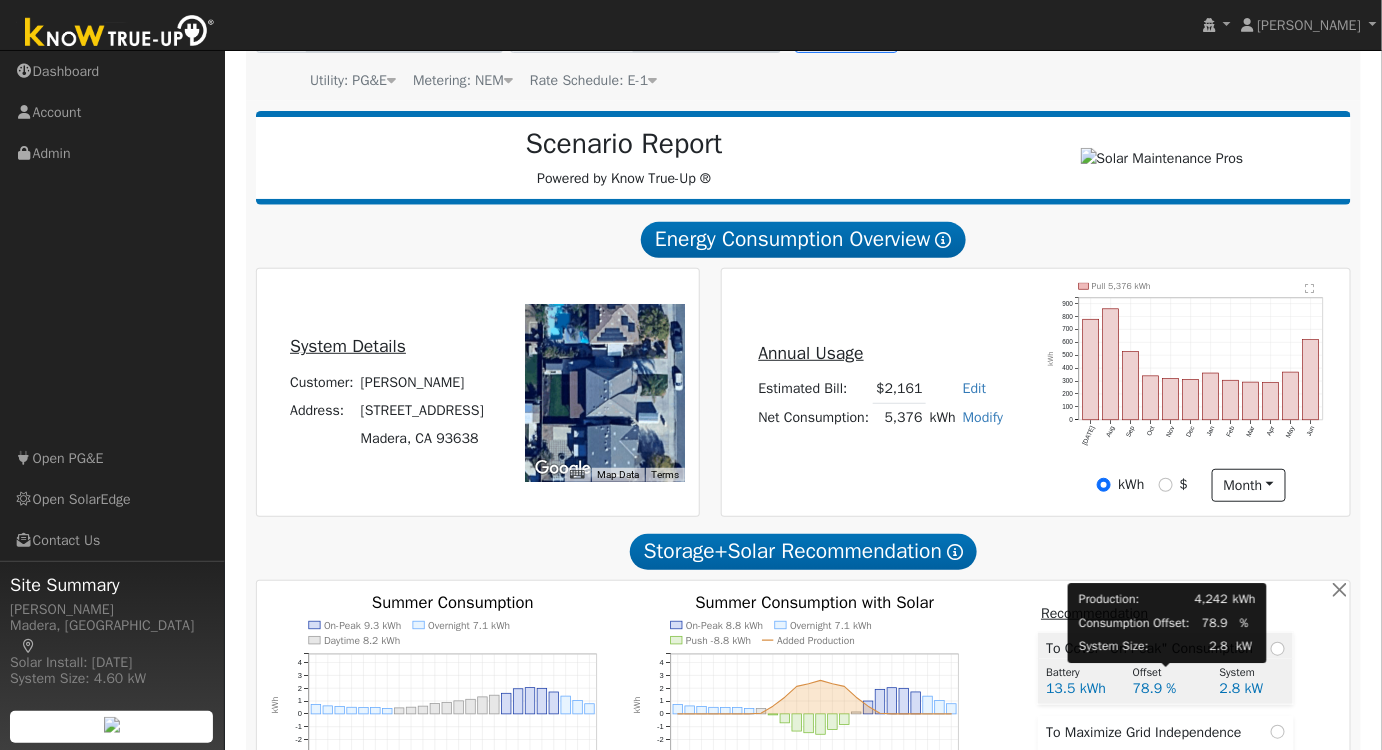 scroll, scrollTop: 173, scrollLeft: 0, axis: vertical 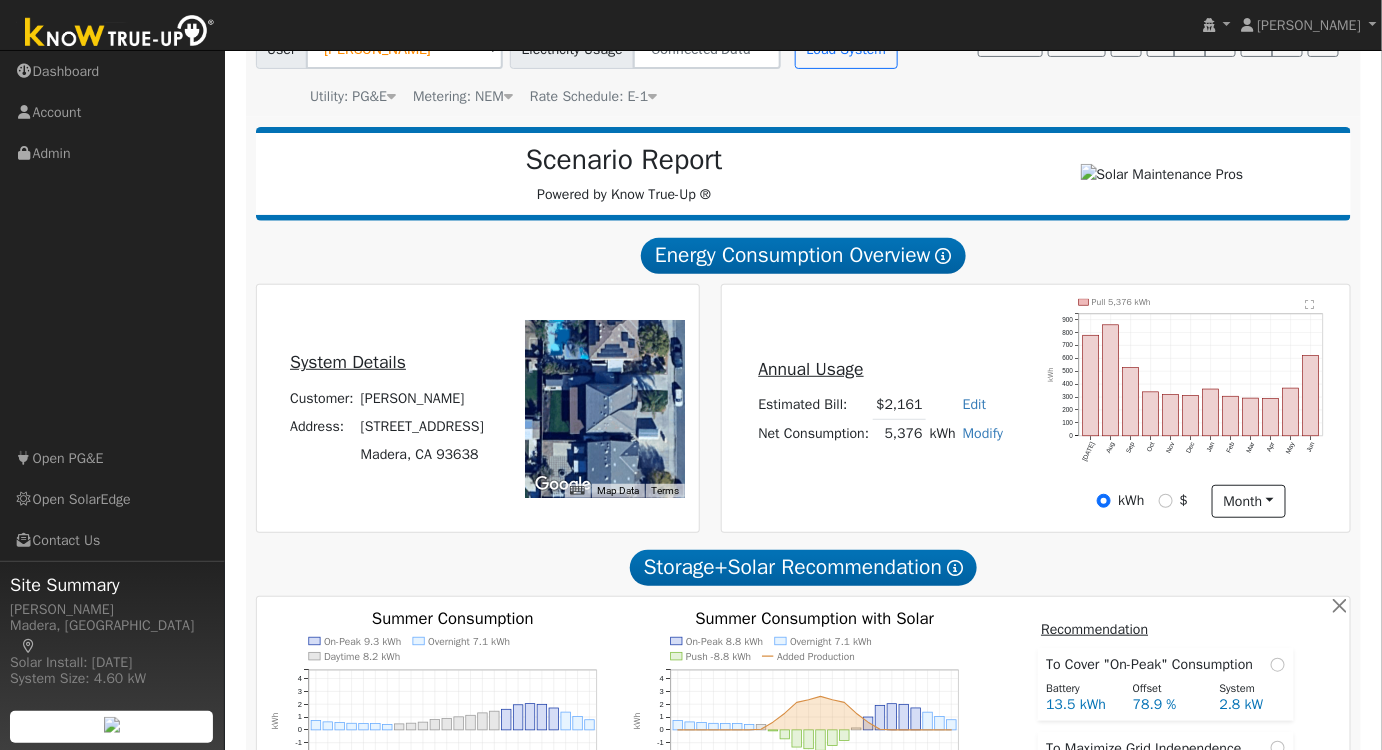 click on "" 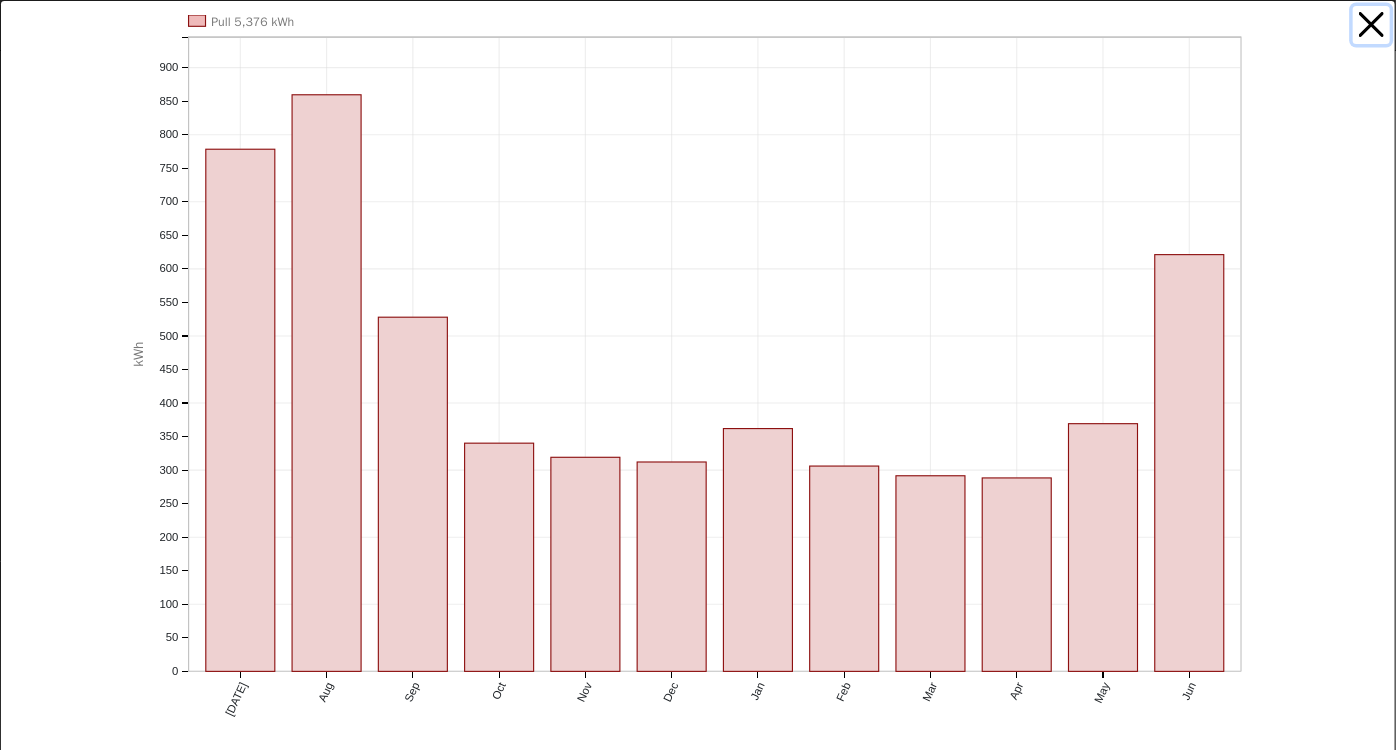 click at bounding box center [1372, 25] 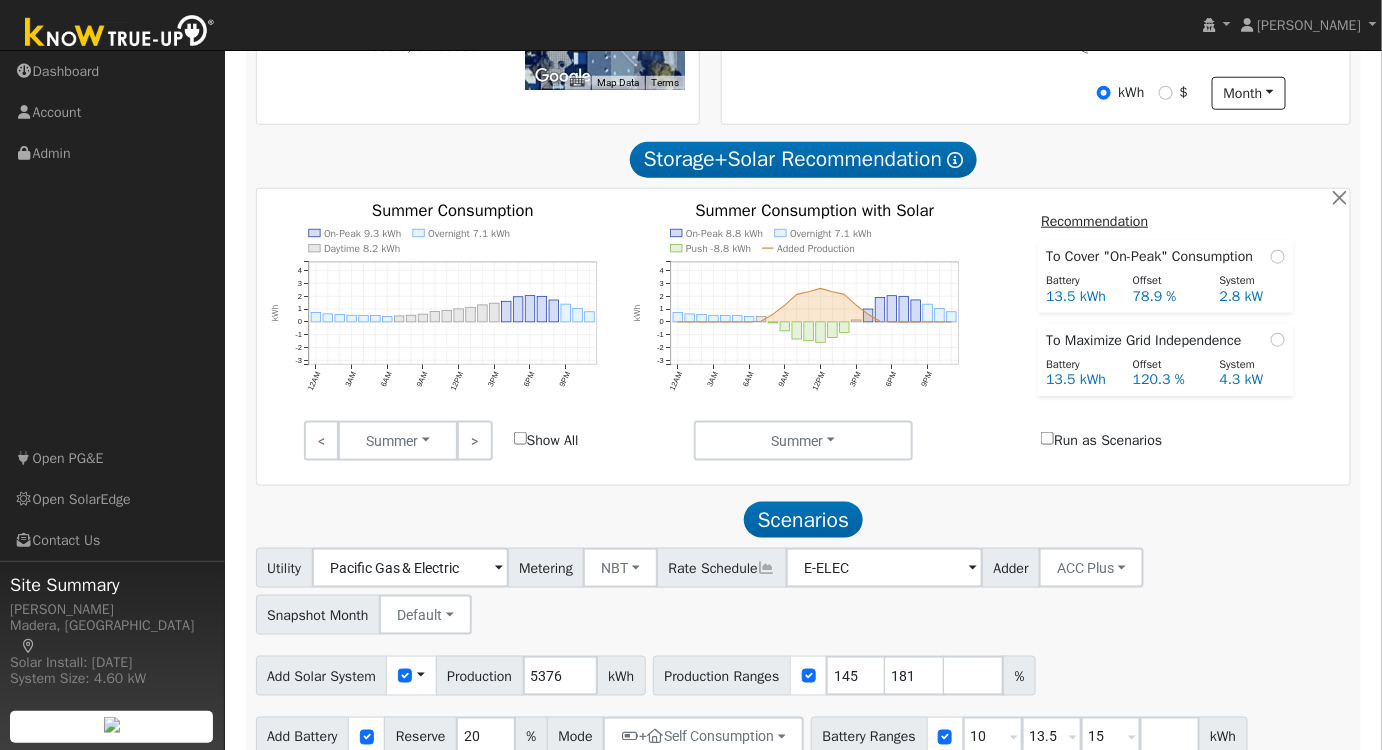 scroll, scrollTop: 818, scrollLeft: 0, axis: vertical 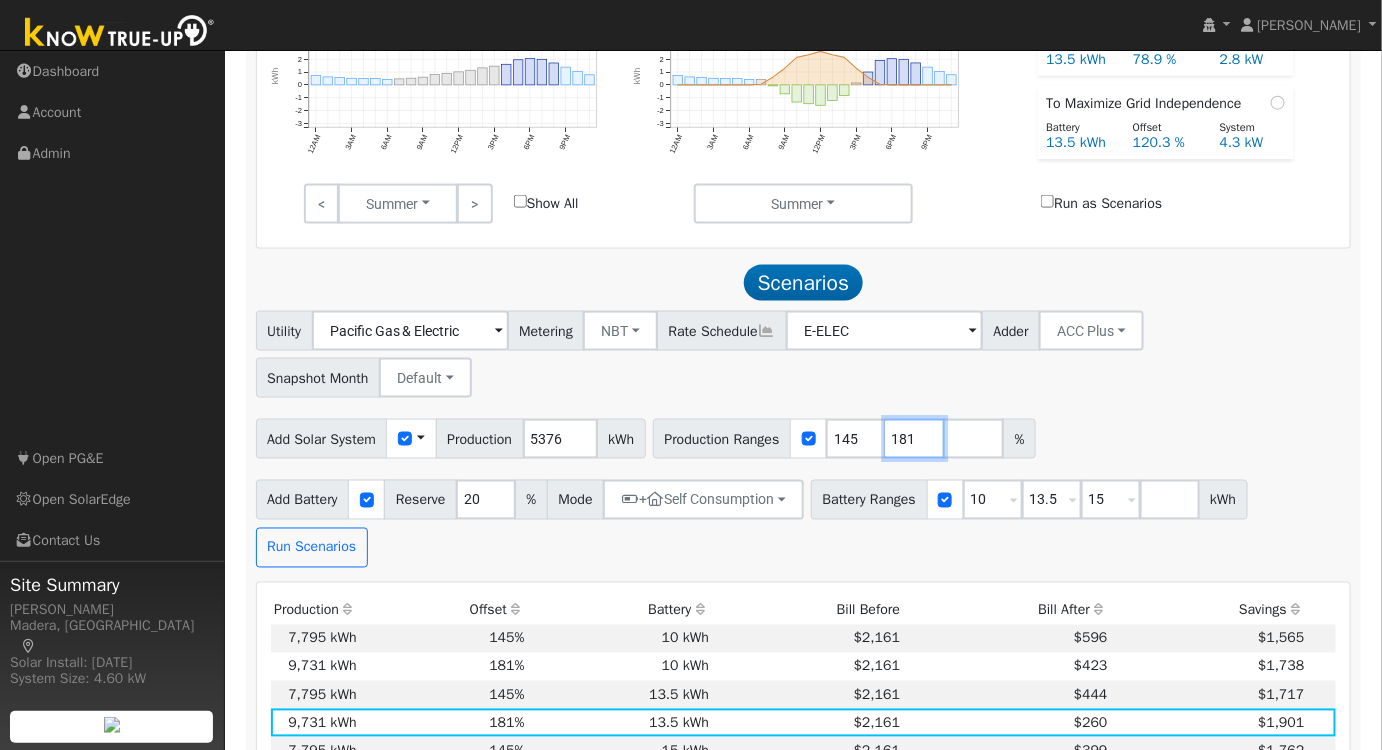 click on "181" at bounding box center [915, 439] 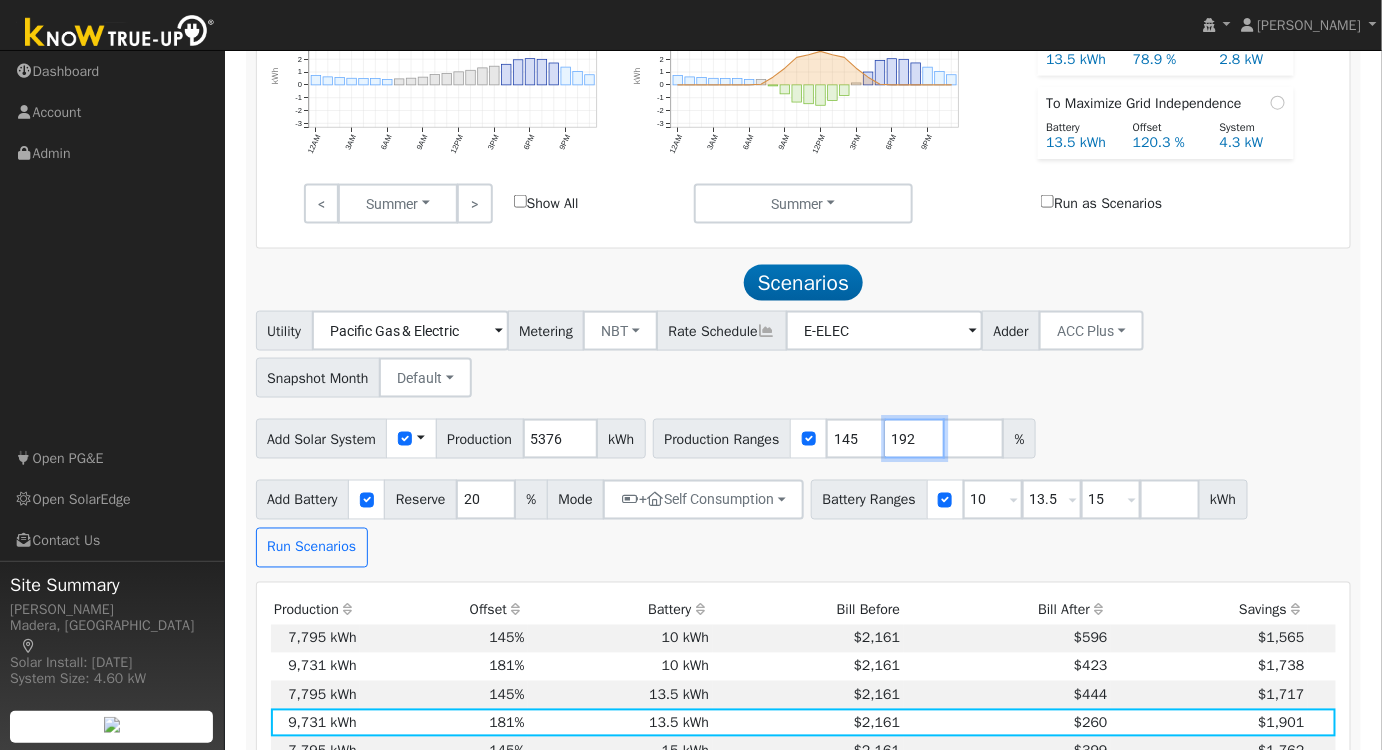type on "192" 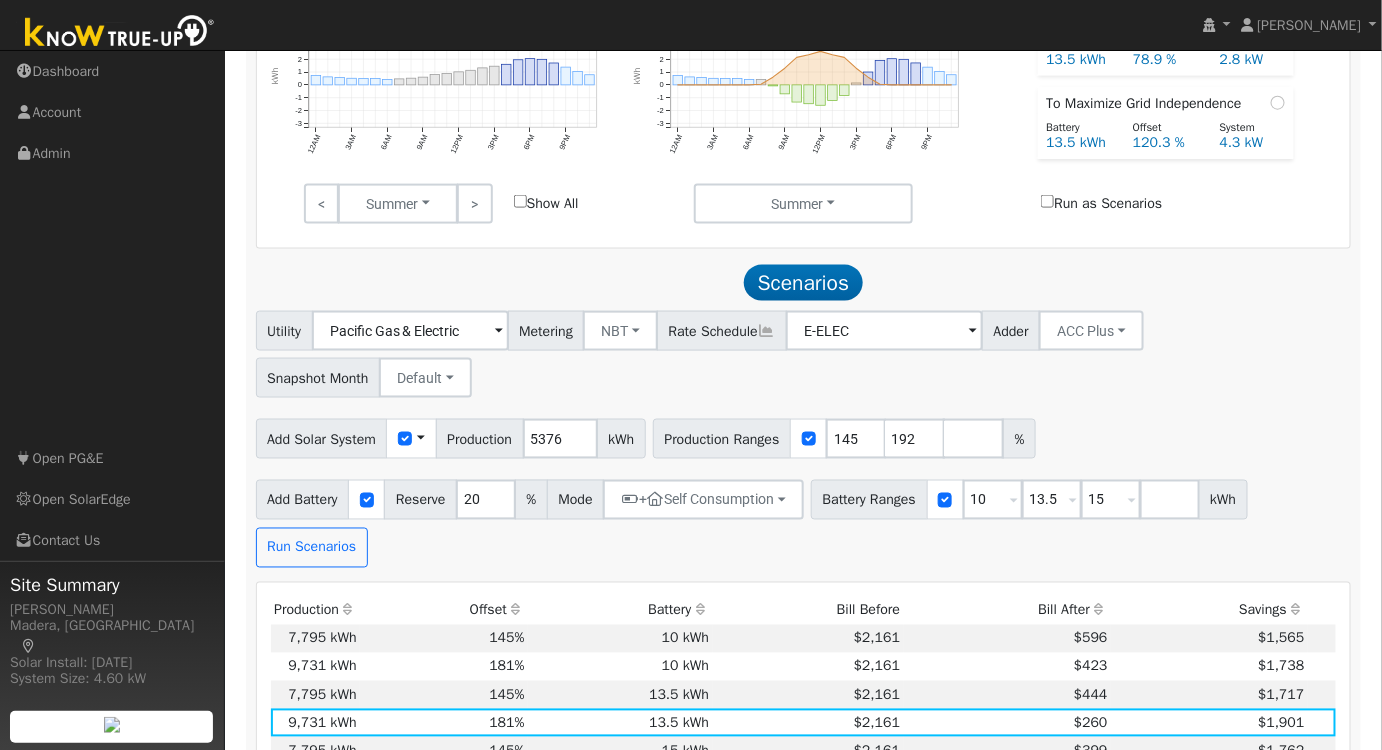 click on "Add Solar System Use CSV Data Production 5376 kWh Production Ranges 145 192 %" at bounding box center (803, 435) 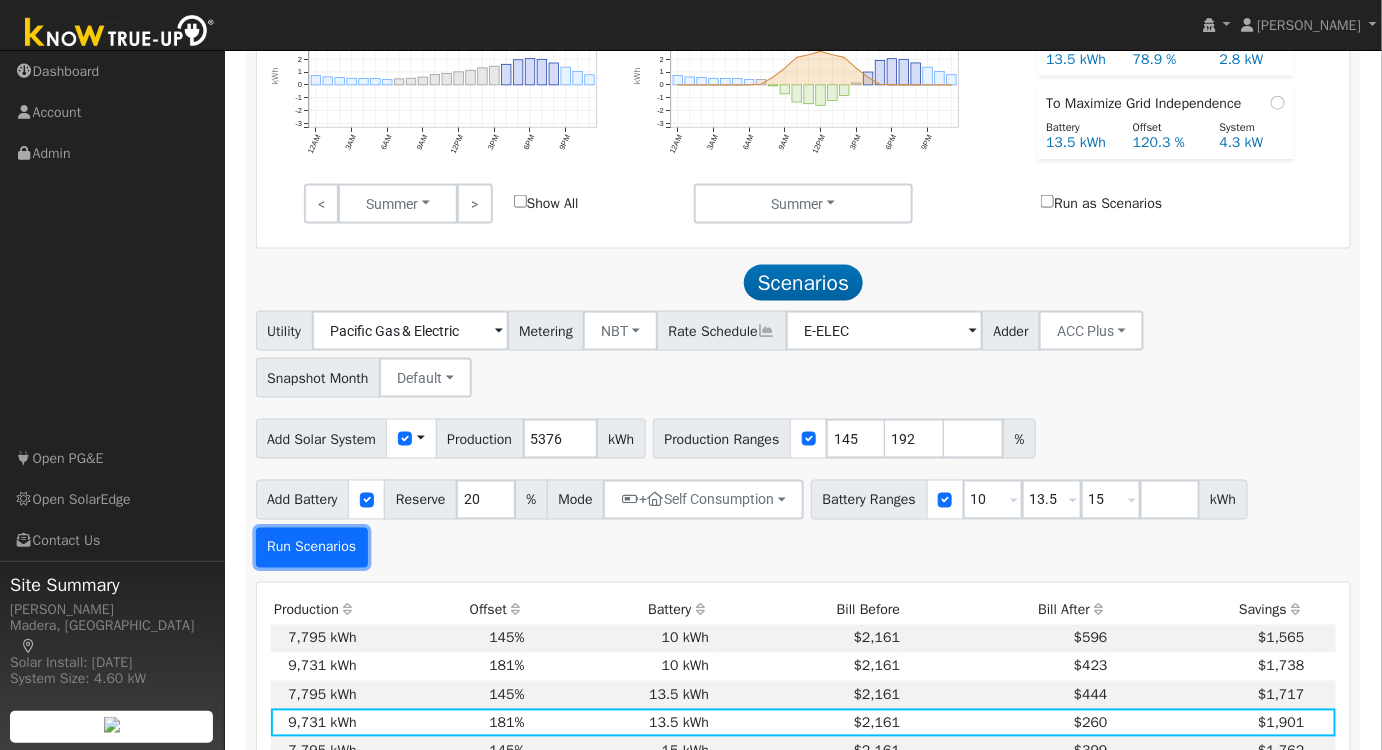 click on "Run Scenarios" at bounding box center (312, 548) 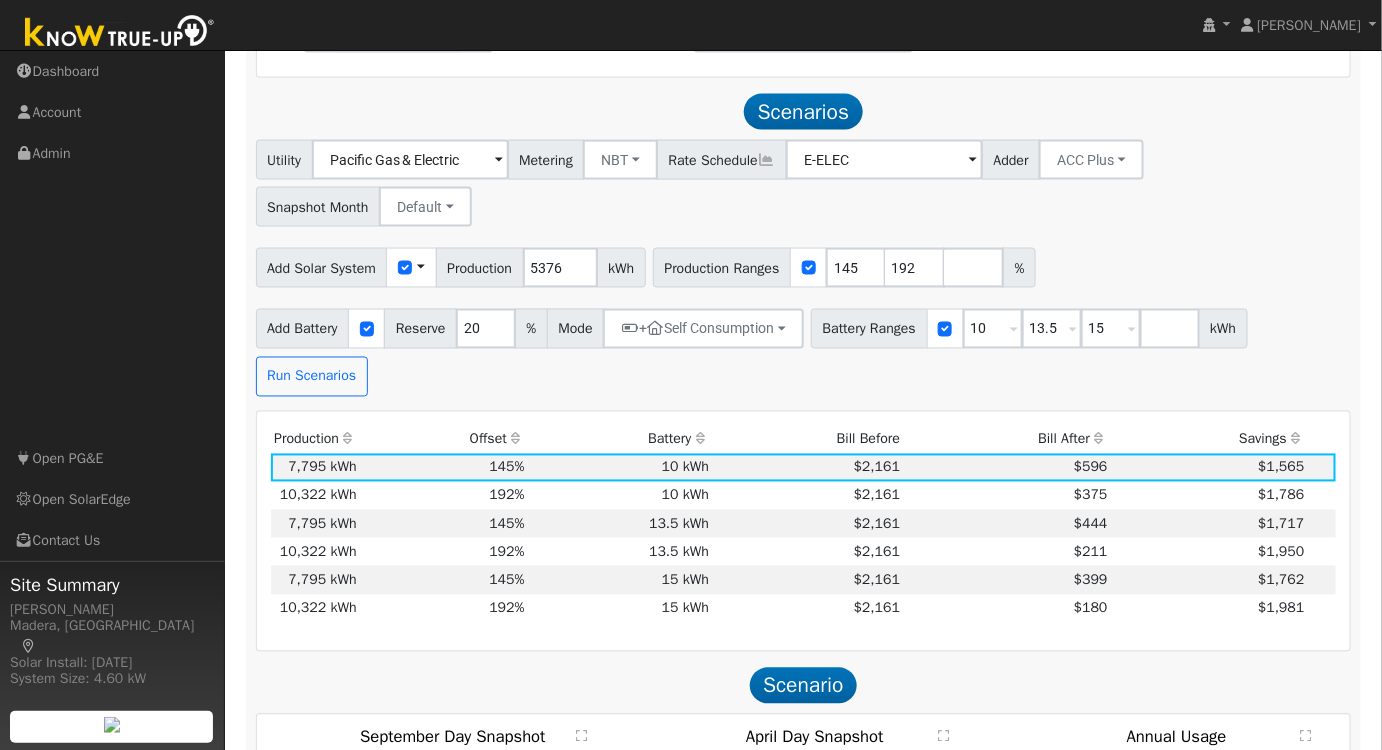 scroll, scrollTop: 1026, scrollLeft: 0, axis: vertical 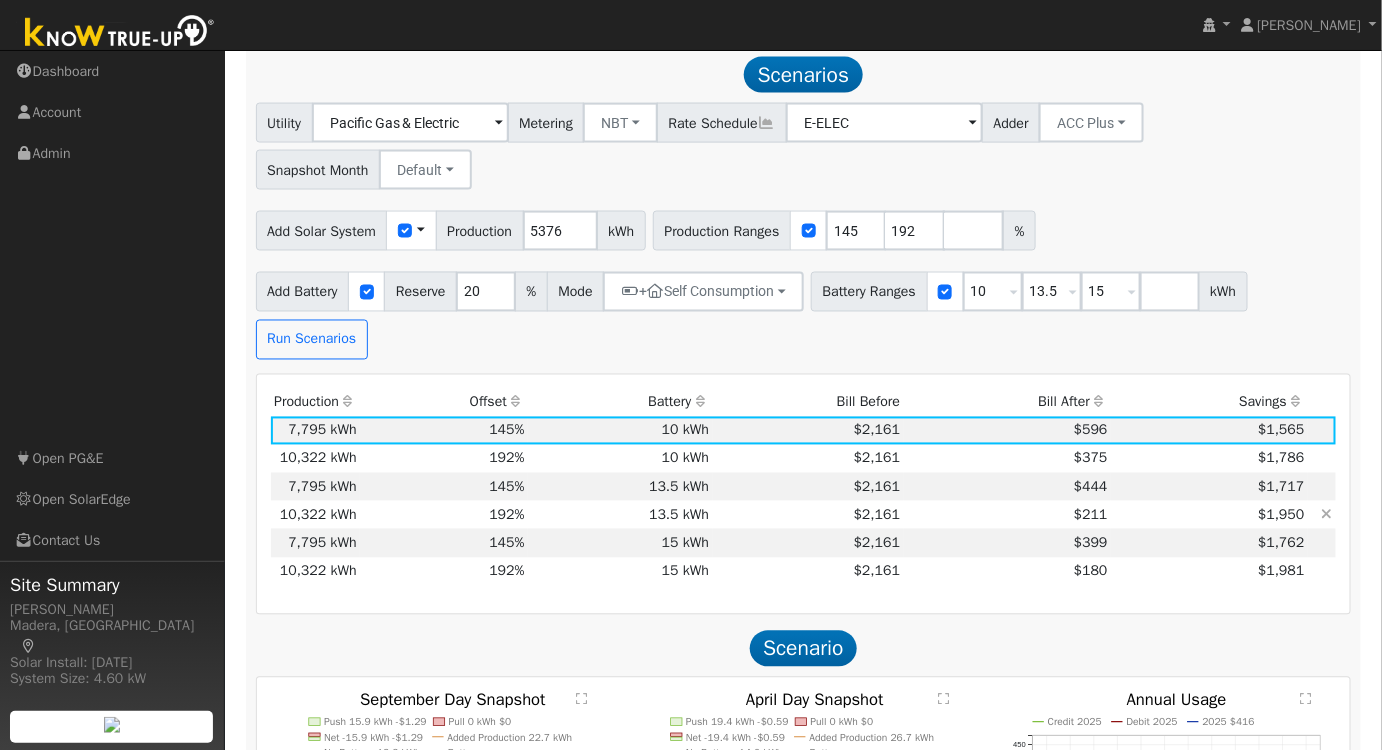 click on "13.5 kWh" at bounding box center [620, 515] 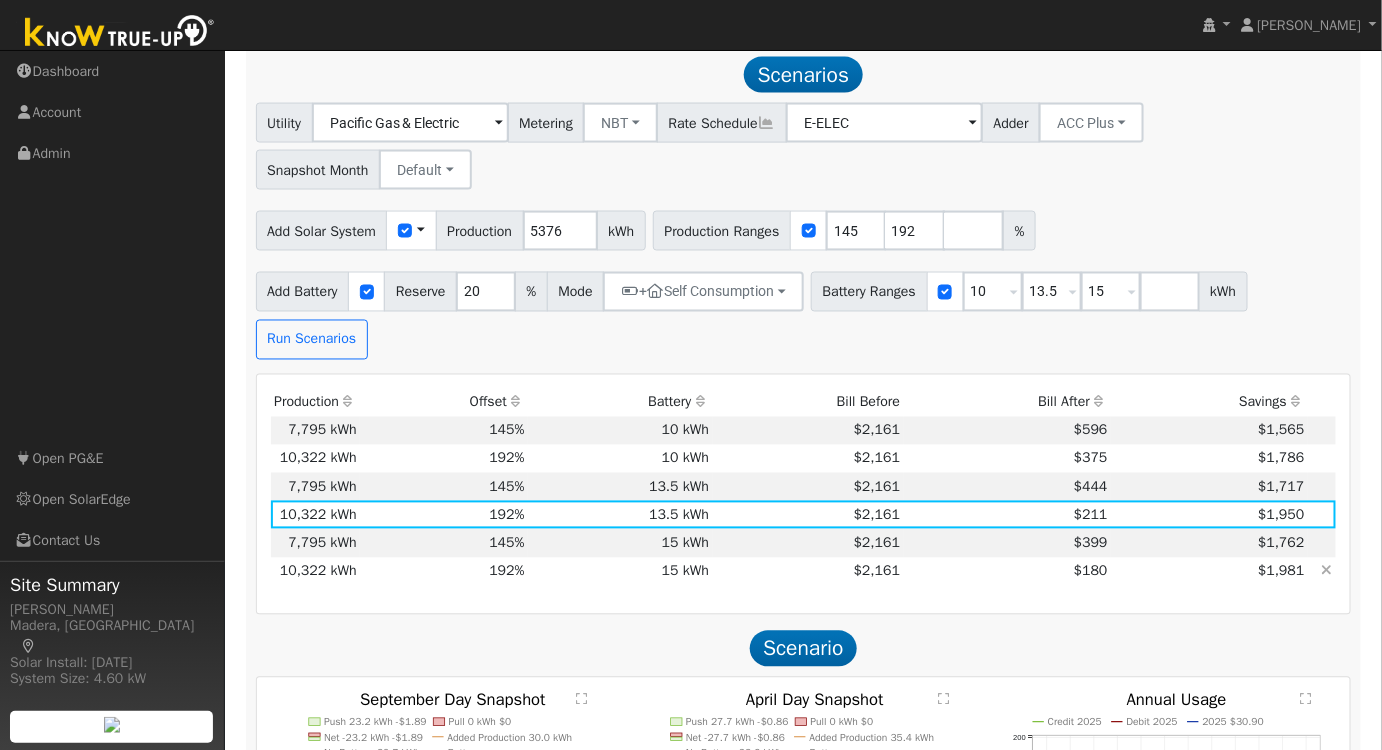 click on "15 kWh" at bounding box center [620, 572] 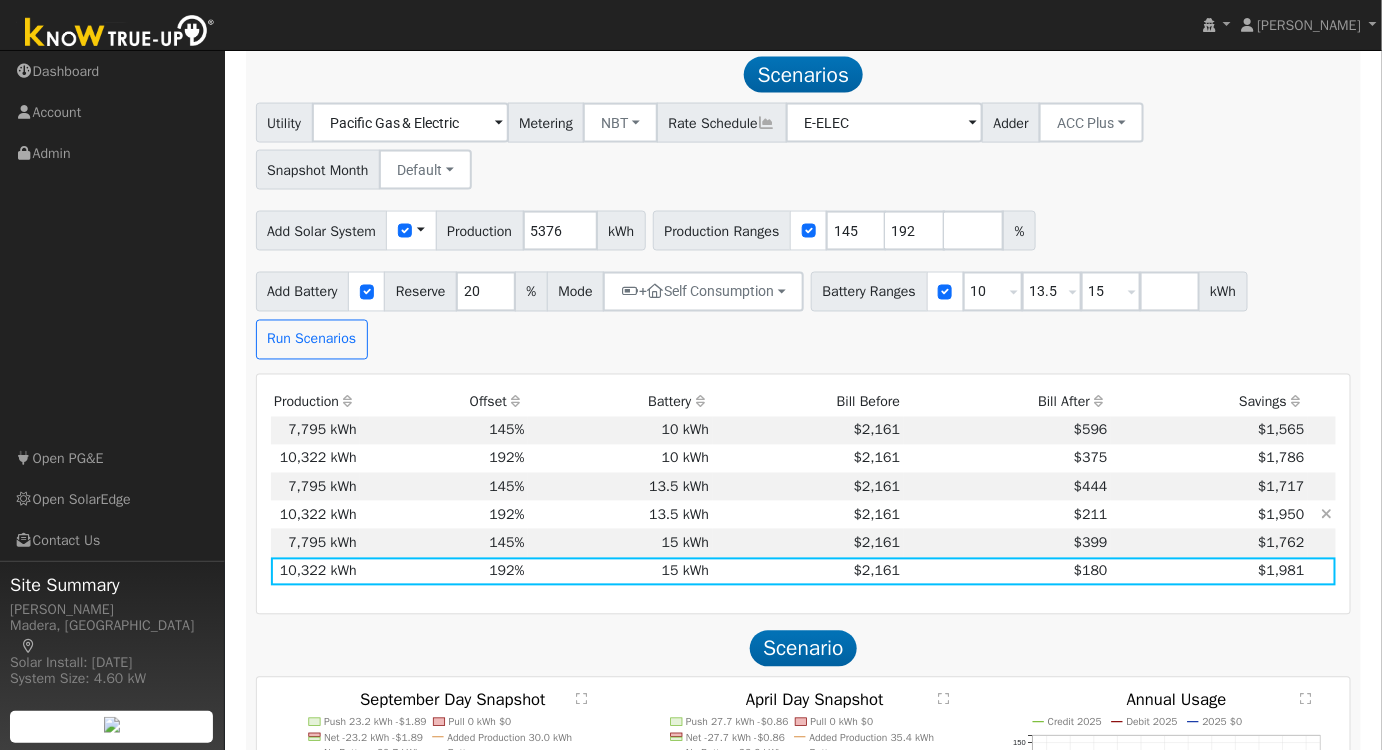 click on "13.5 kWh" at bounding box center (620, 515) 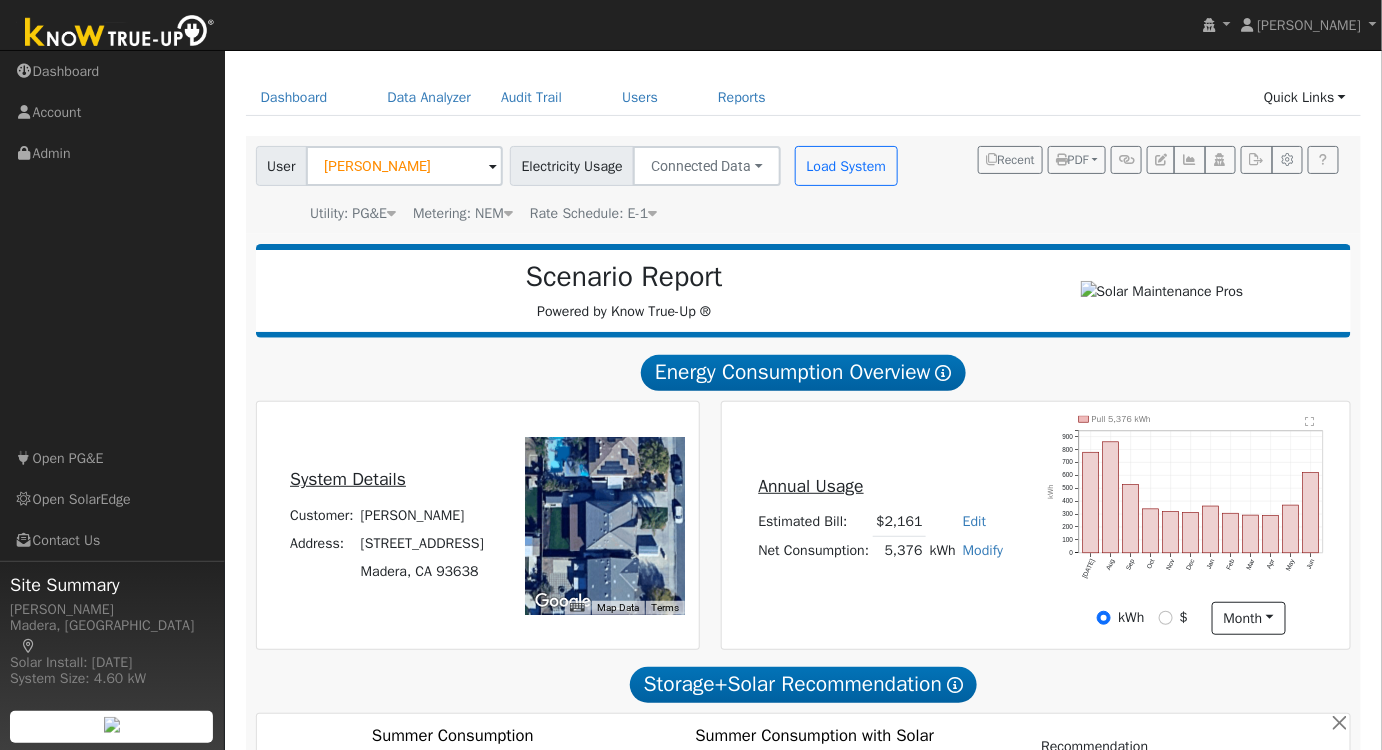 scroll, scrollTop: 181, scrollLeft: 0, axis: vertical 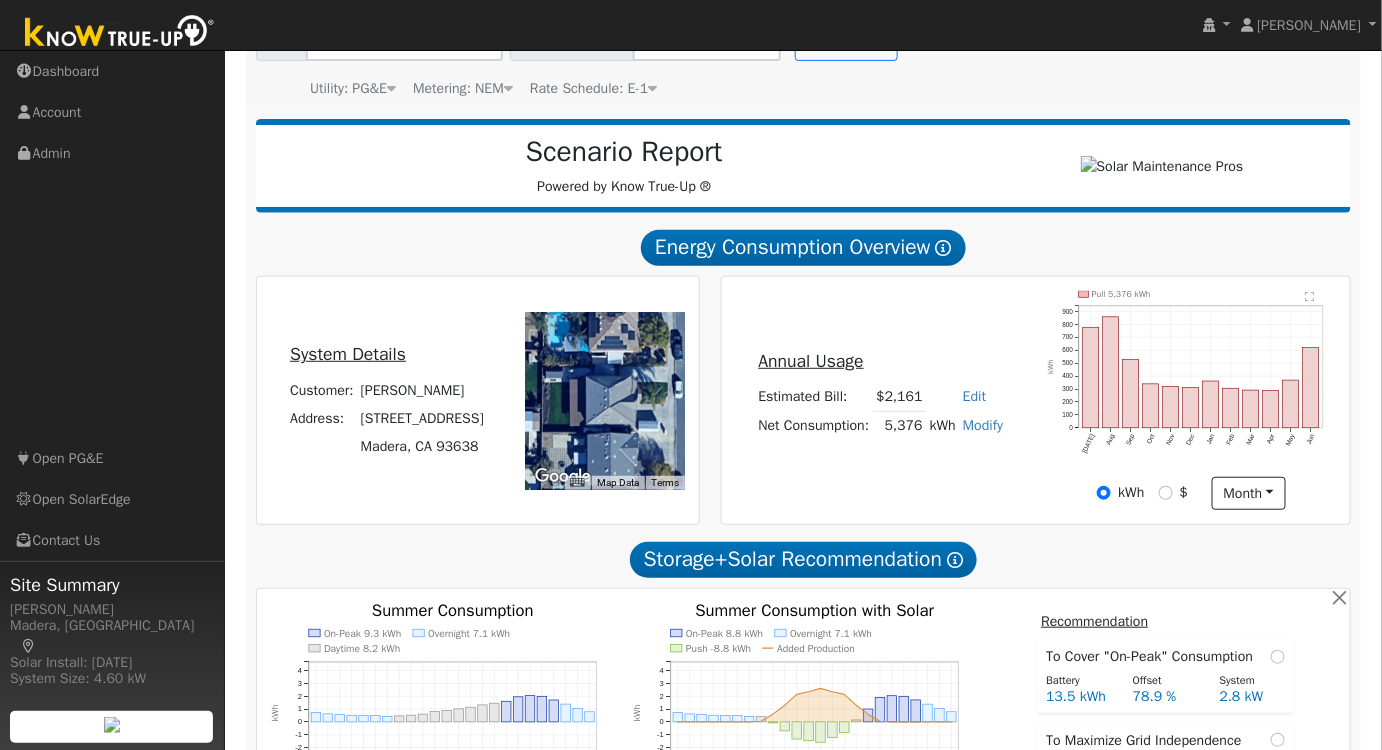 click on "Modify" at bounding box center [983, 425] 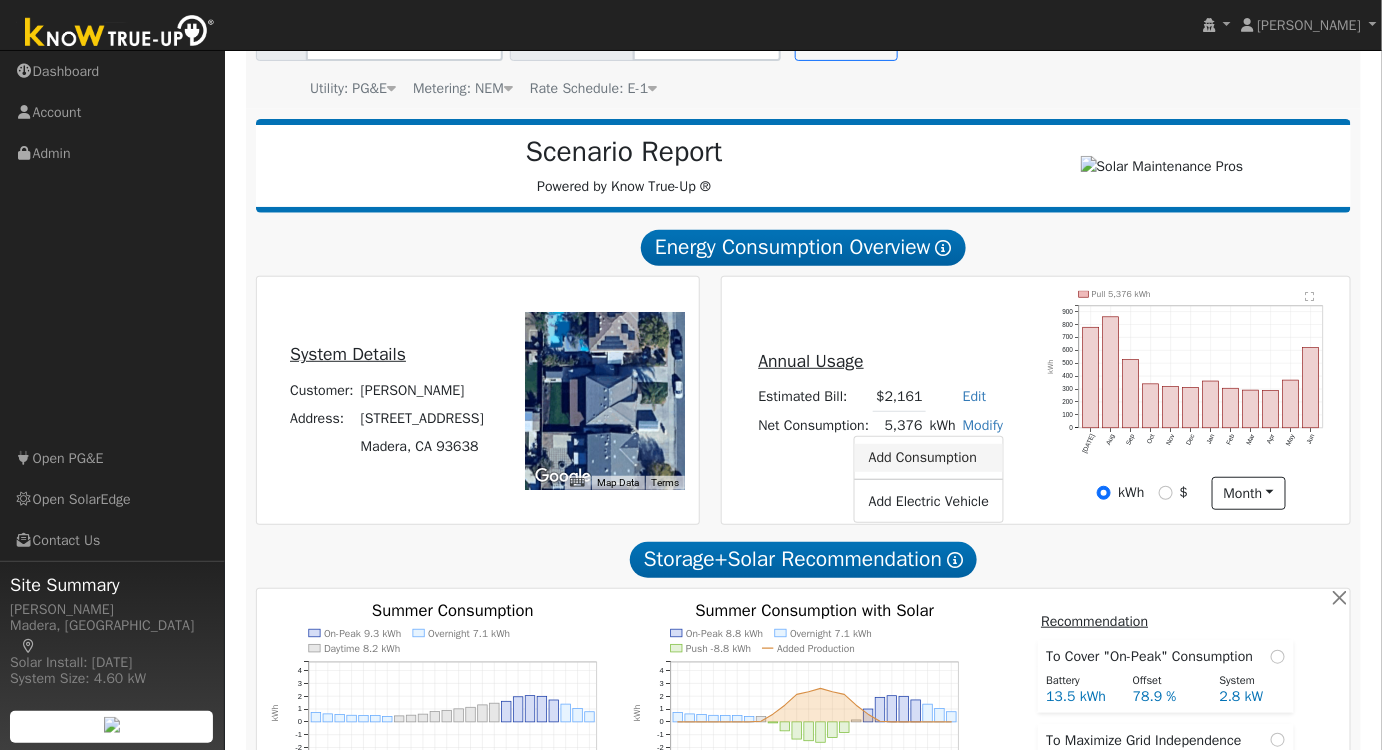 click on "Add Consumption" at bounding box center (929, 458) 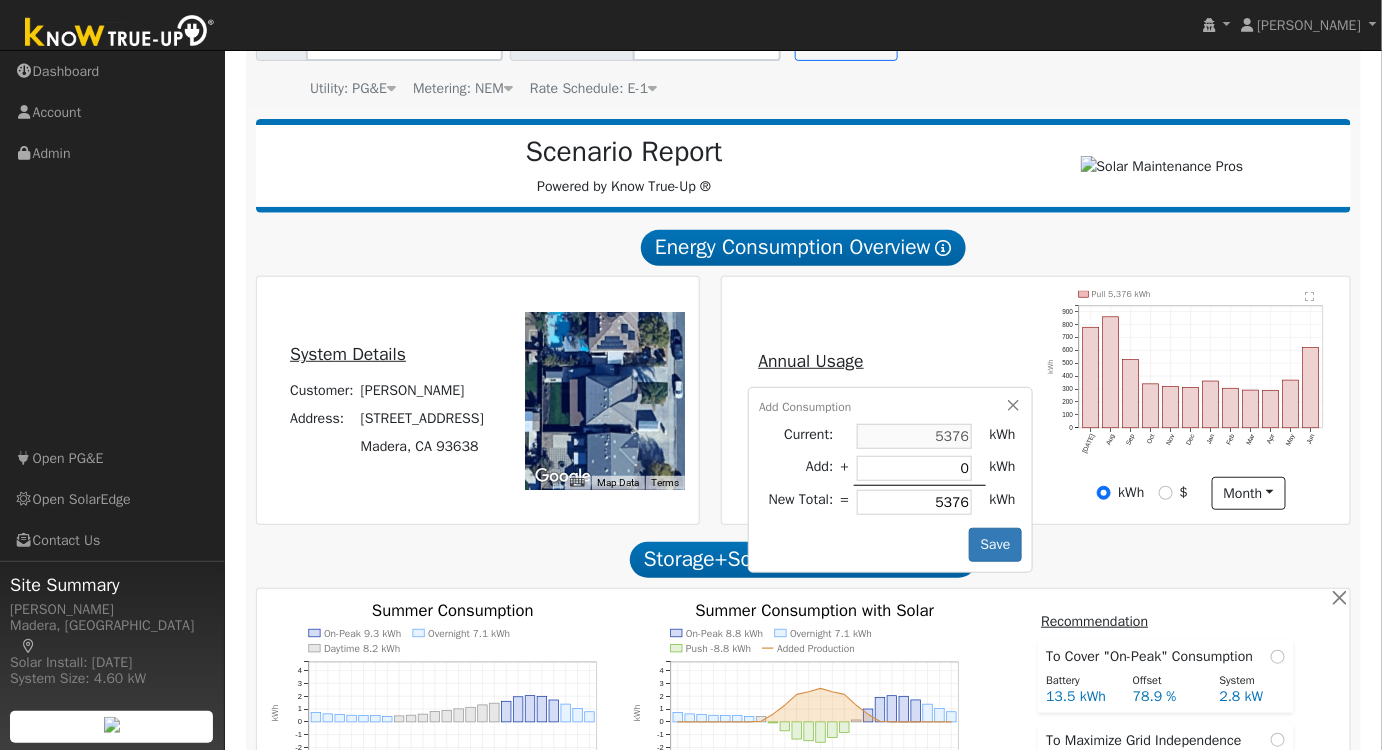 type on "5" 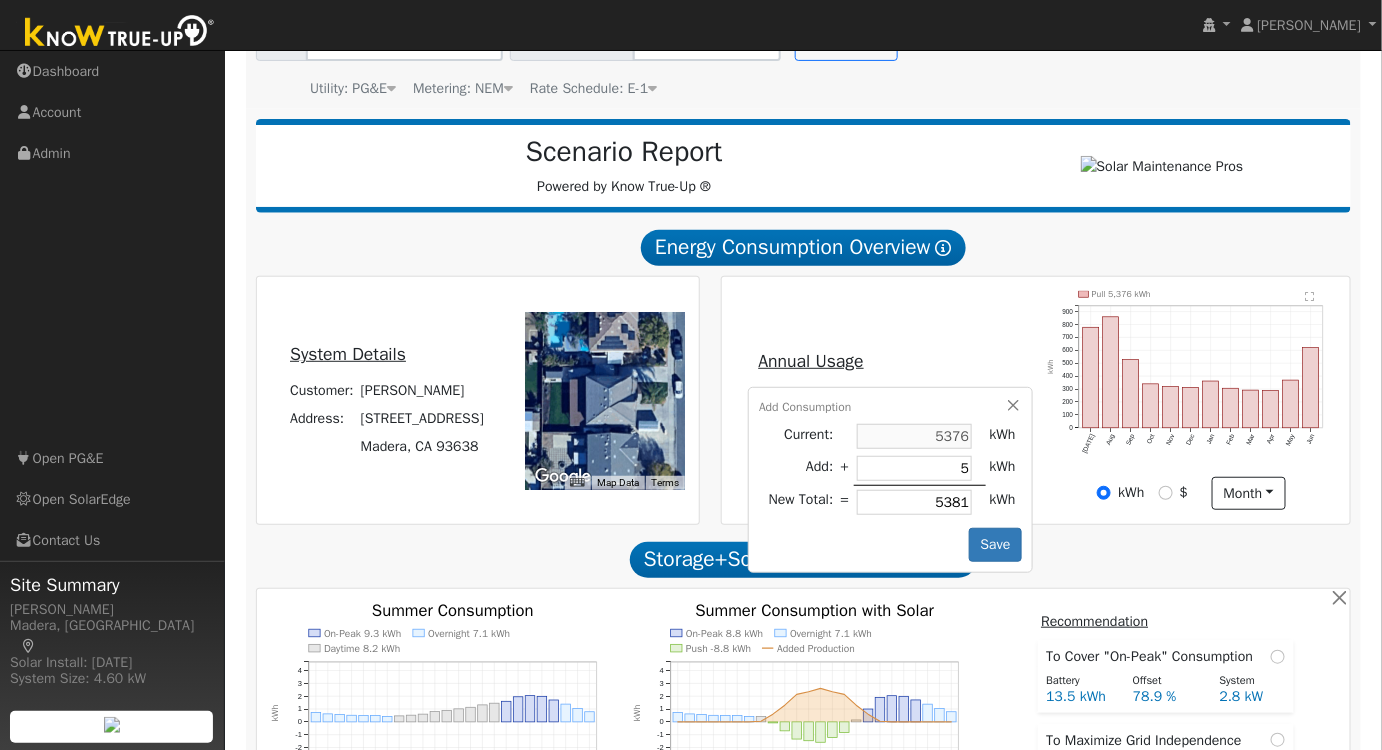 type on "50" 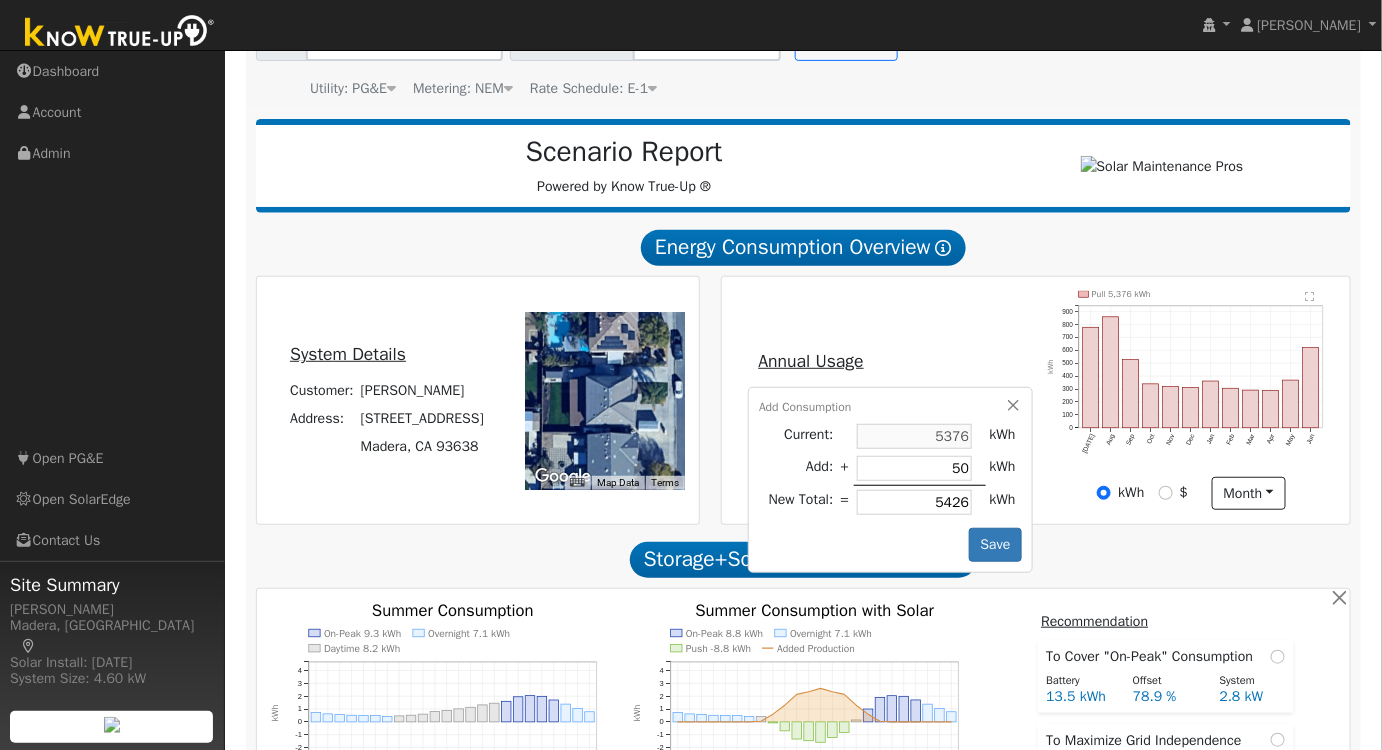 type on "500" 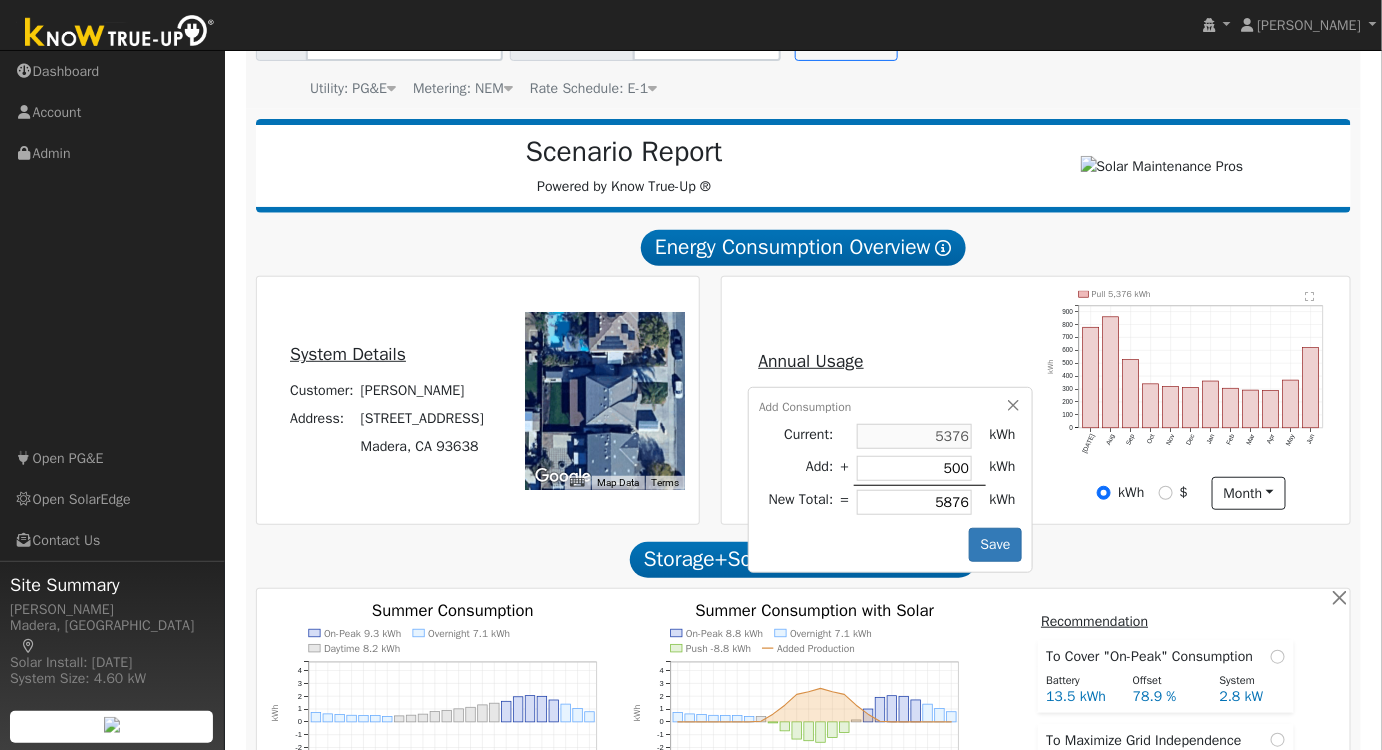type on "5000" 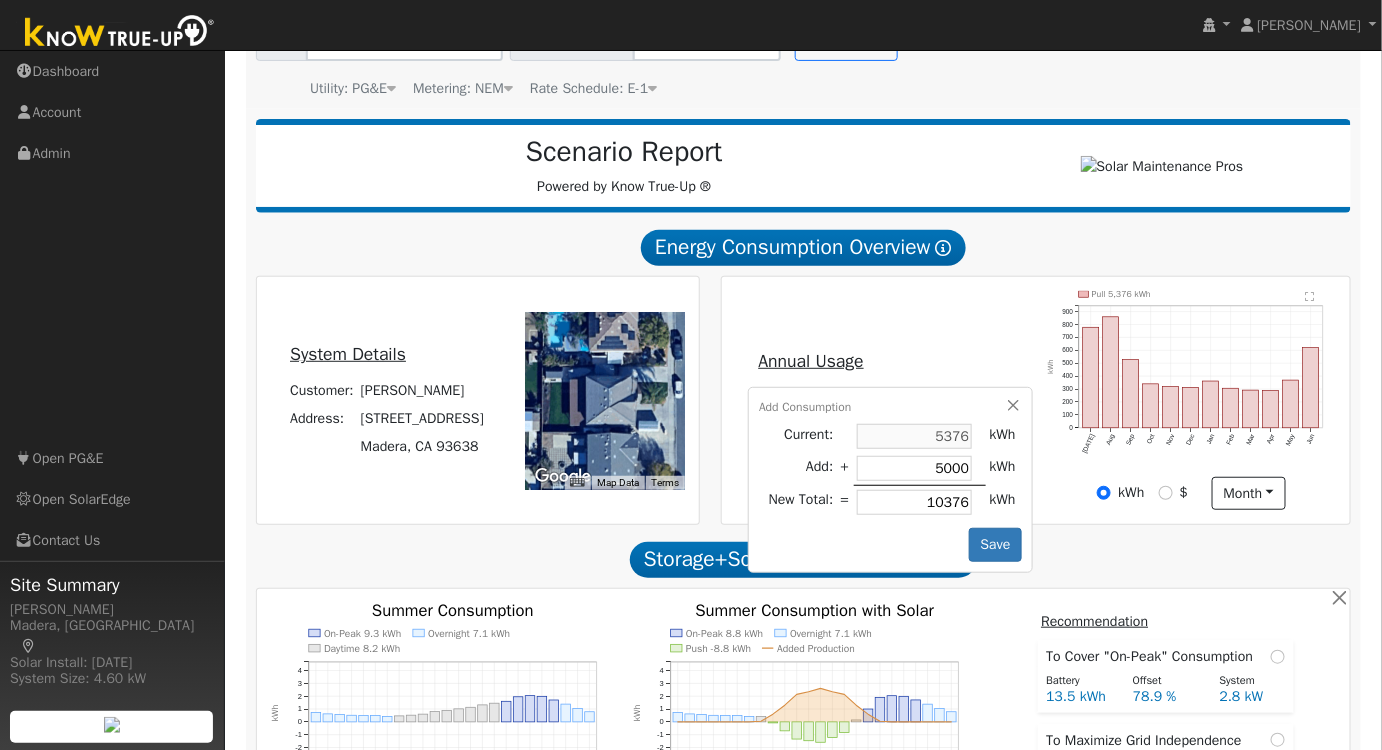 type on "500" 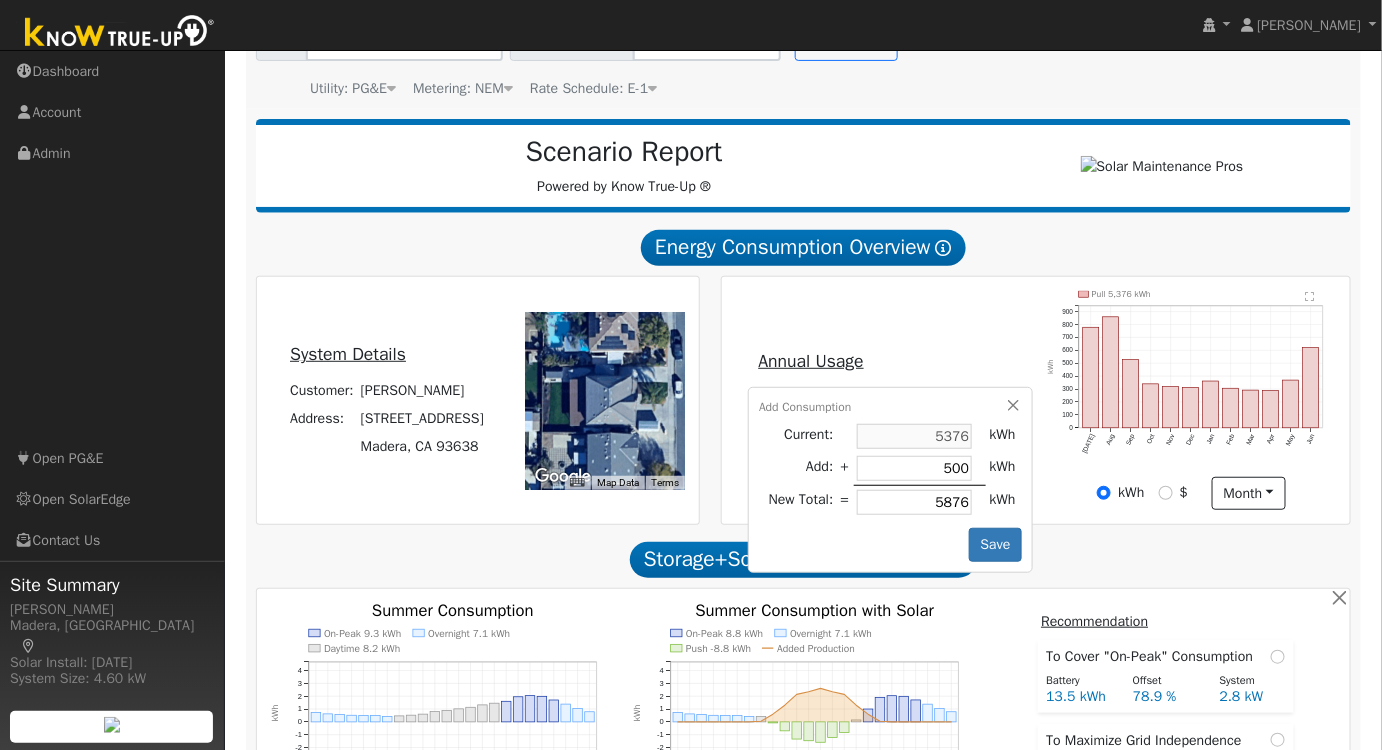 type on "50" 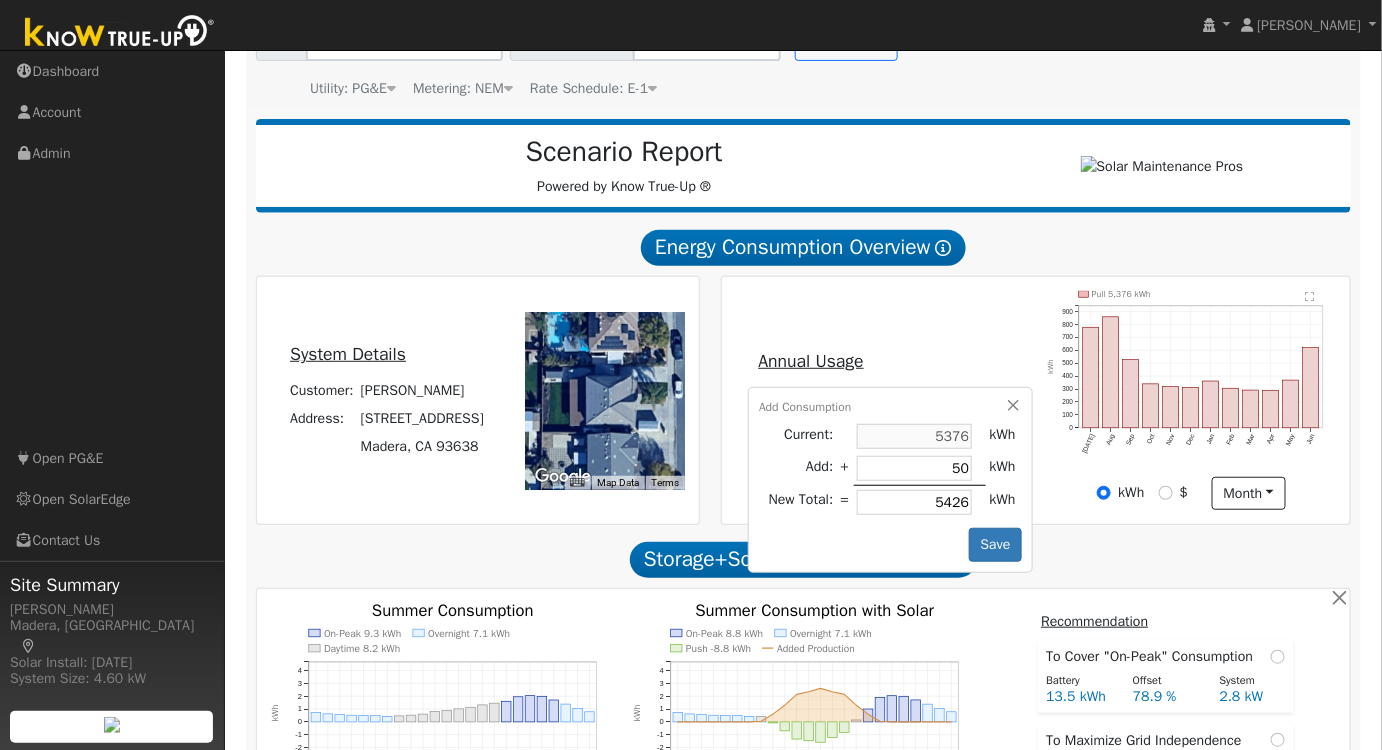 type on "5" 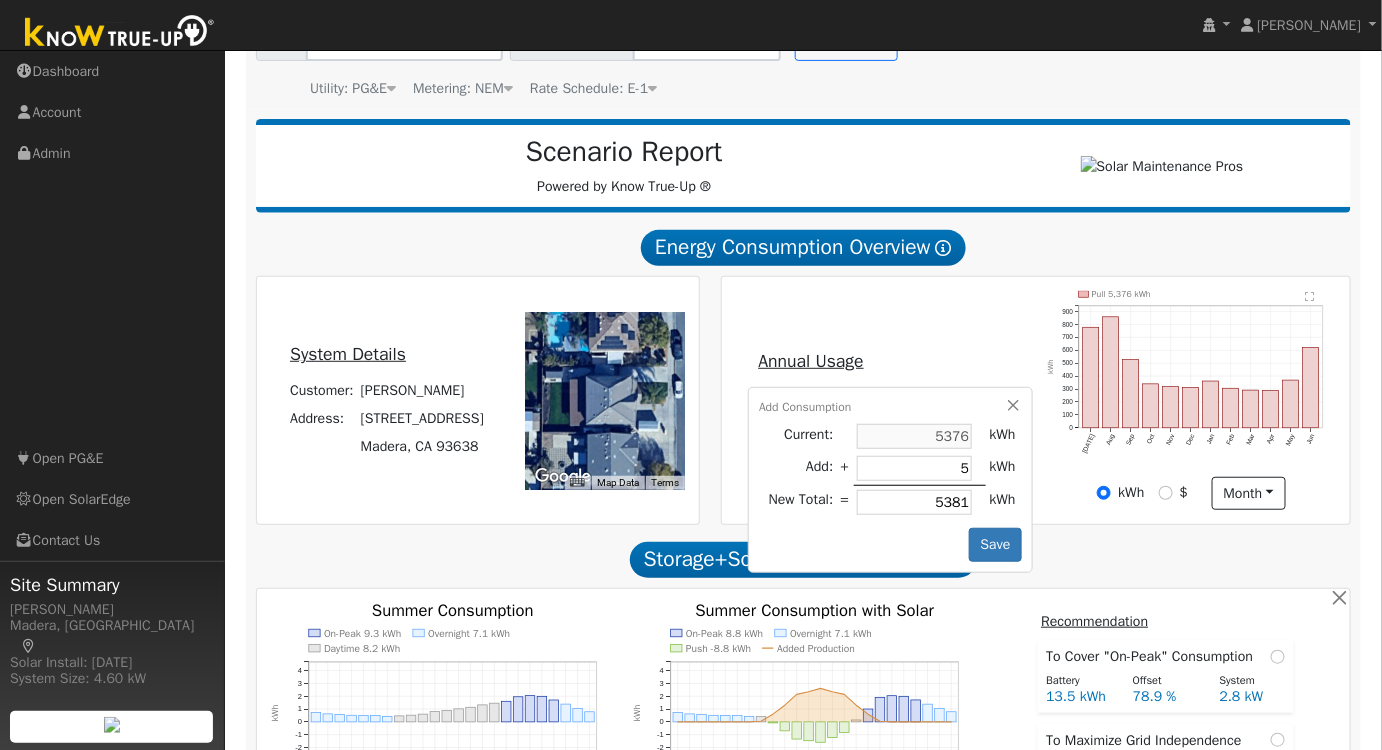 type 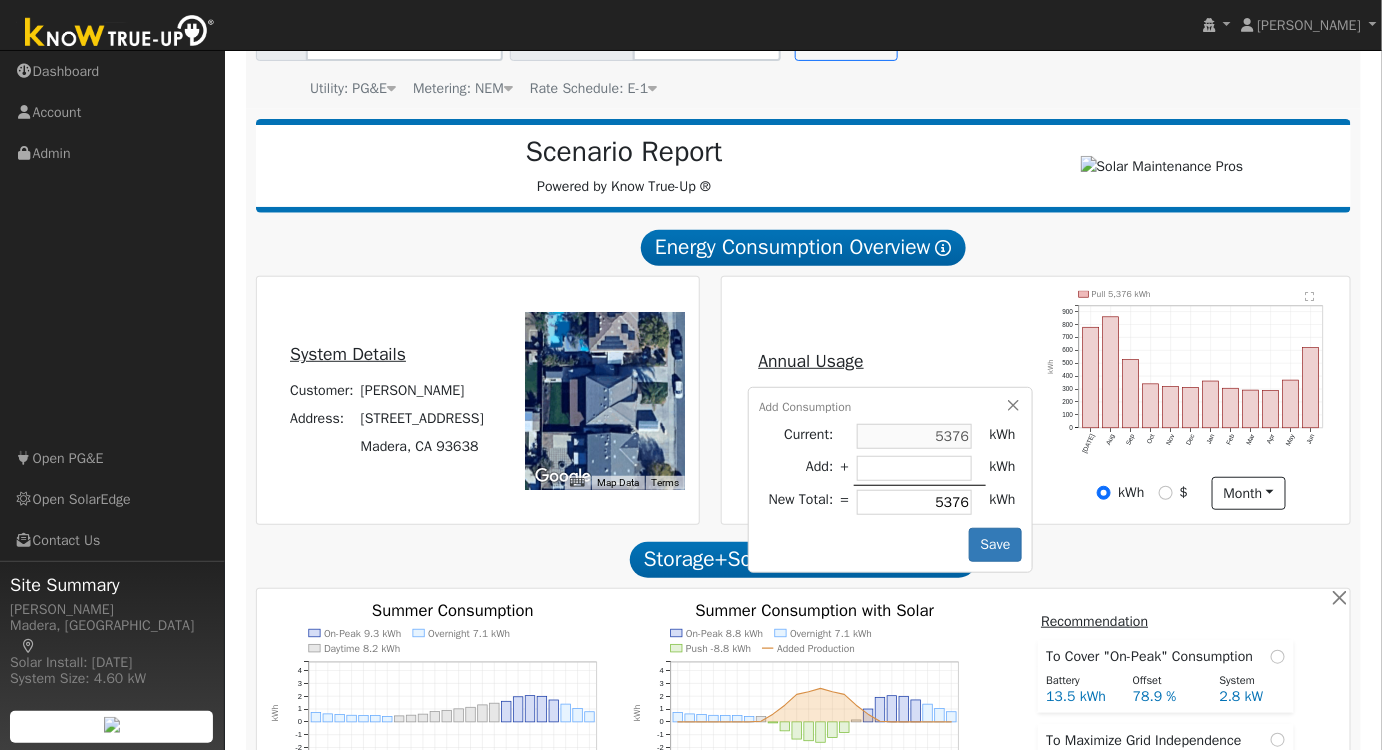 type on "4" 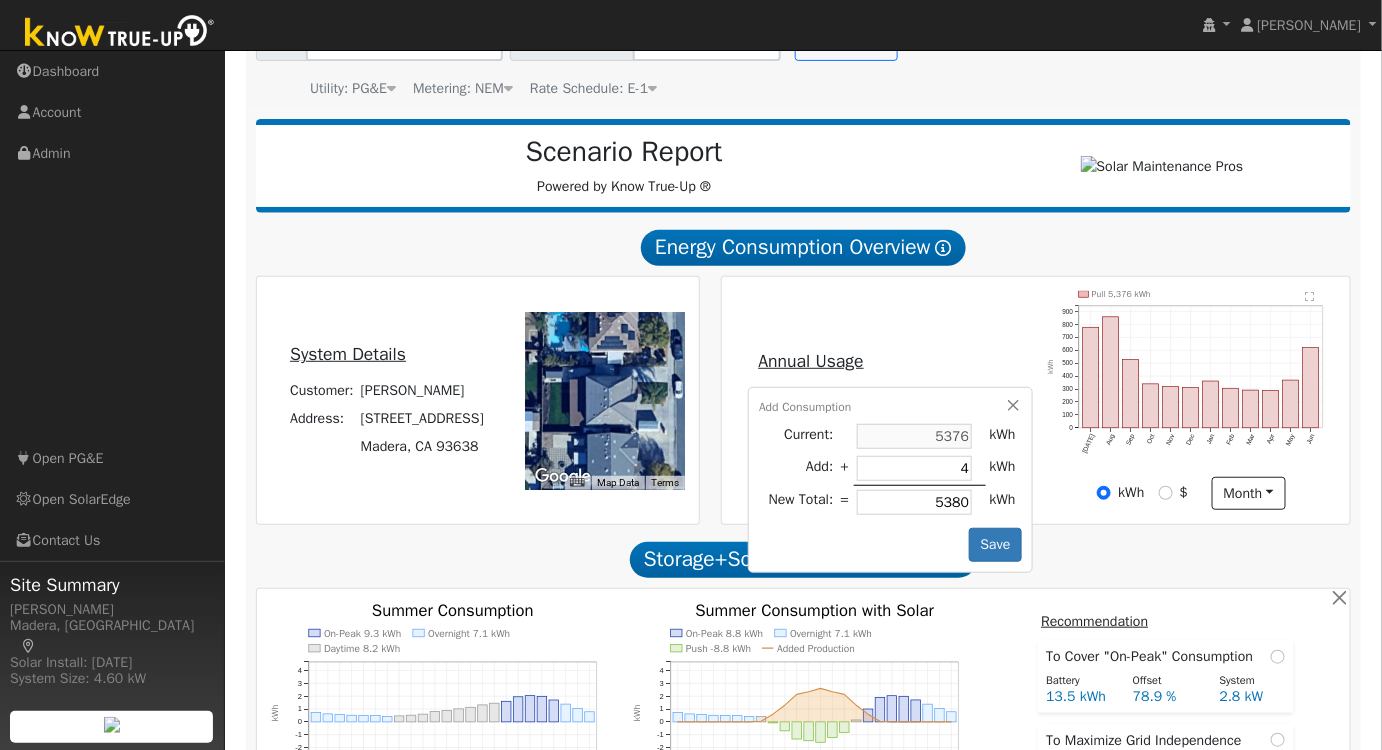 type on "49" 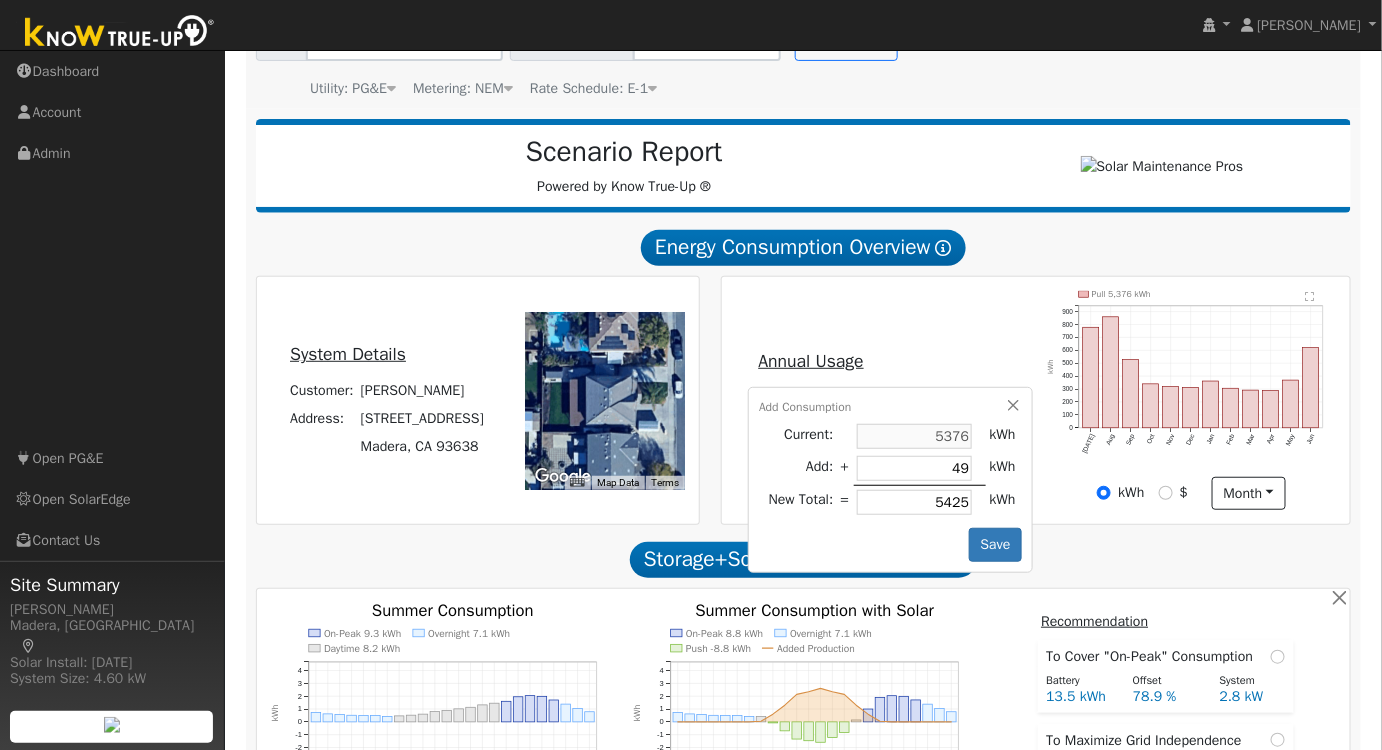 type on "495" 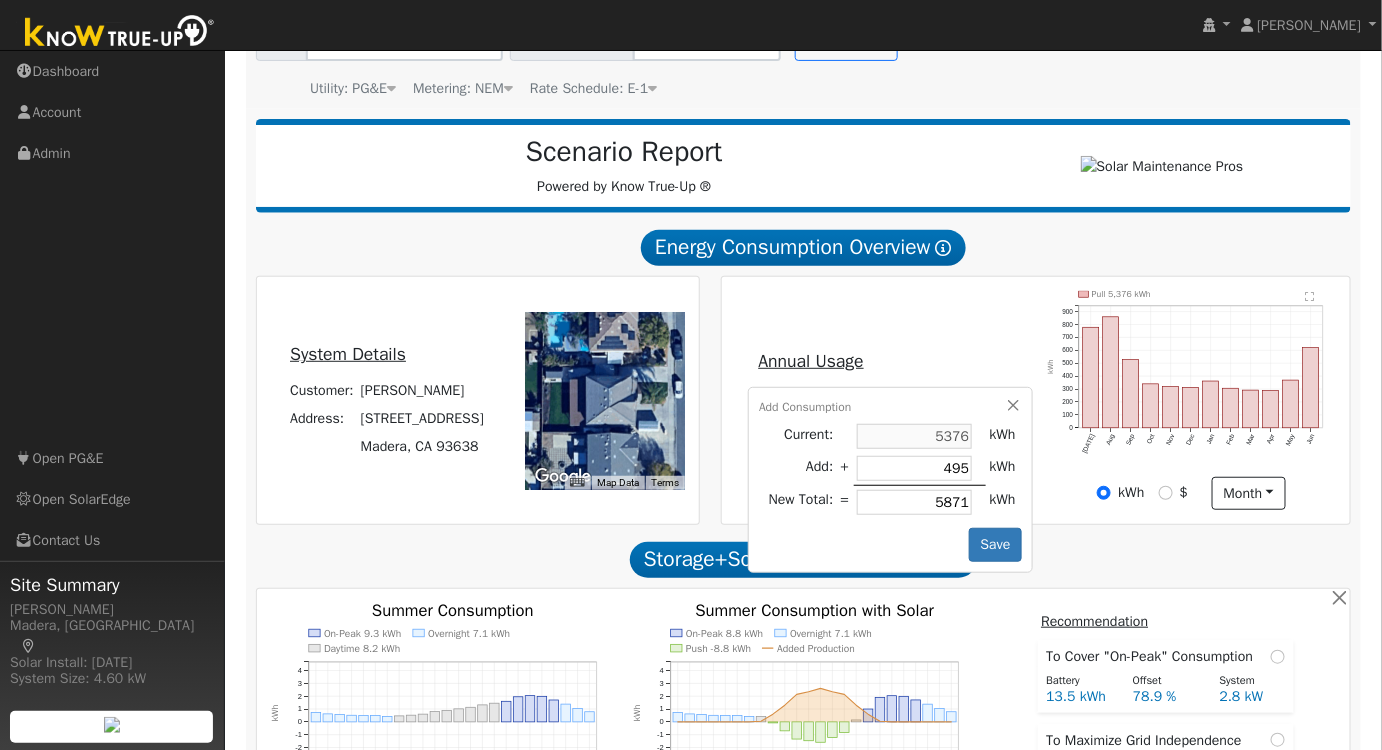 type on "4950" 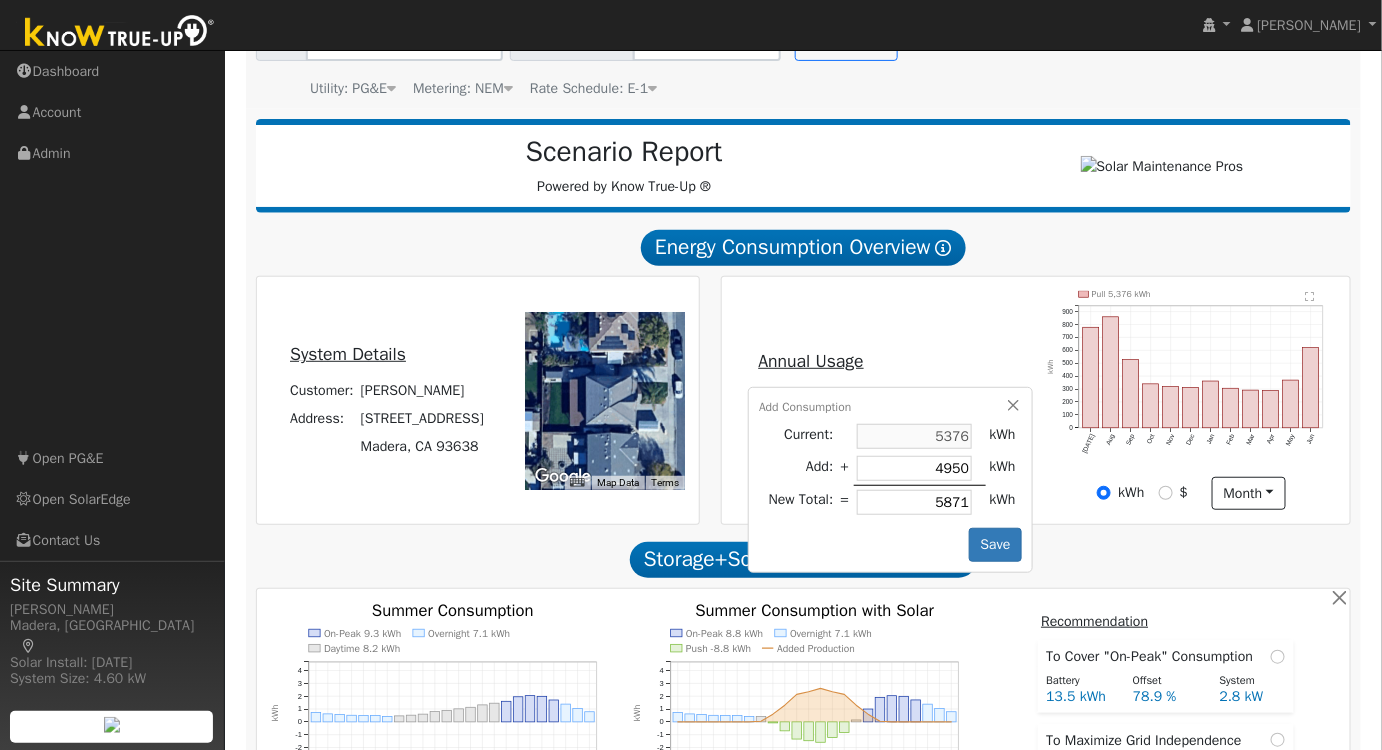 type on "10326" 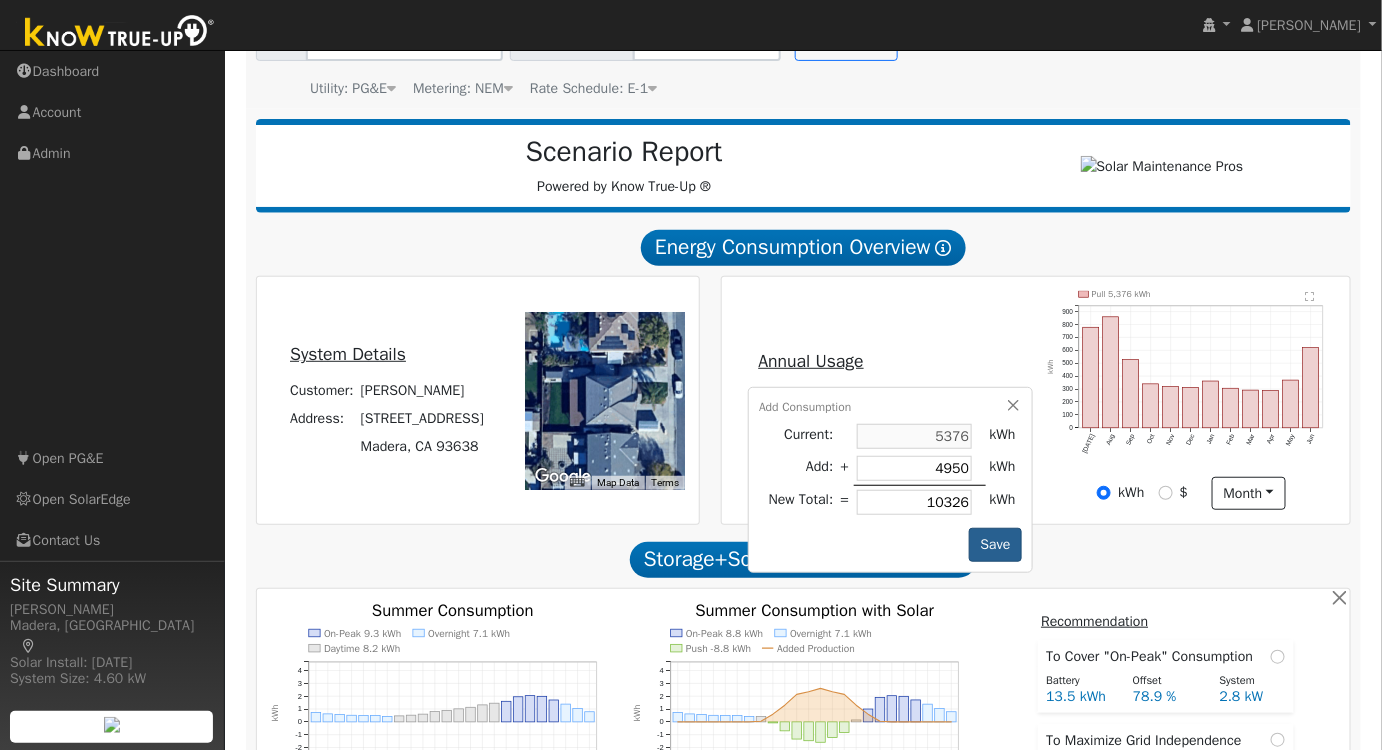type on "495" 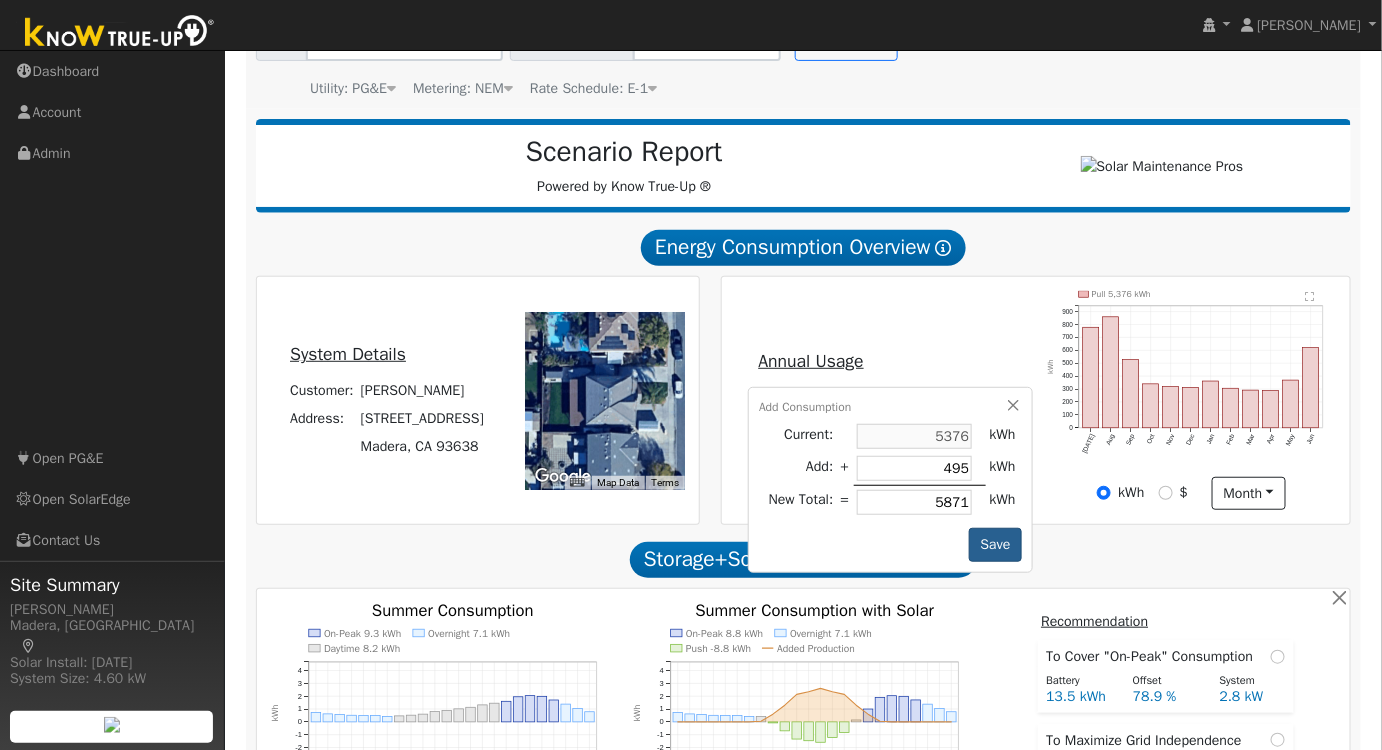 type on "49" 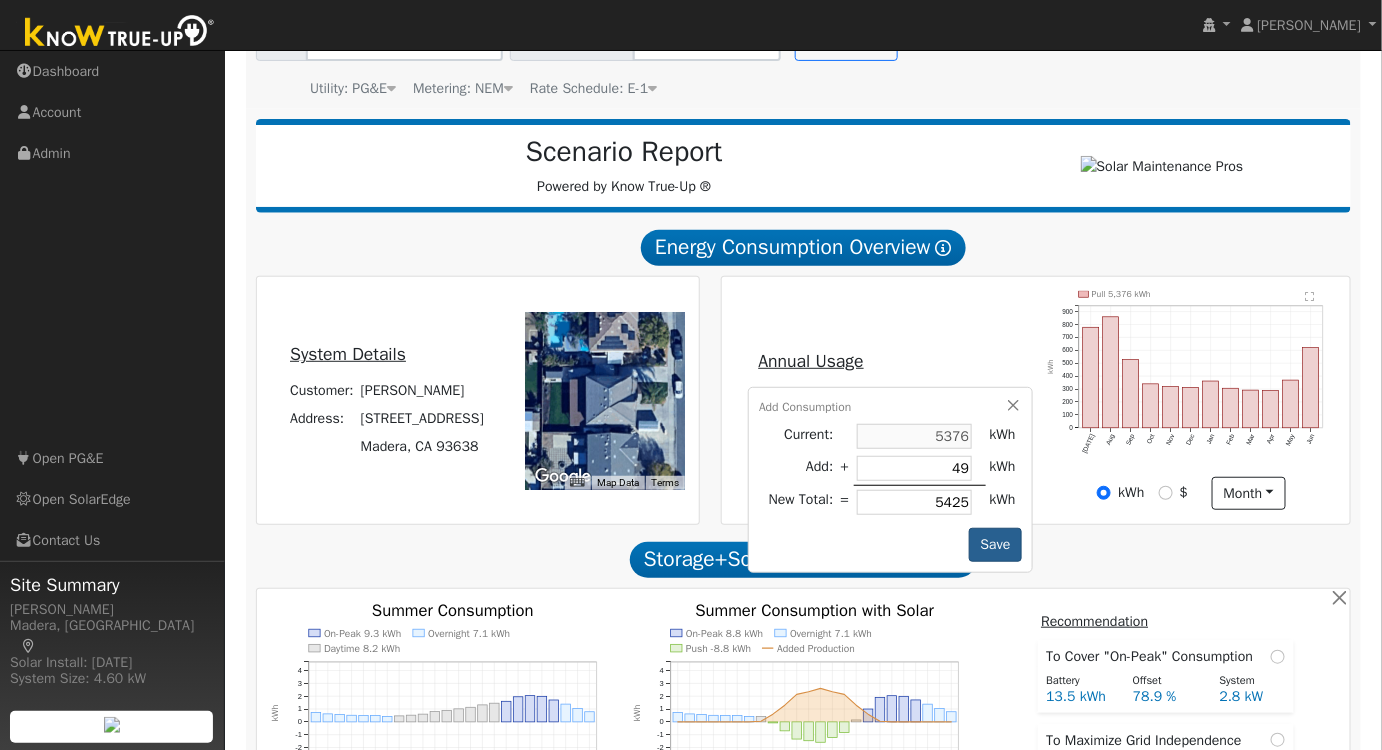 type on "494" 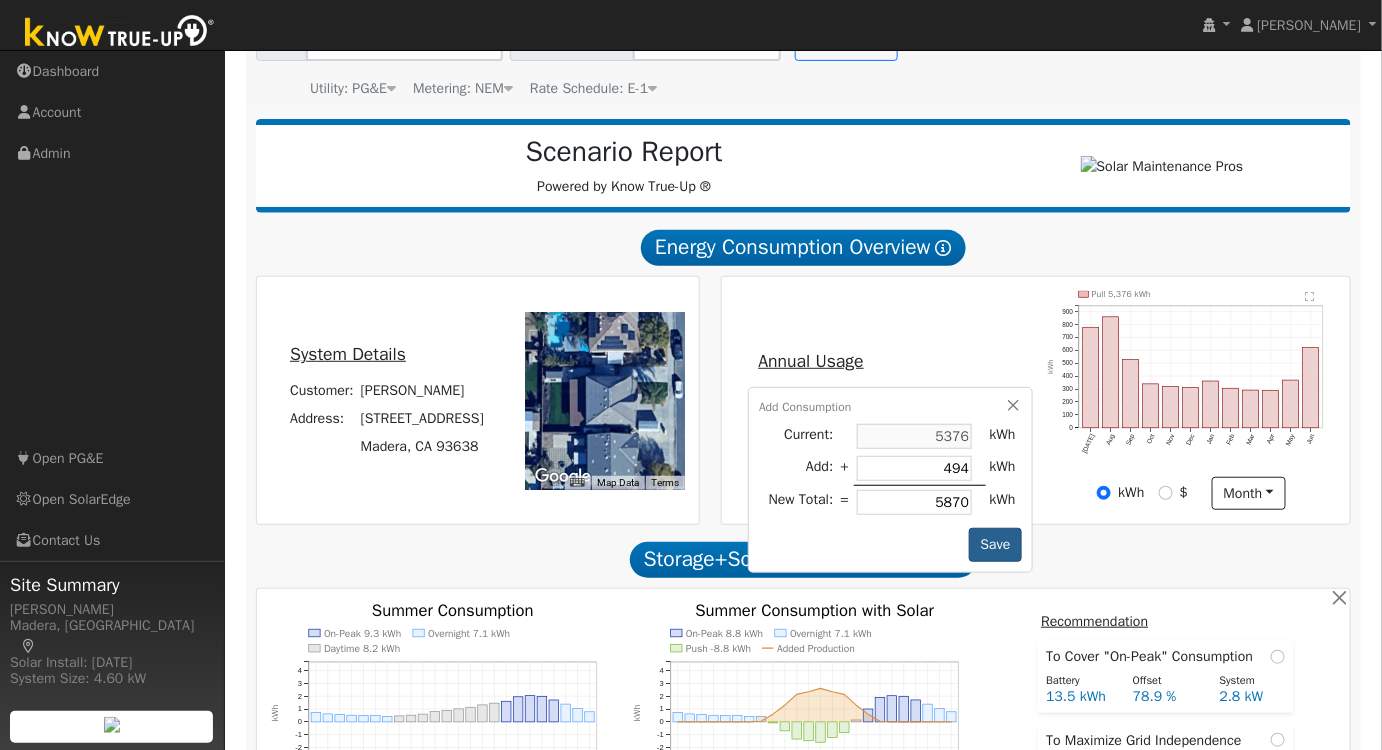 type on "4945" 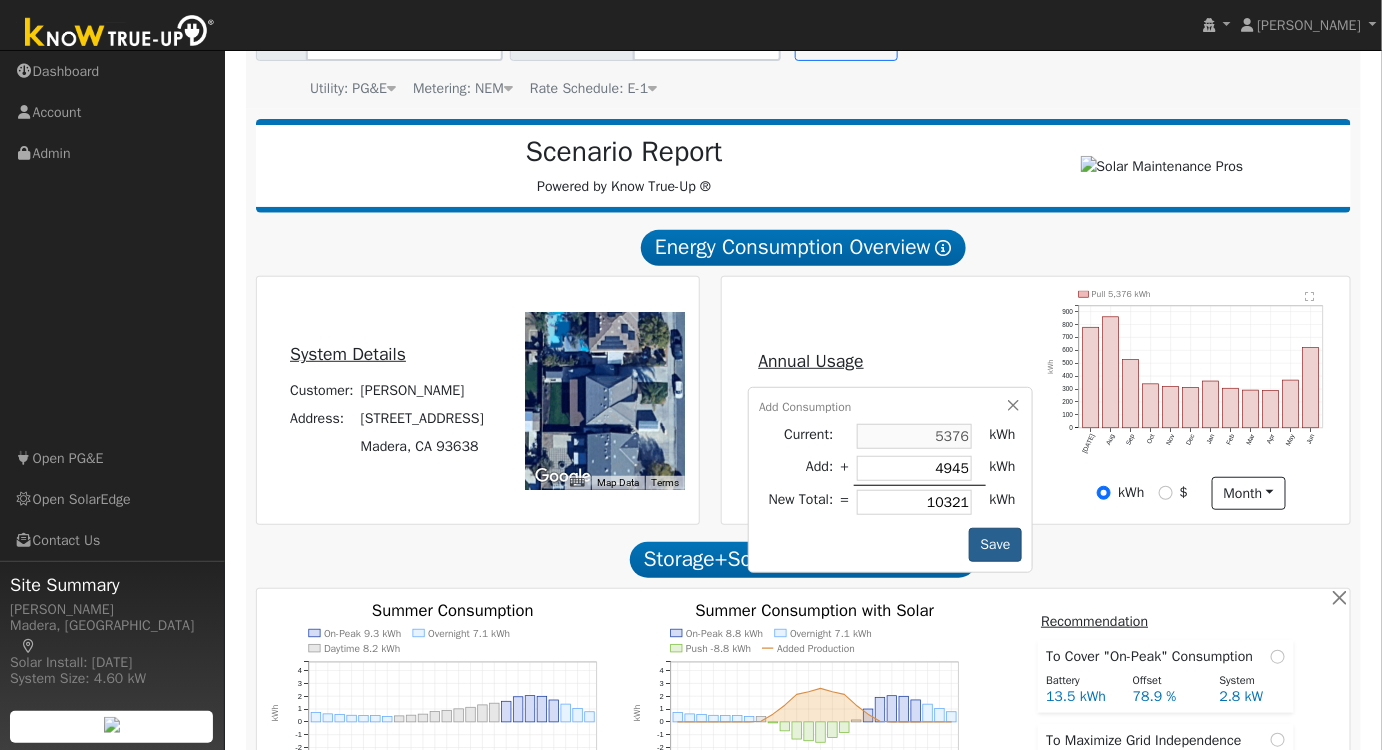 type on "494" 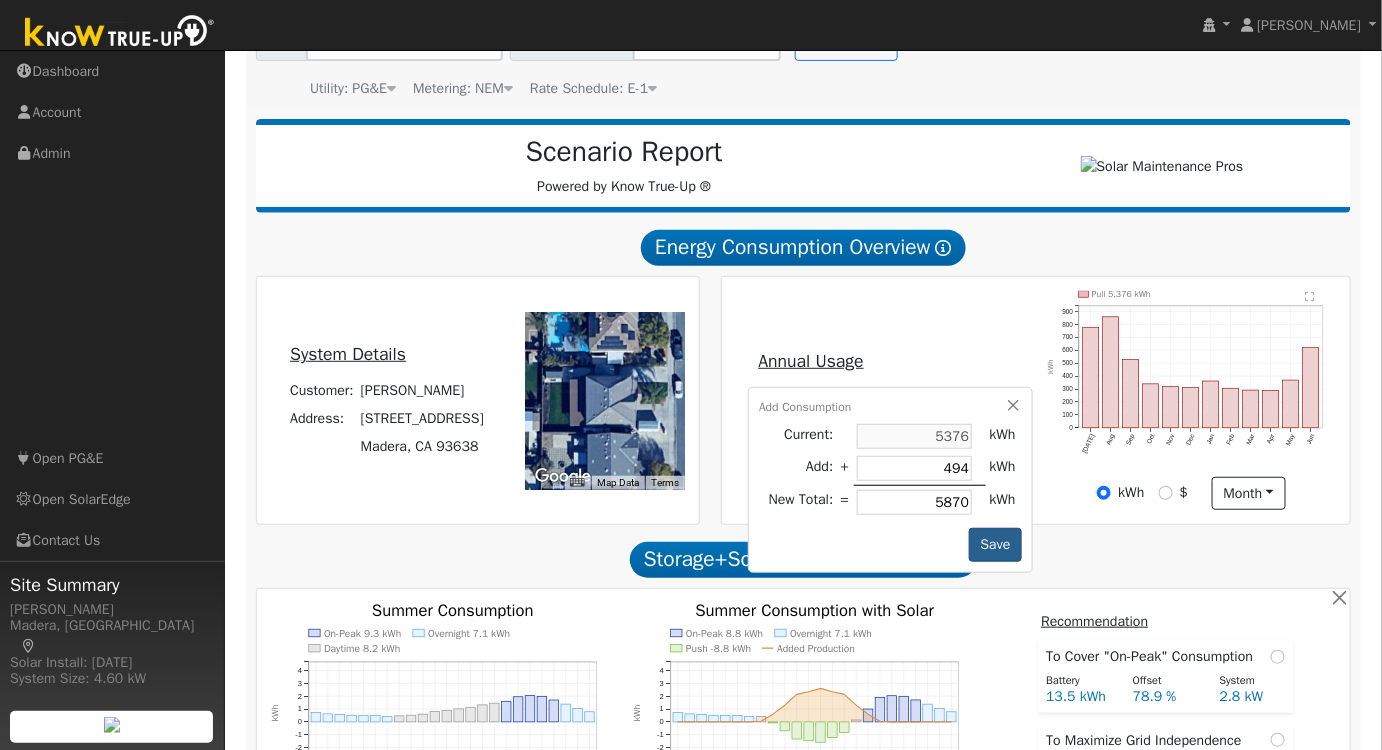 type on "4940" 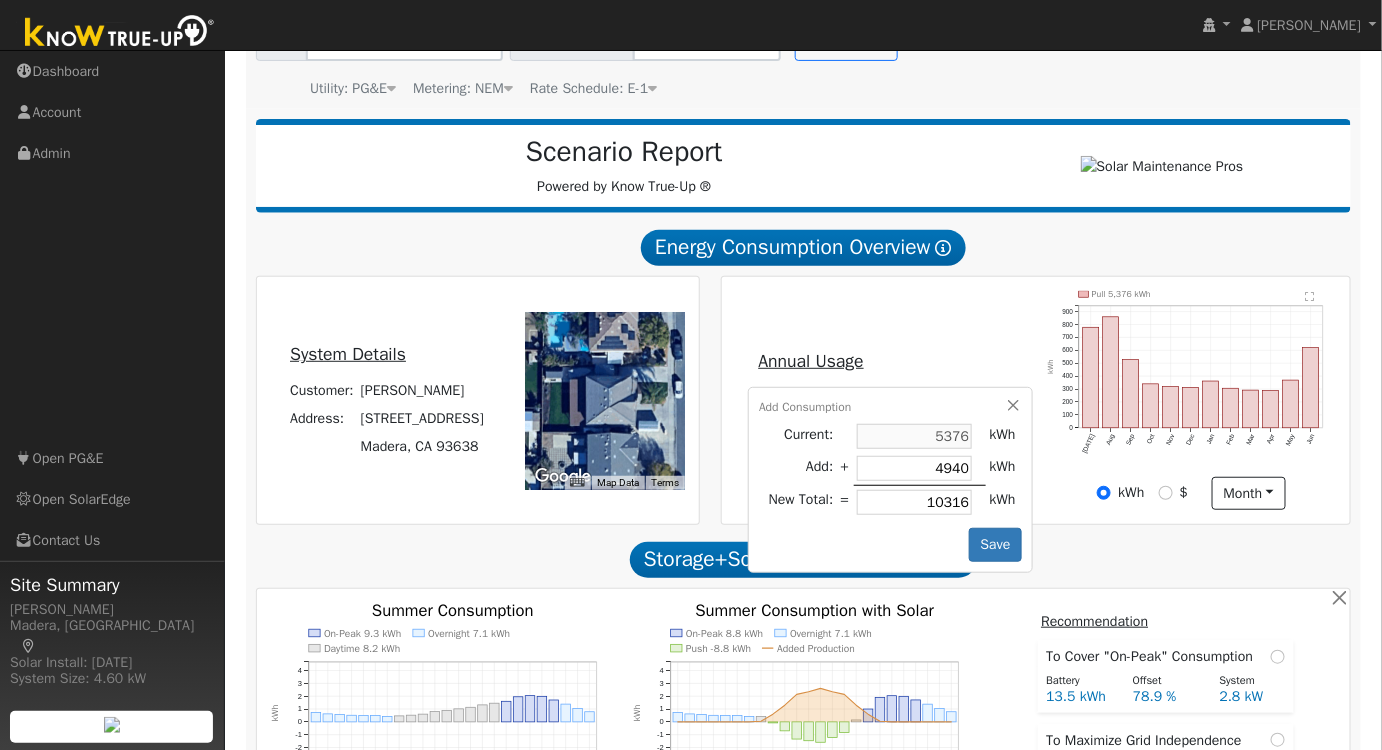 type on "4940" 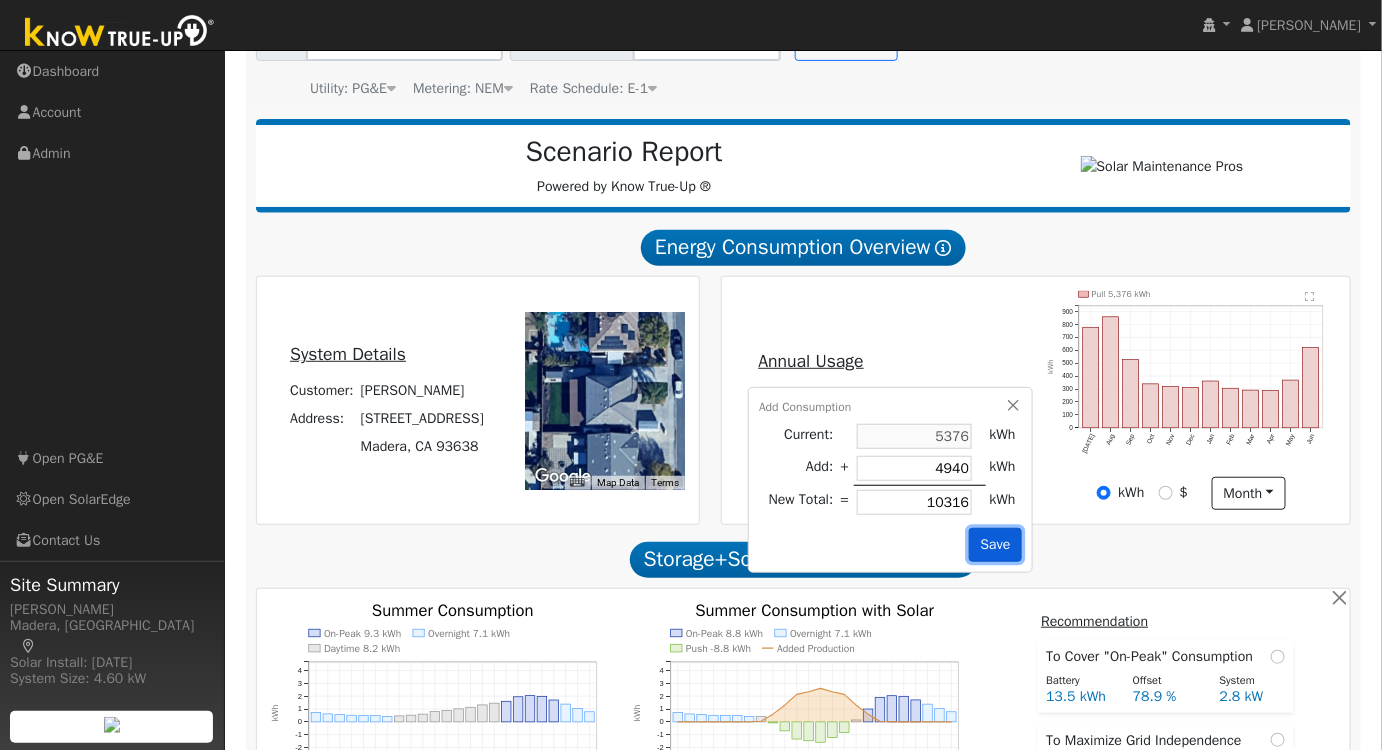 click on "Save" at bounding box center [995, 545] 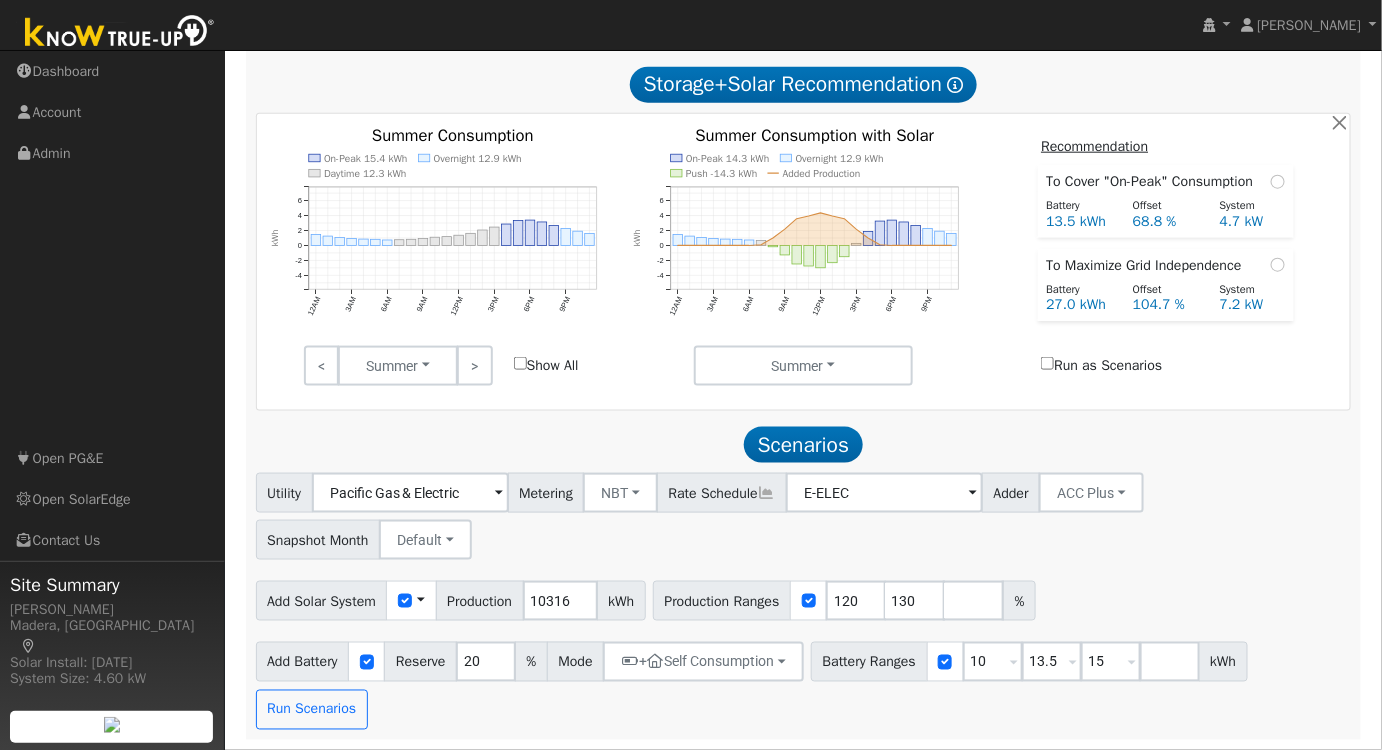 scroll, scrollTop: 0, scrollLeft: 0, axis: both 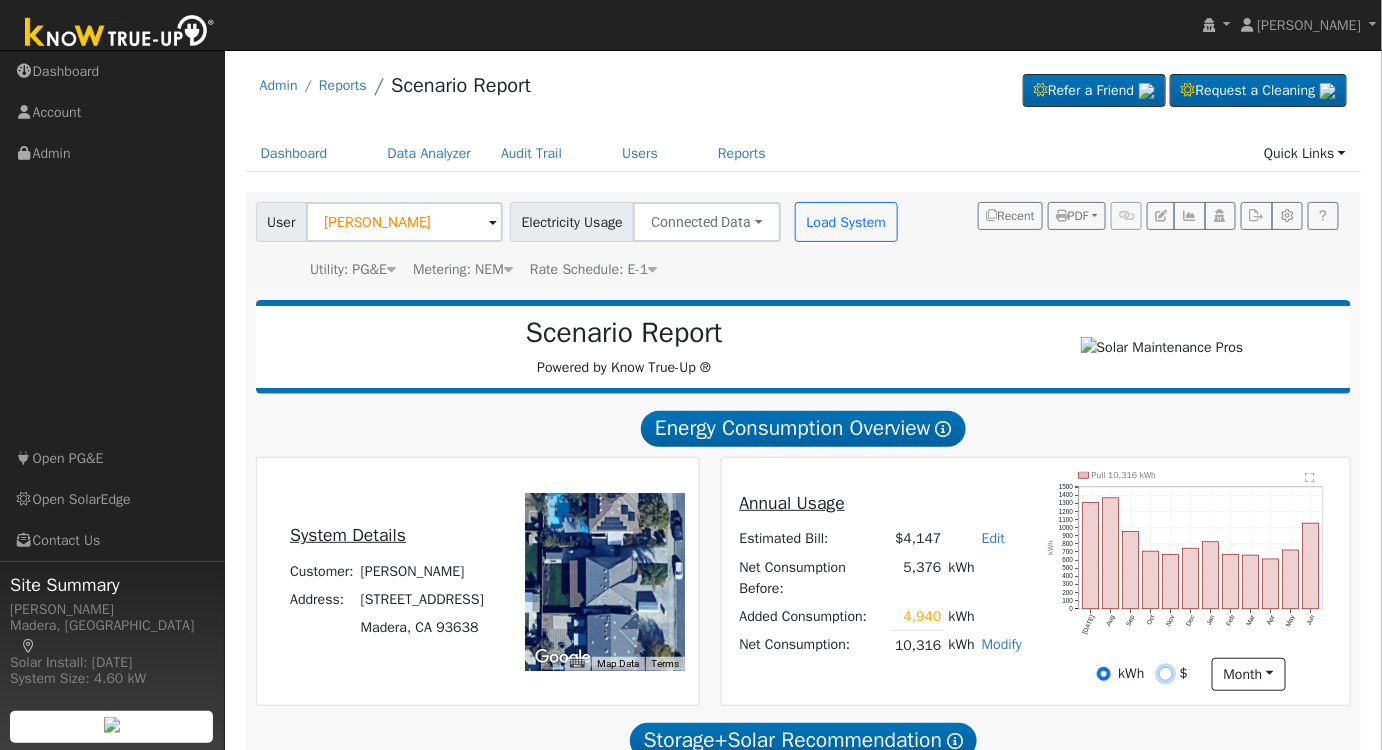 click on "$" at bounding box center (1166, 674) 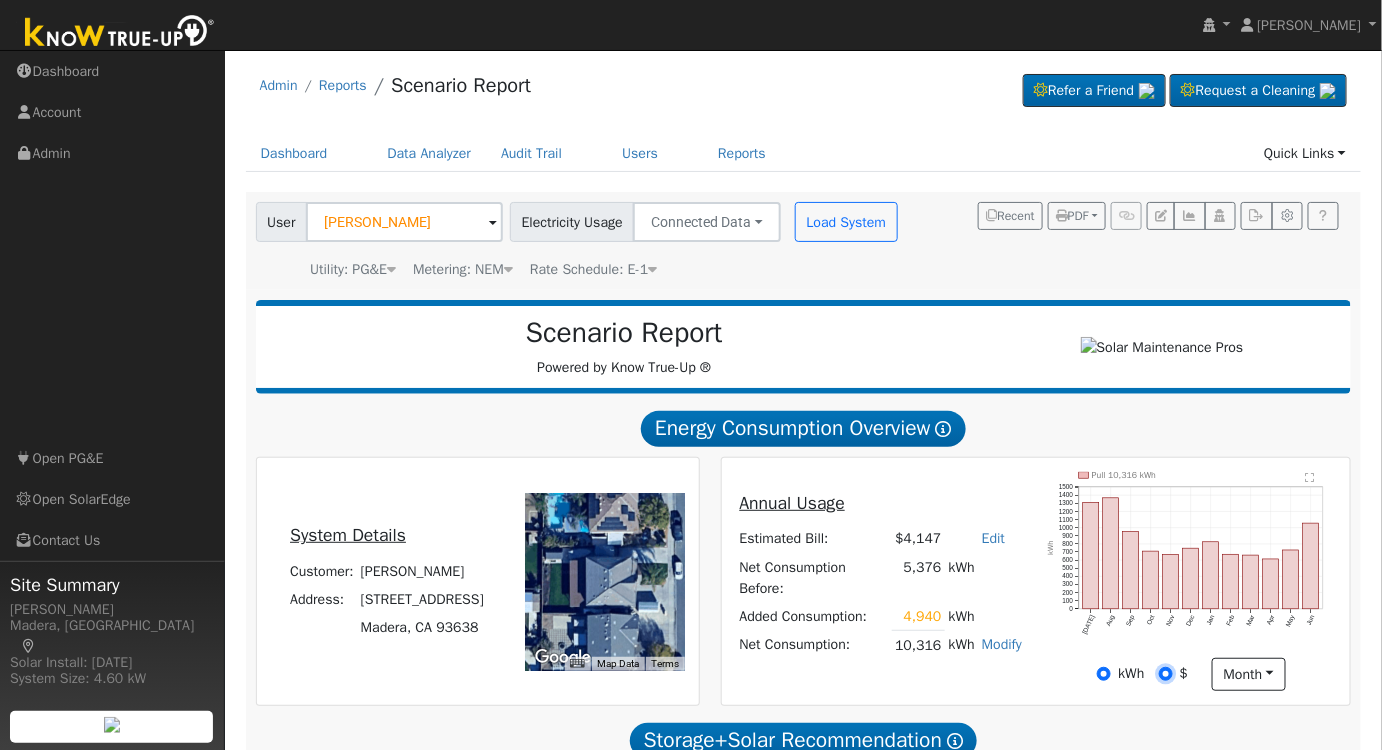 radio on "false" 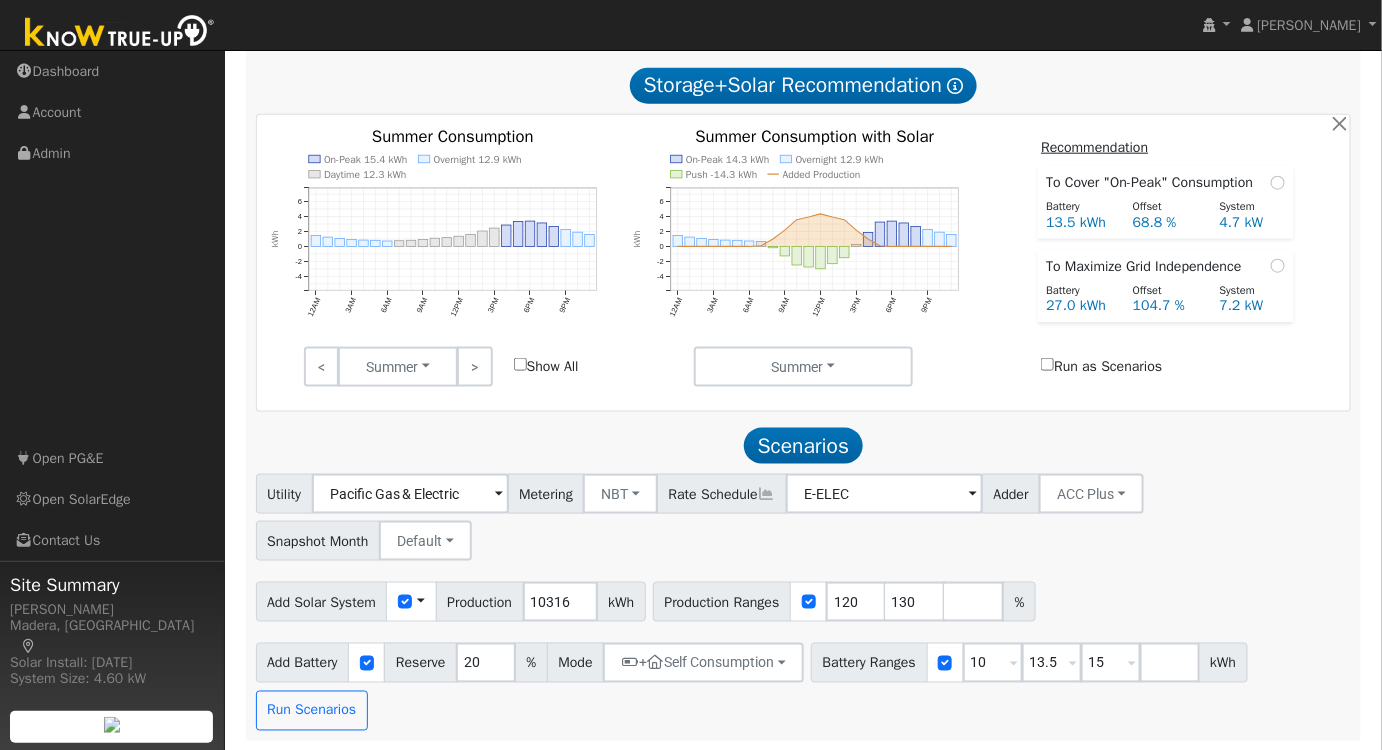scroll, scrollTop: 660, scrollLeft: 0, axis: vertical 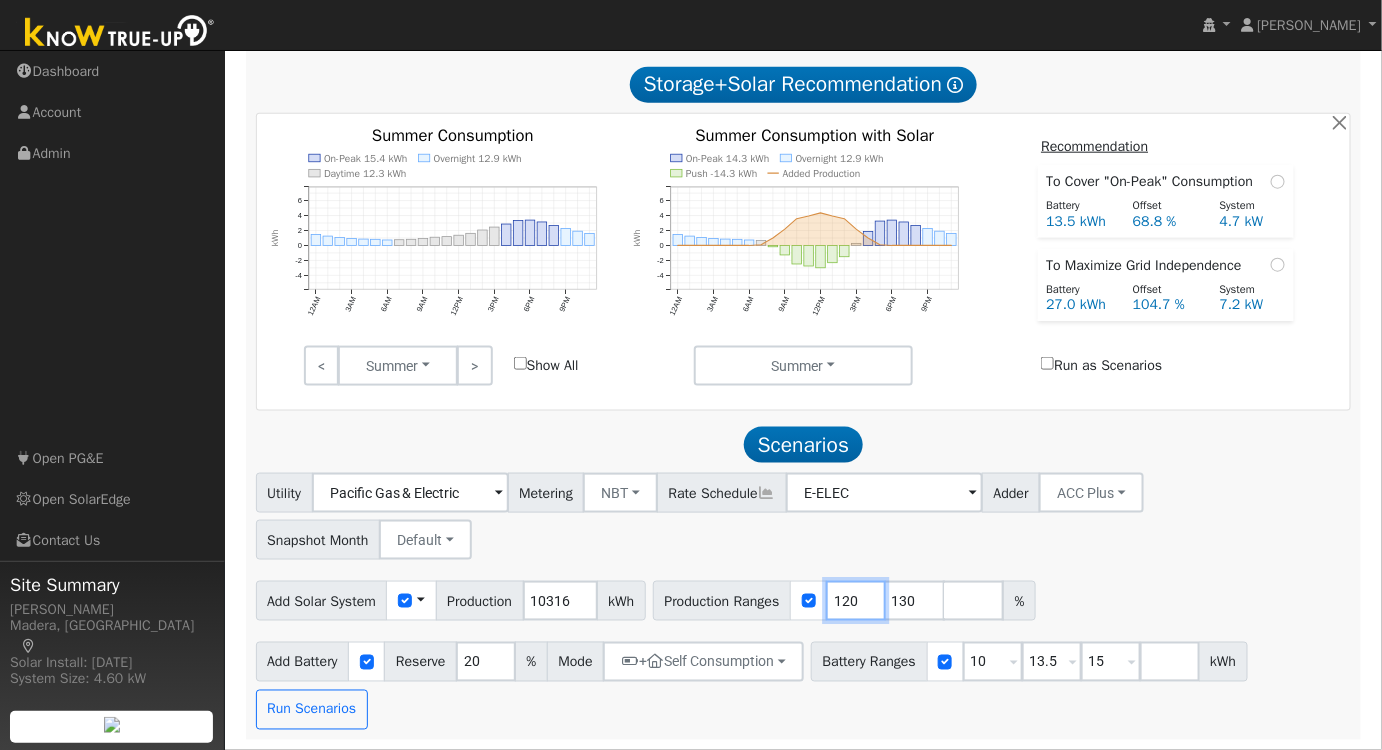 drag, startPoint x: 863, startPoint y: 601, endPoint x: 808, endPoint y: 605, distance: 55.145264 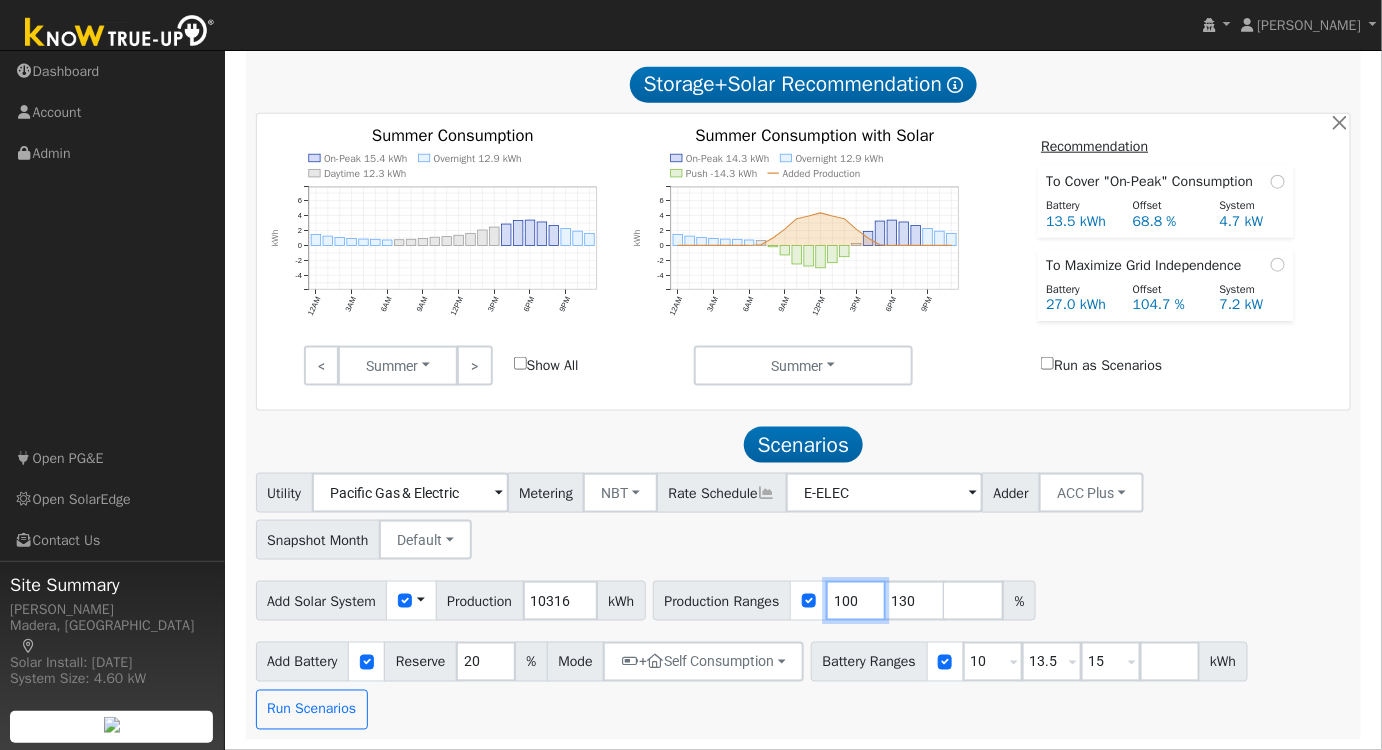 type on "100" 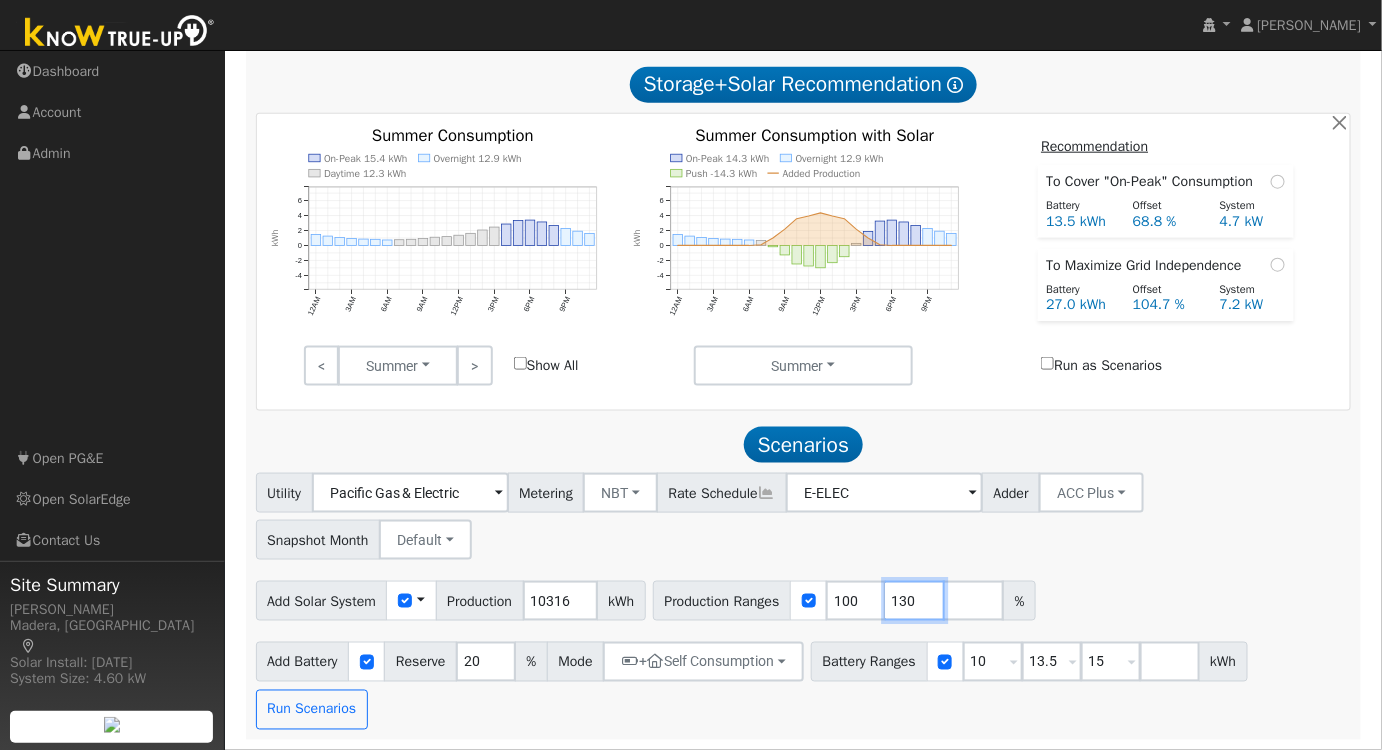 drag, startPoint x: 921, startPoint y: 603, endPoint x: 837, endPoint y: 596, distance: 84.29116 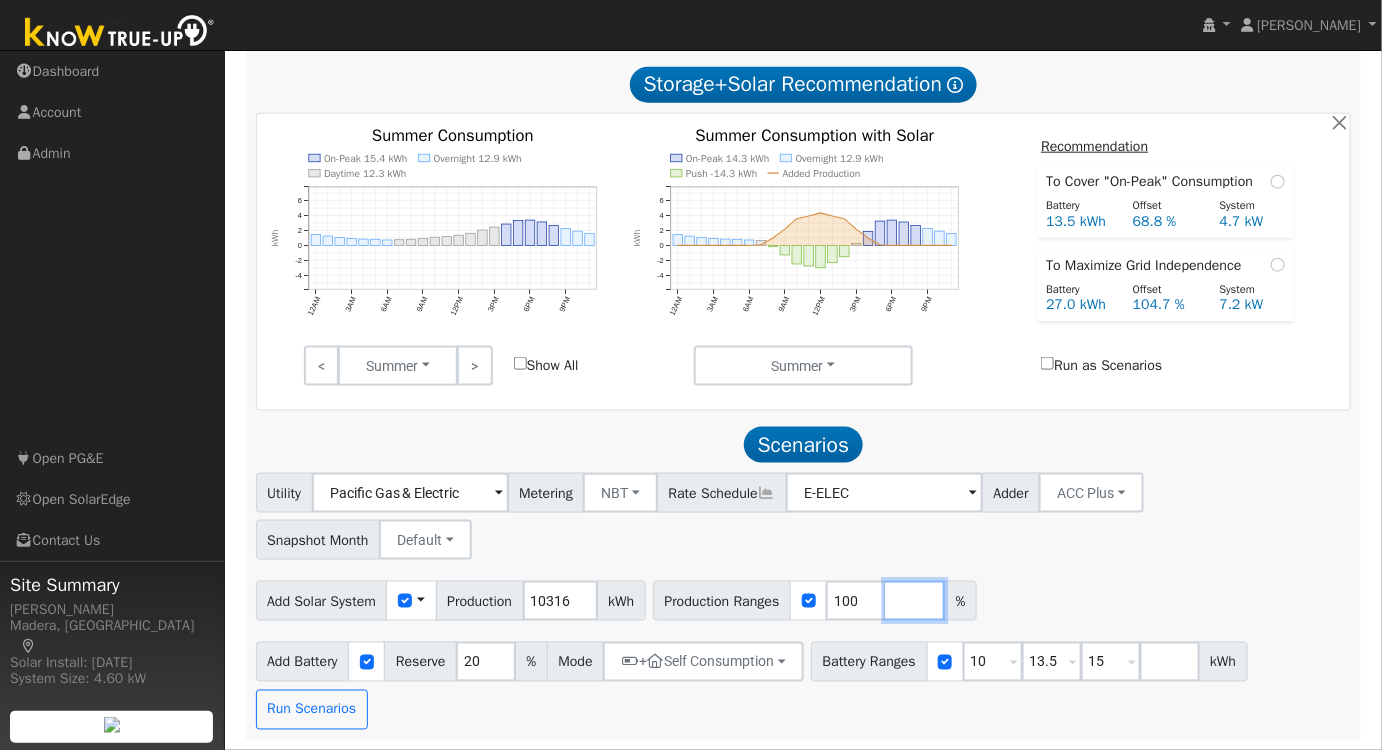type 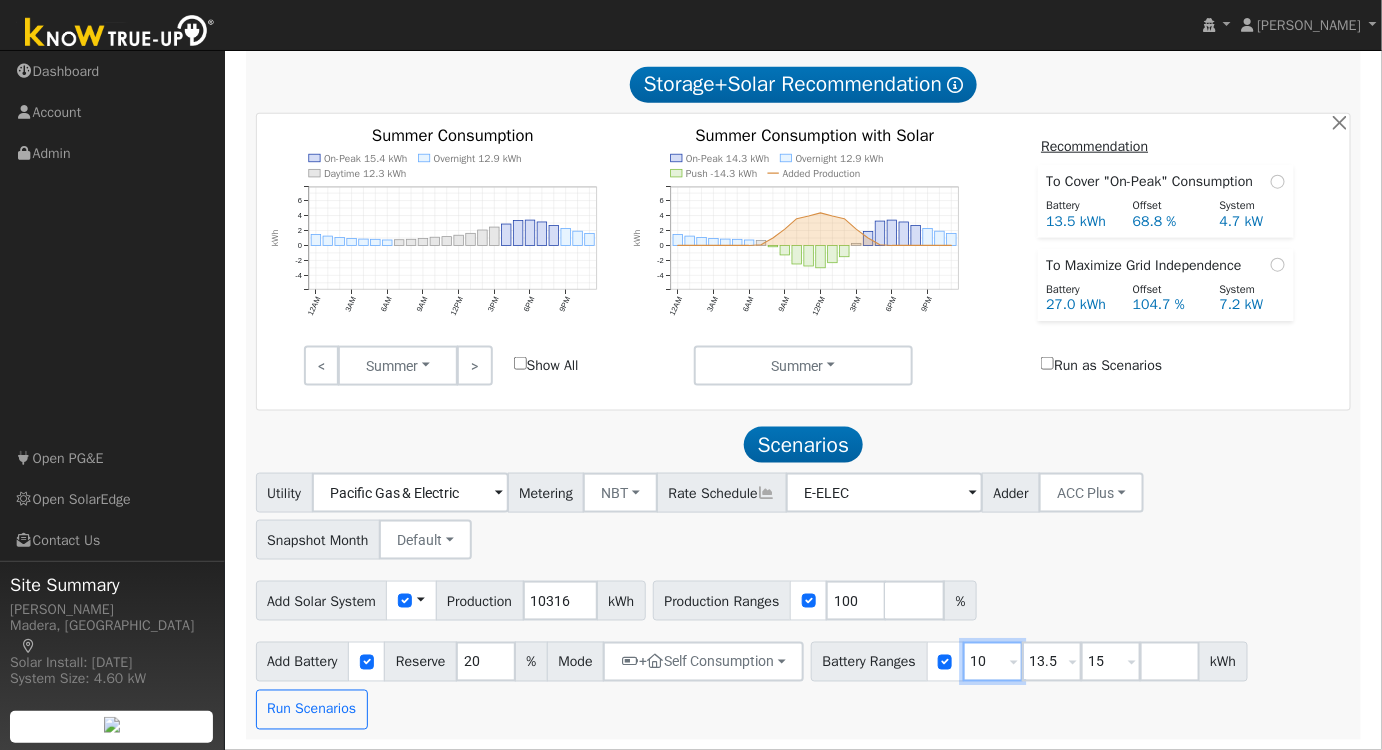 drag, startPoint x: 994, startPoint y: 665, endPoint x: 949, endPoint y: 660, distance: 45.276924 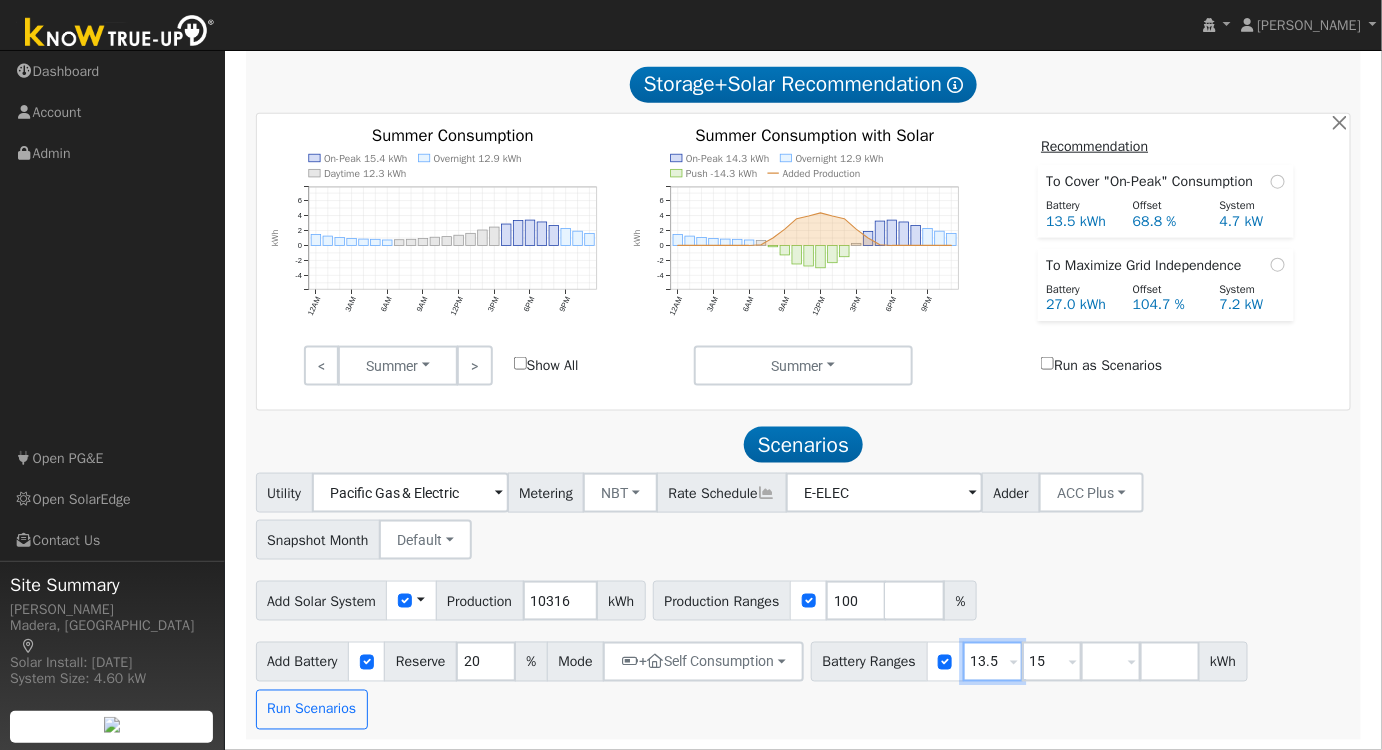 scroll, scrollTop: 613, scrollLeft: 0, axis: vertical 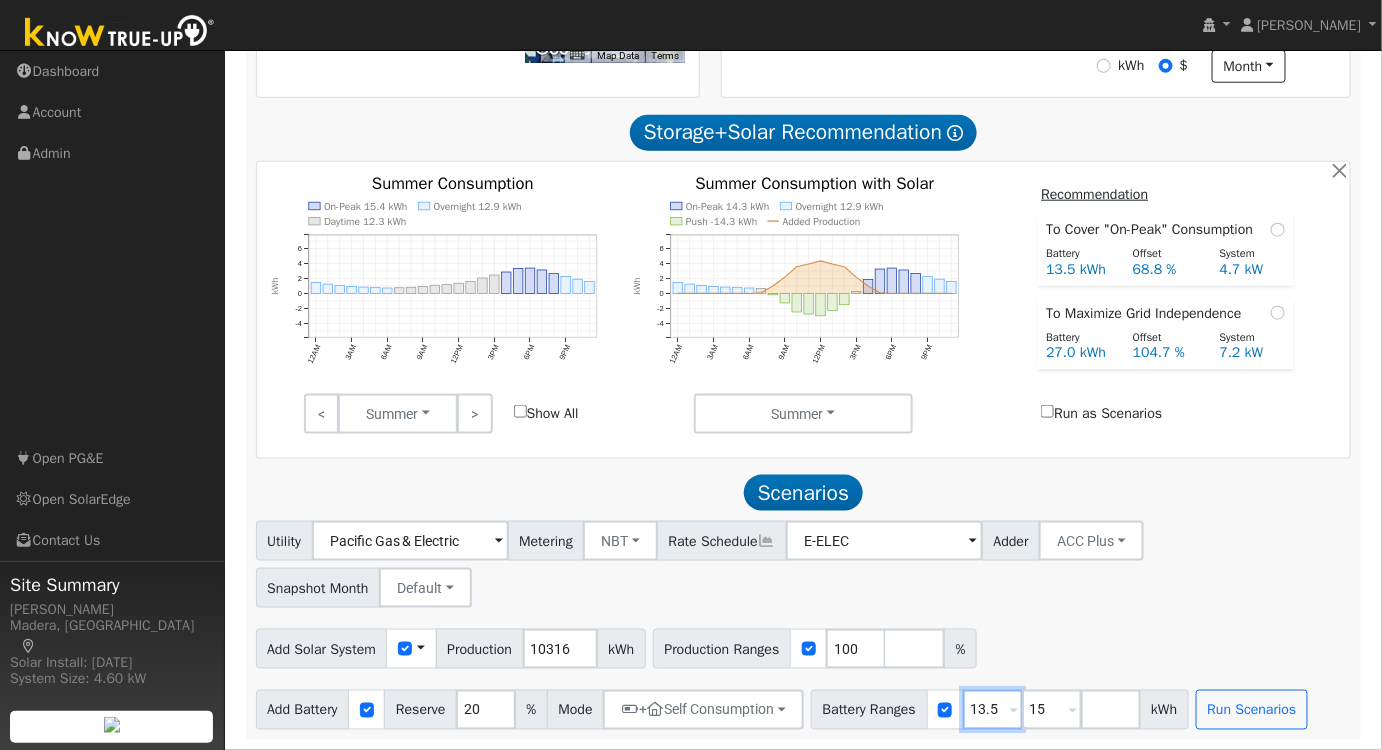 type on "13.5" 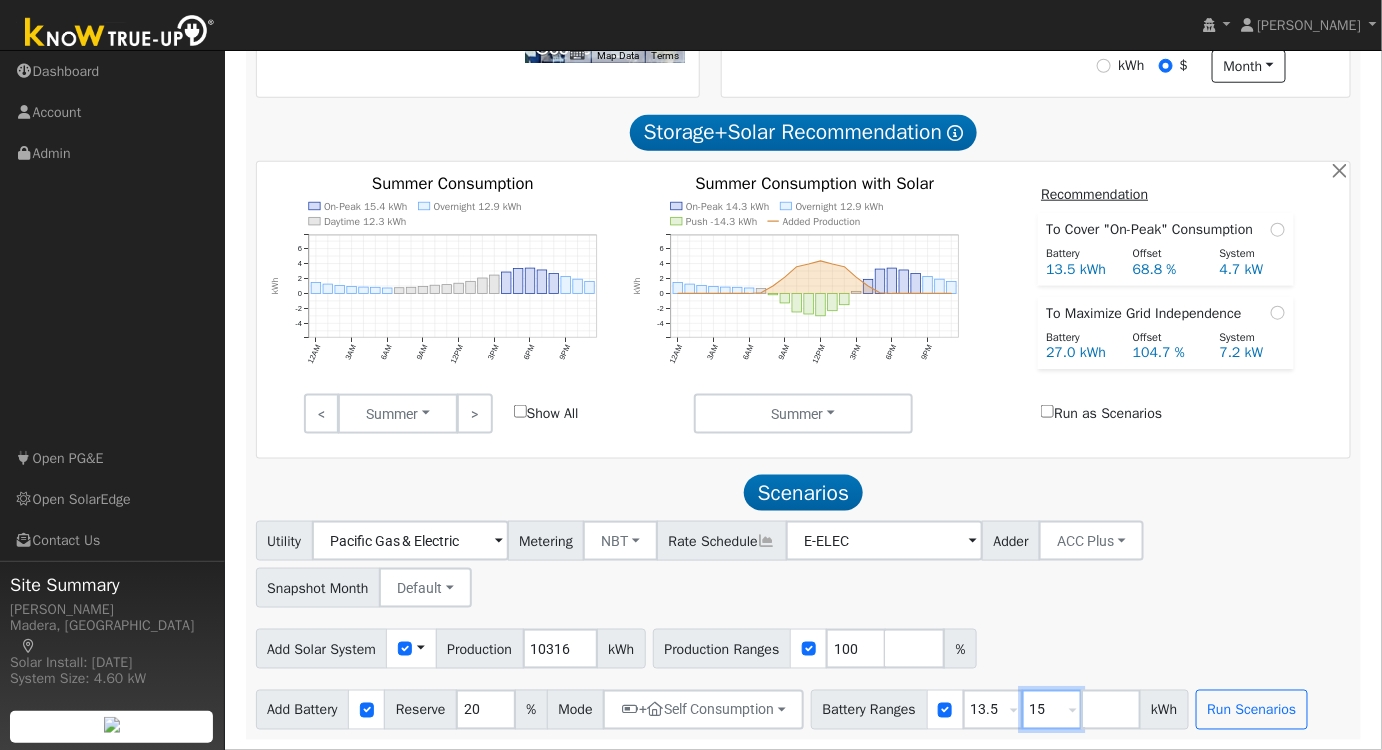 drag, startPoint x: 1058, startPoint y: 707, endPoint x: 975, endPoint y: 707, distance: 83 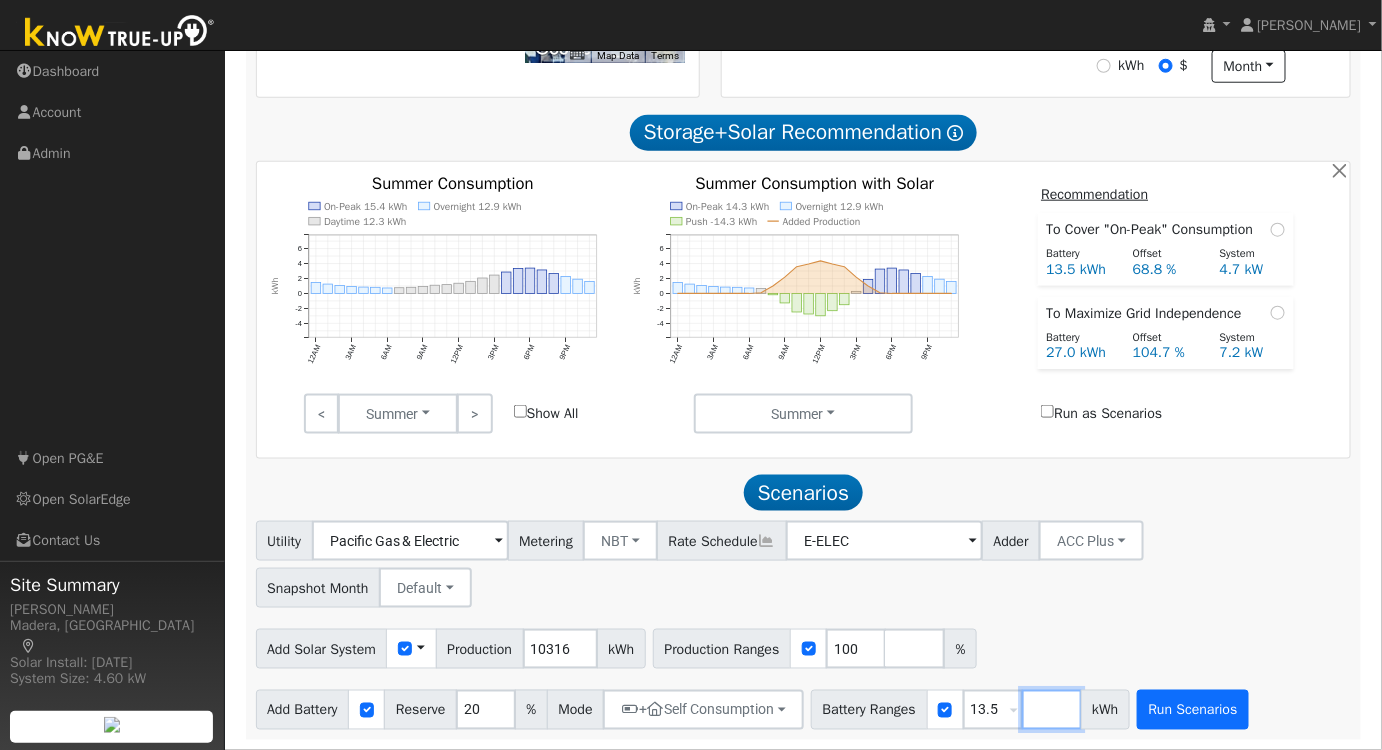 type 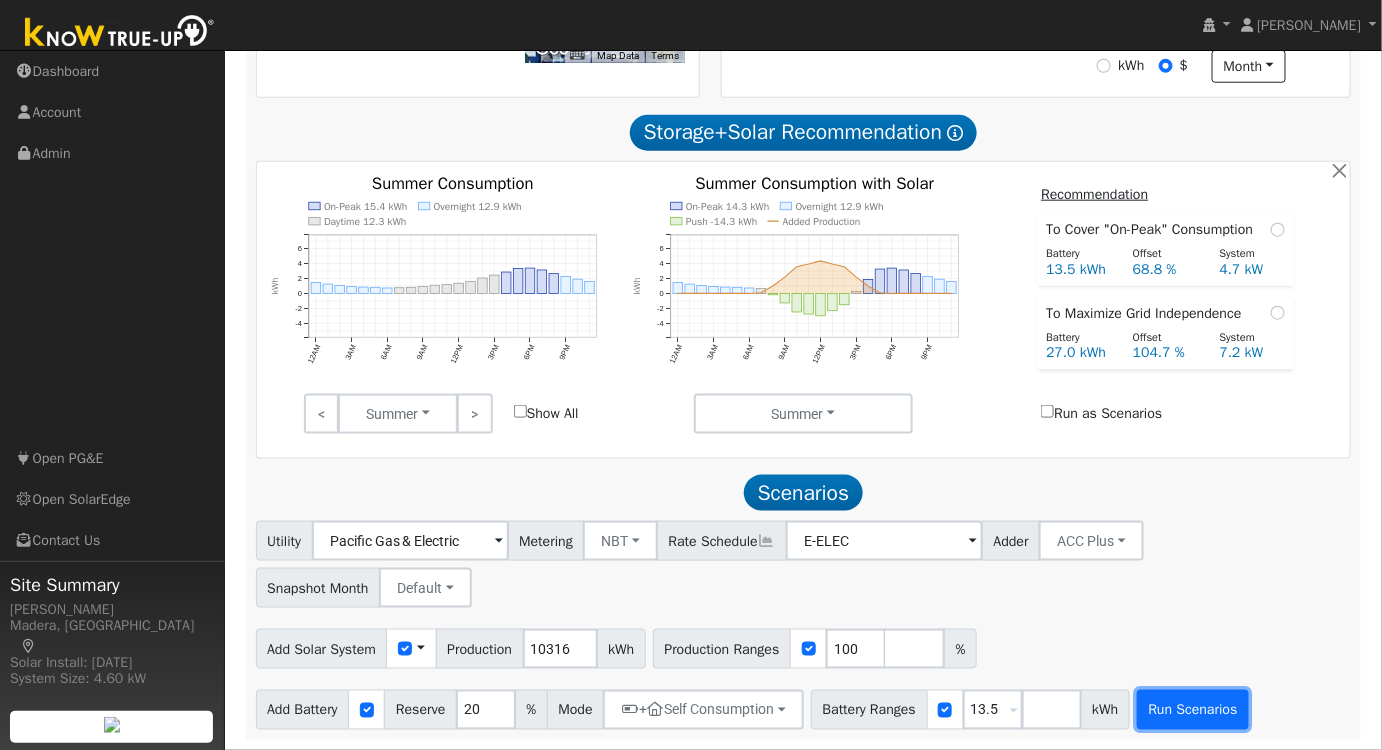 click on "Run Scenarios" at bounding box center [1193, 710] 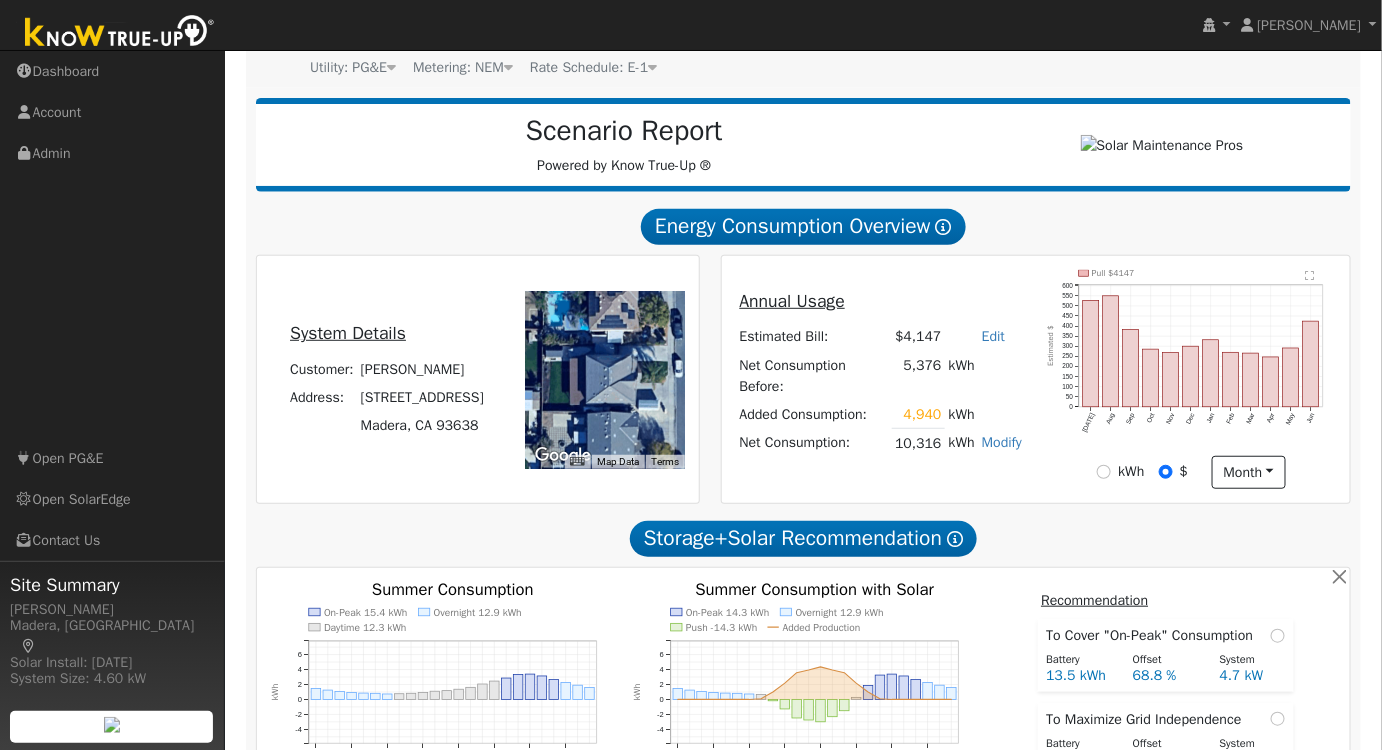 scroll, scrollTop: 0, scrollLeft: 0, axis: both 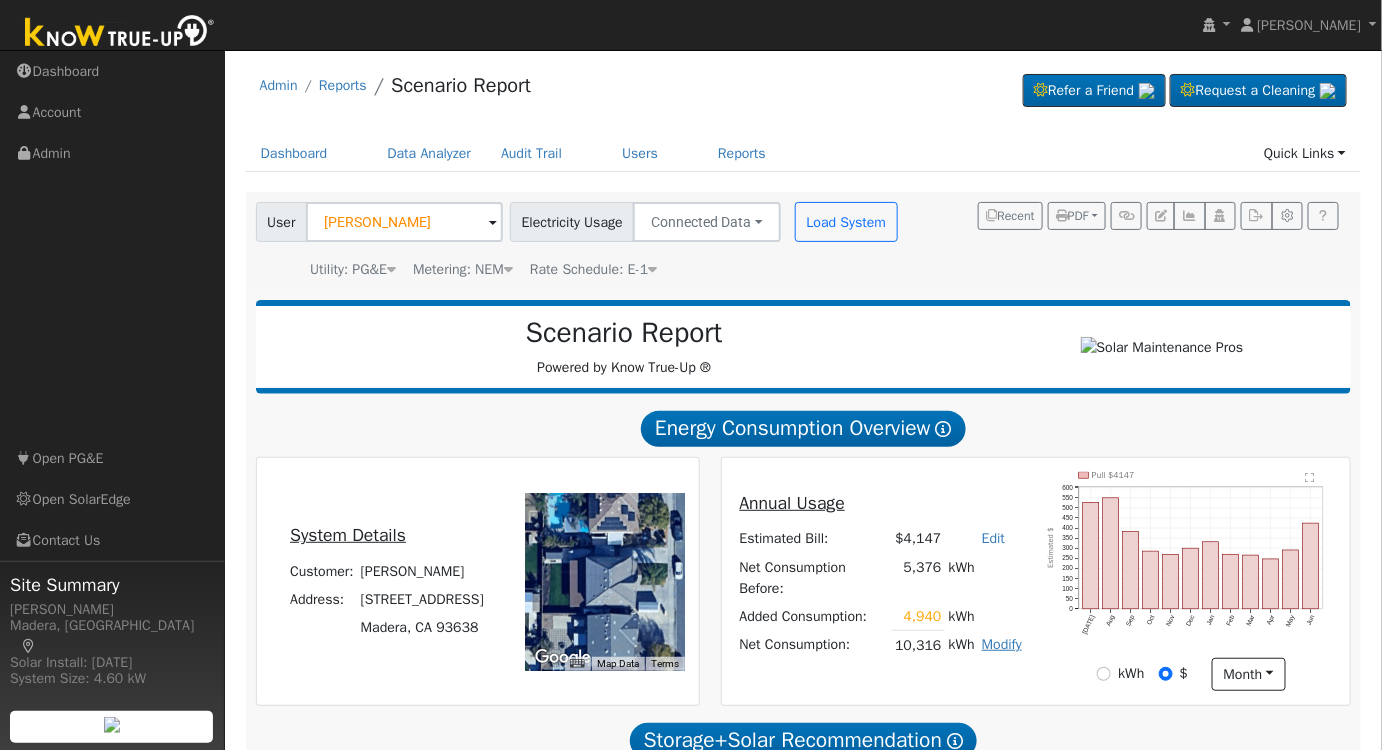 click on "Modify" at bounding box center (1002, 644) 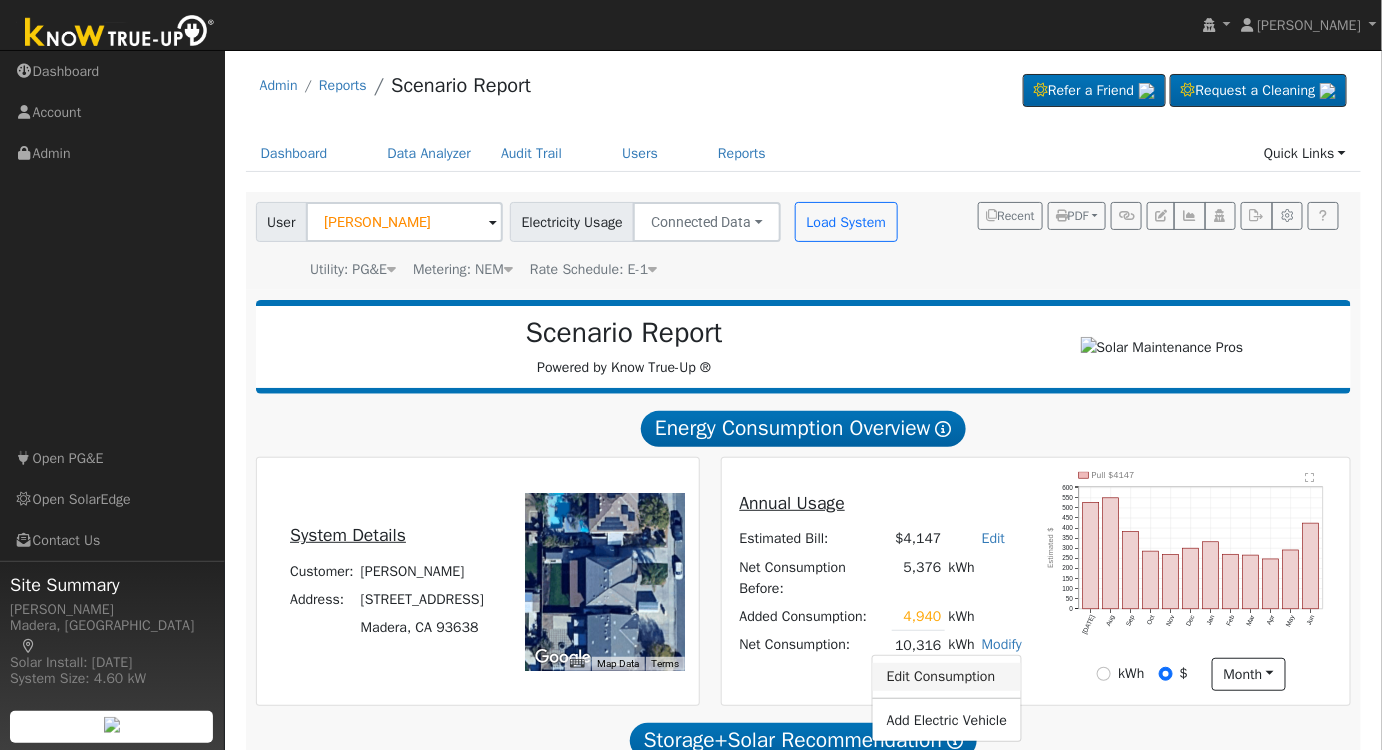 click on "Edit Consumption" at bounding box center [947, 677] 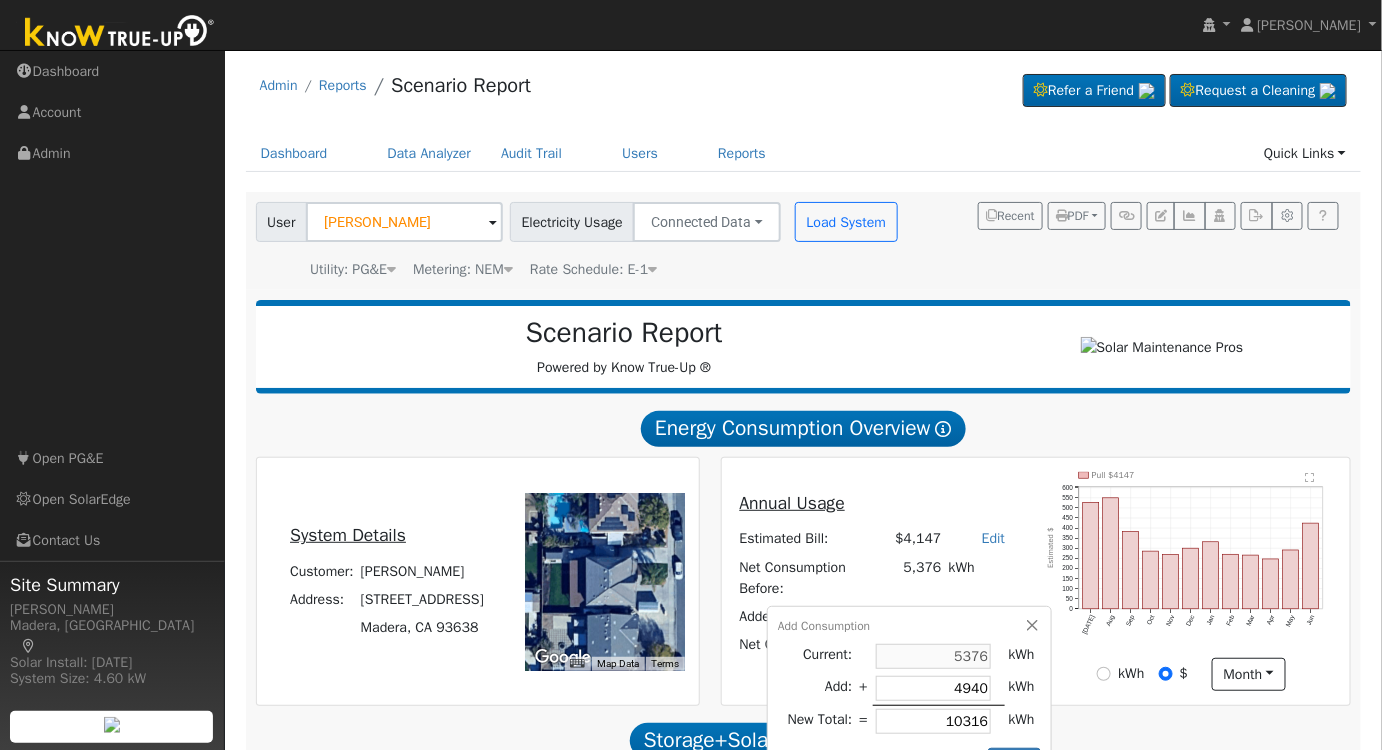 type 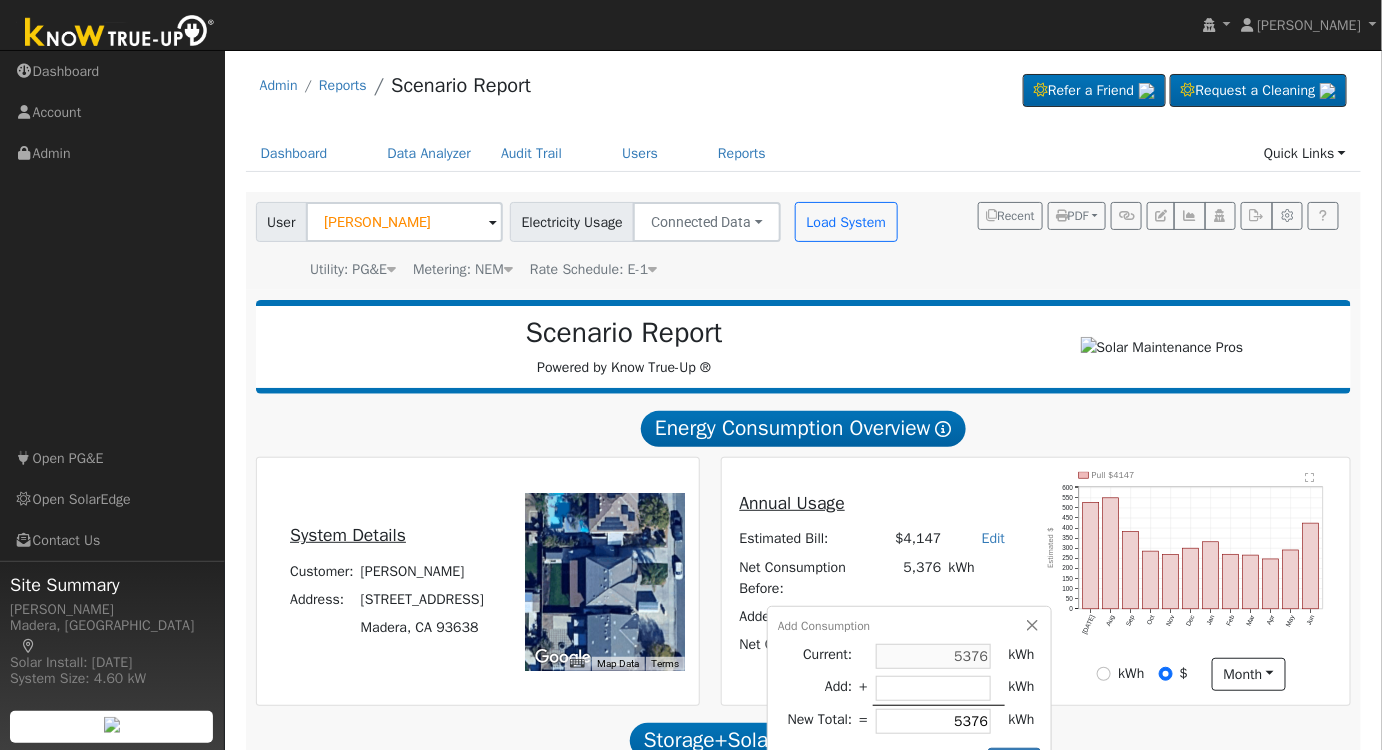 click on "kWh  $ month Day Month" at bounding box center (1191, 675) 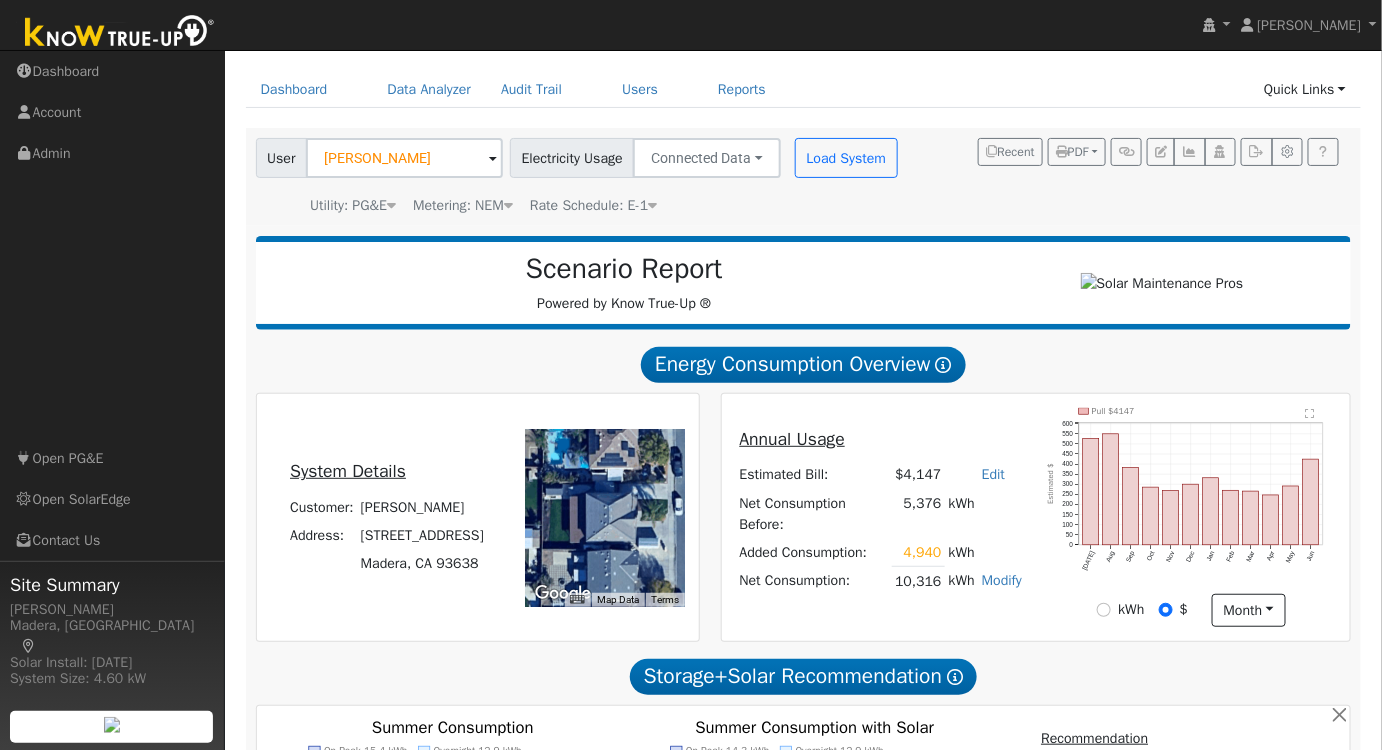 scroll, scrollTop: 181, scrollLeft: 0, axis: vertical 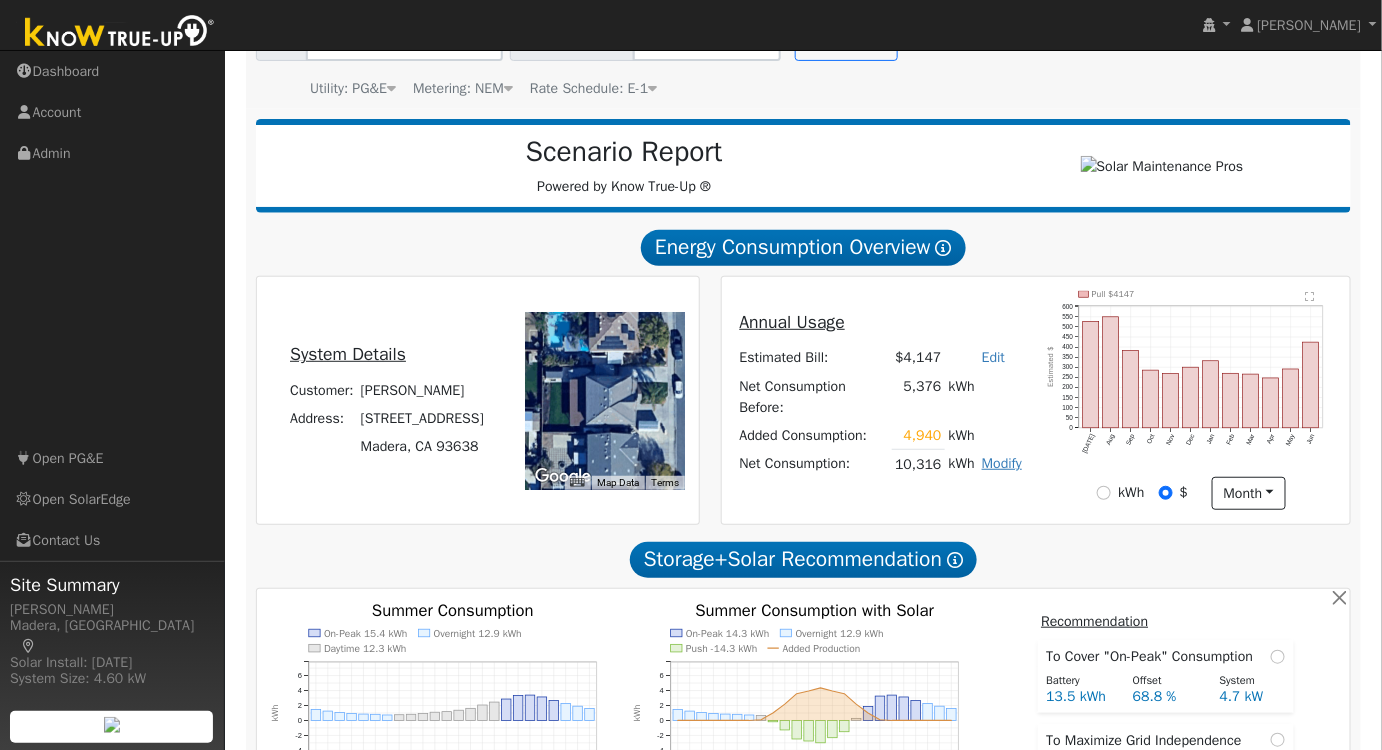 click on "Modify" at bounding box center [1002, 463] 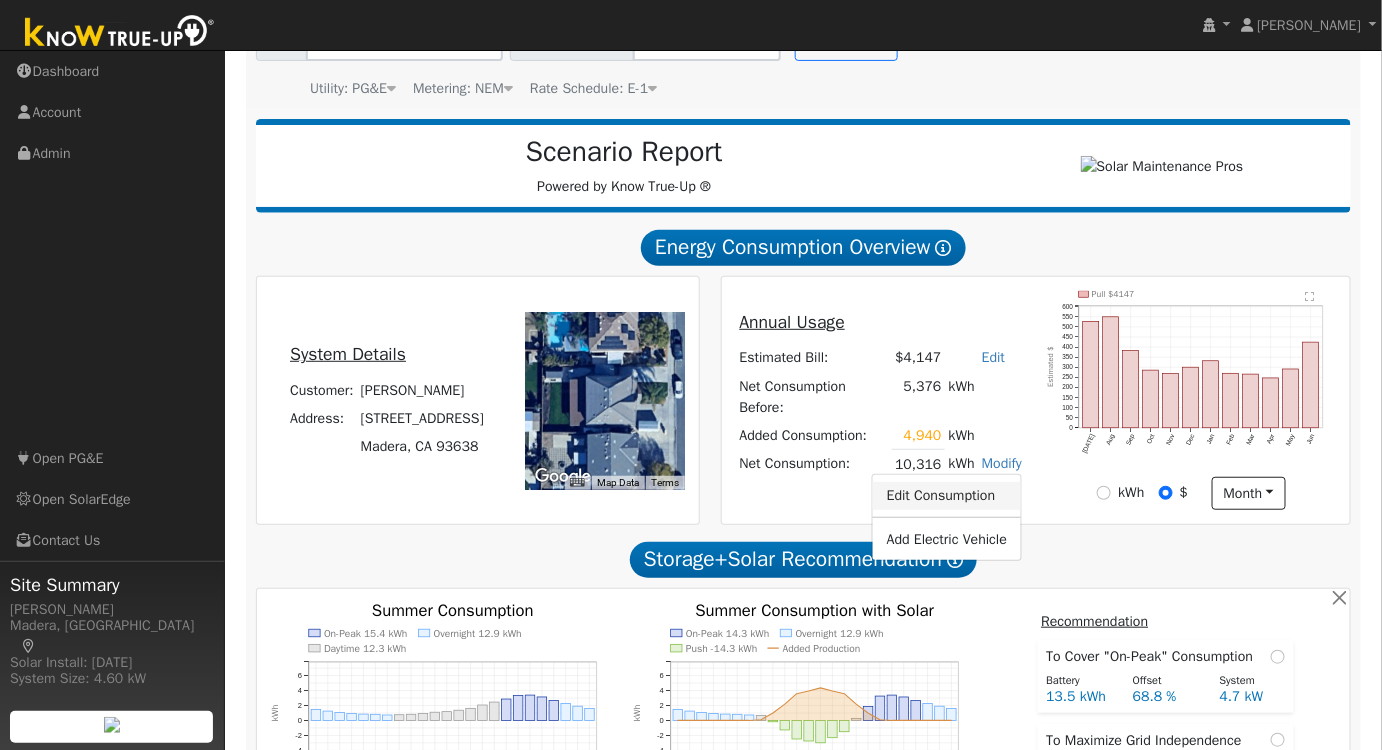 click on "Edit Consumption" at bounding box center [947, 496] 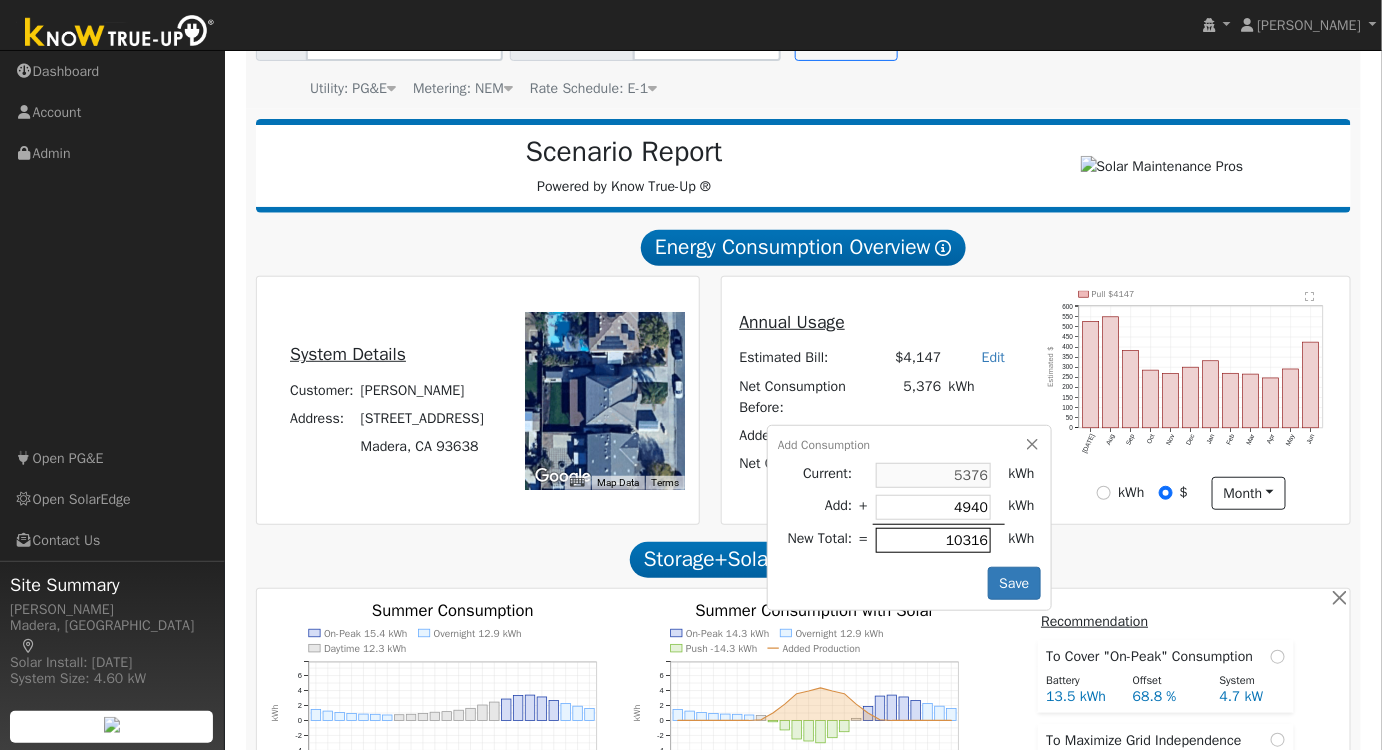 type on "0" 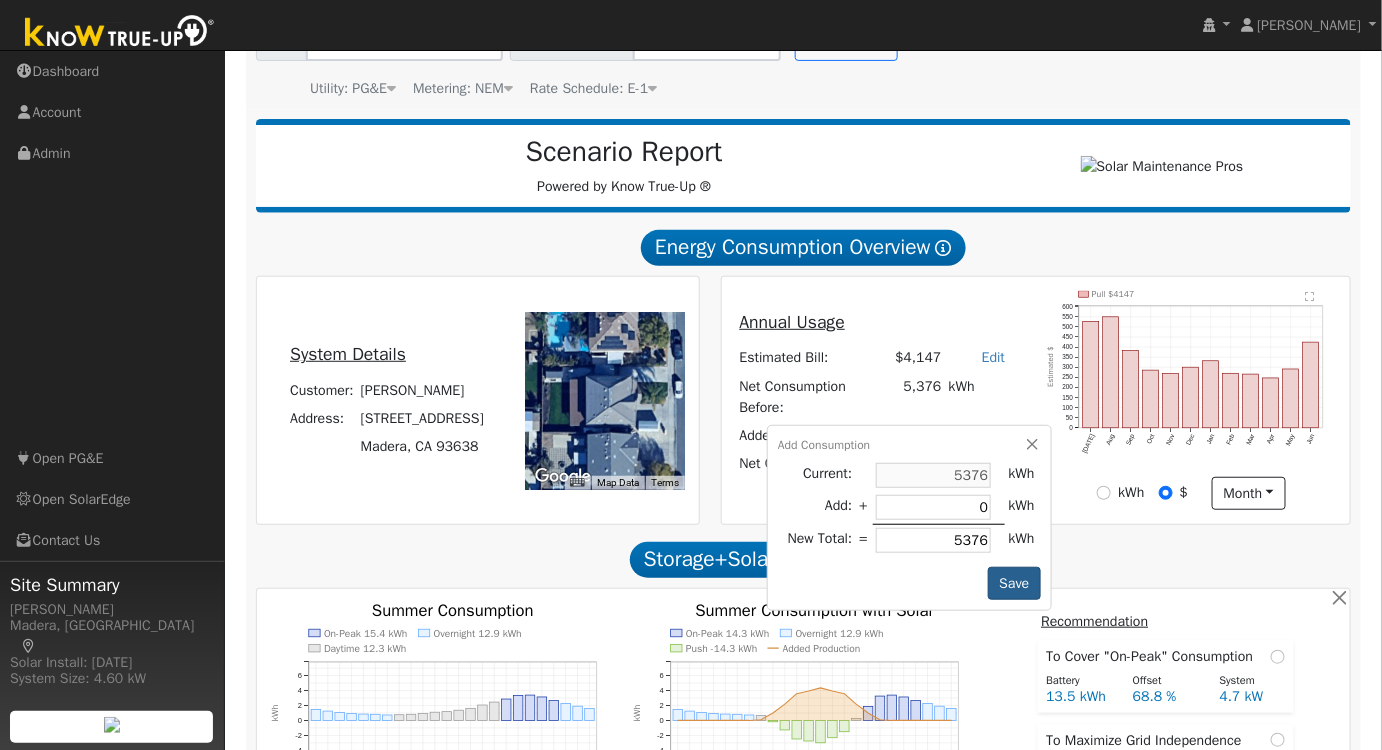 type on "0" 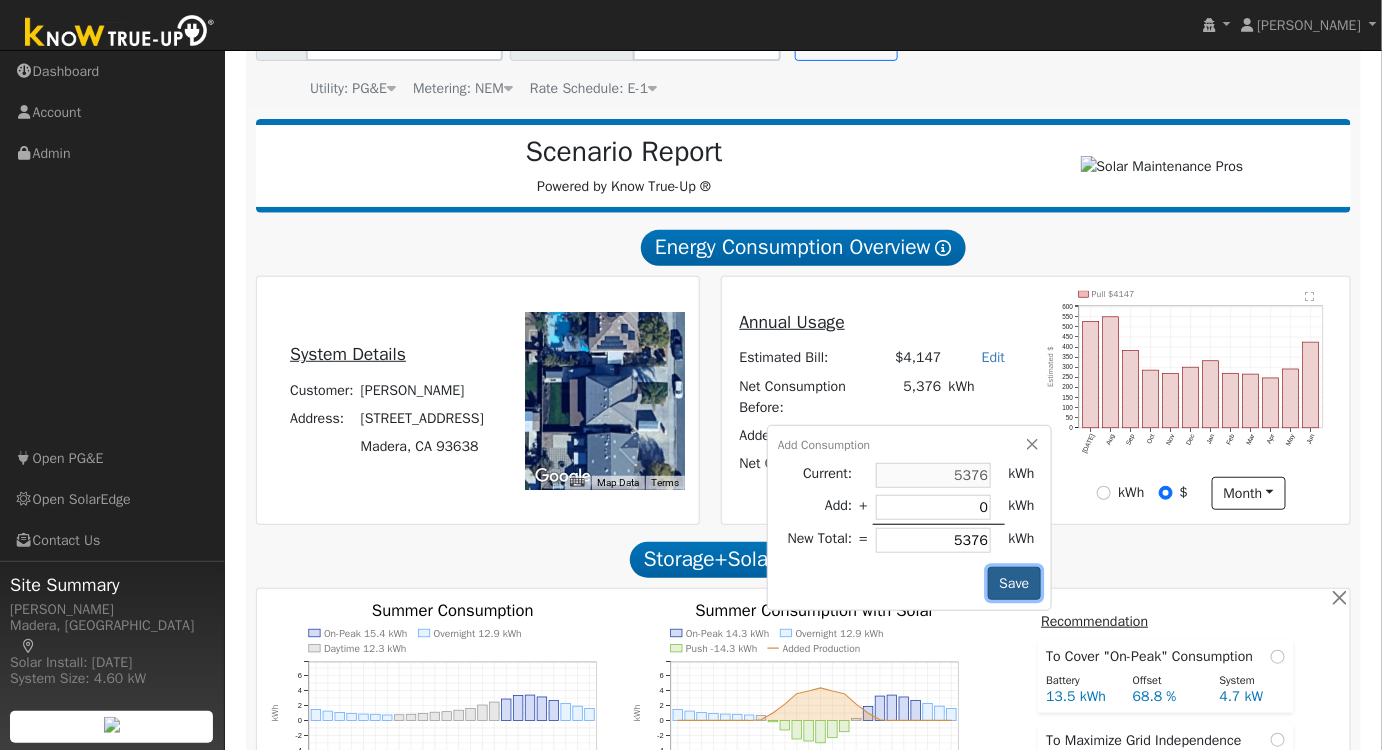 click on "Save" at bounding box center [1014, 584] 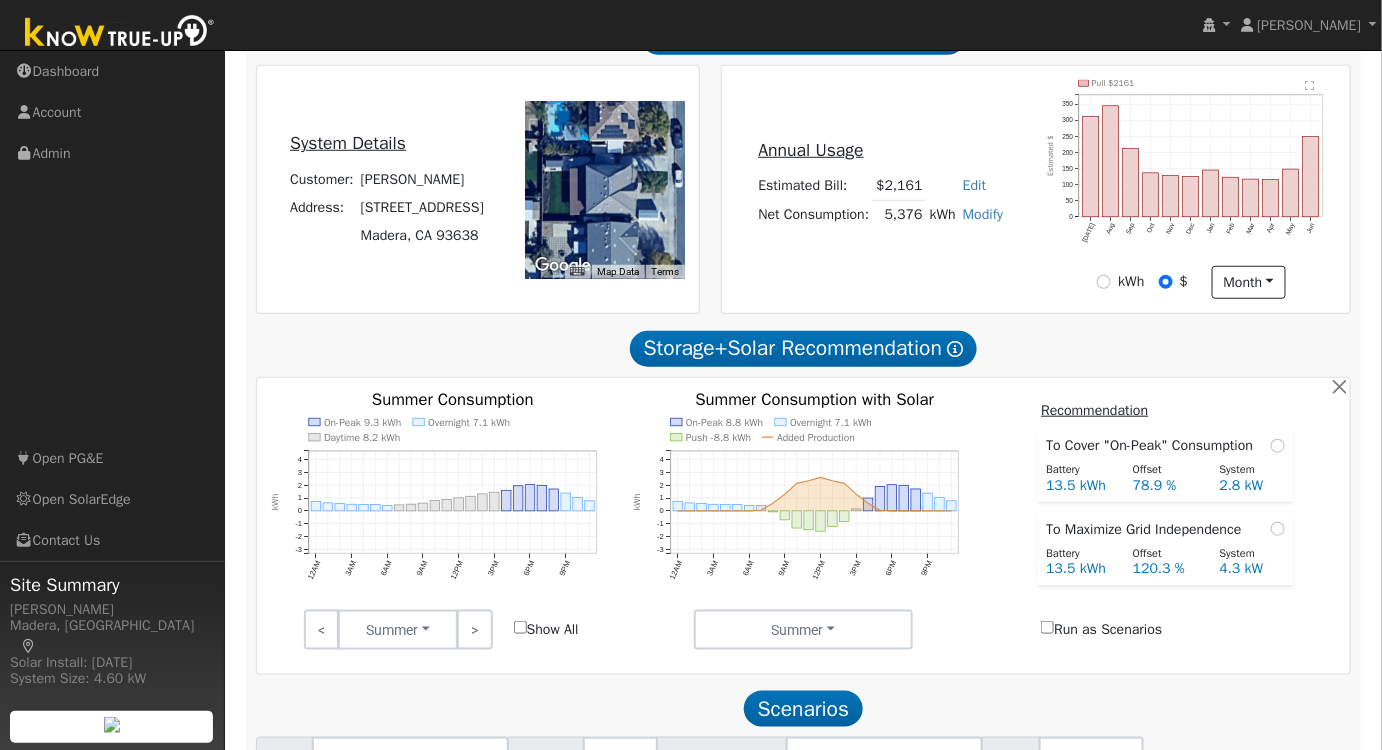 scroll, scrollTop: 613, scrollLeft: 0, axis: vertical 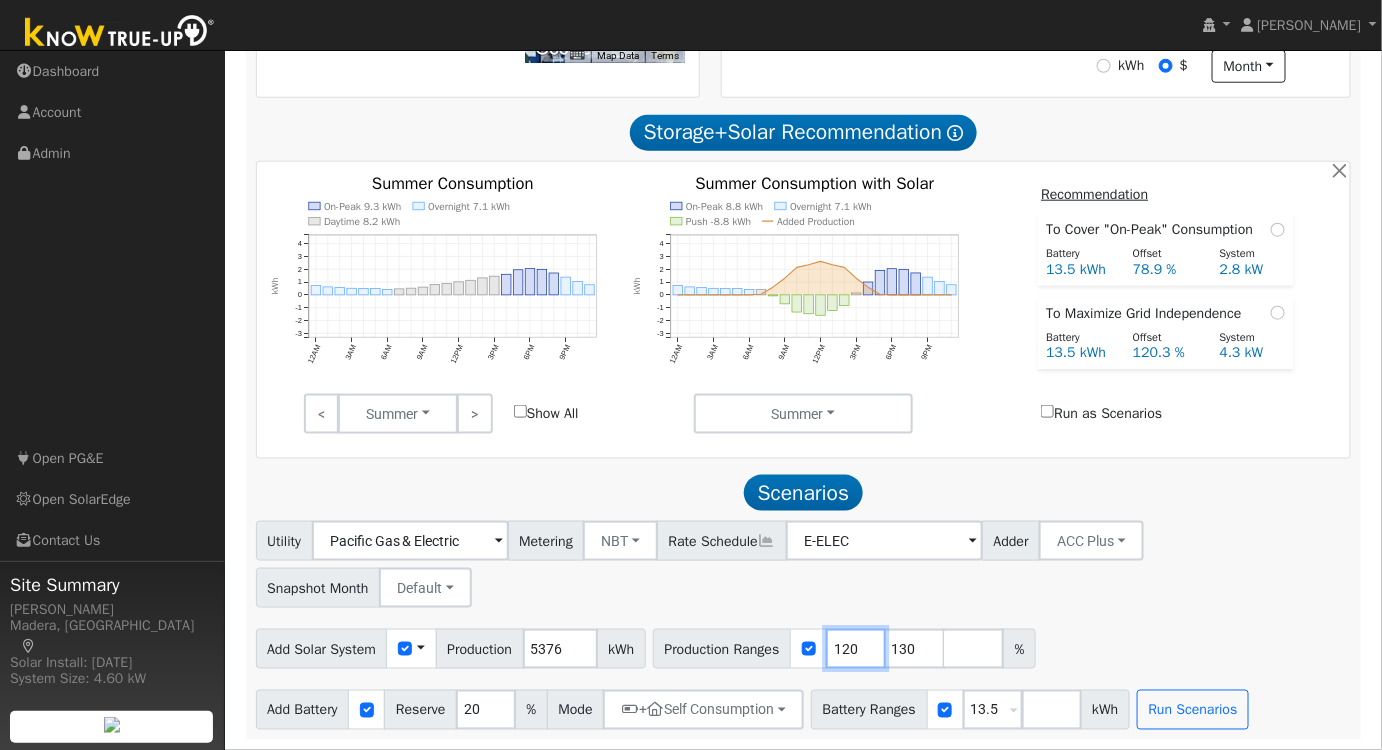 drag, startPoint x: 860, startPoint y: 643, endPoint x: 603, endPoint y: 602, distance: 260.24988 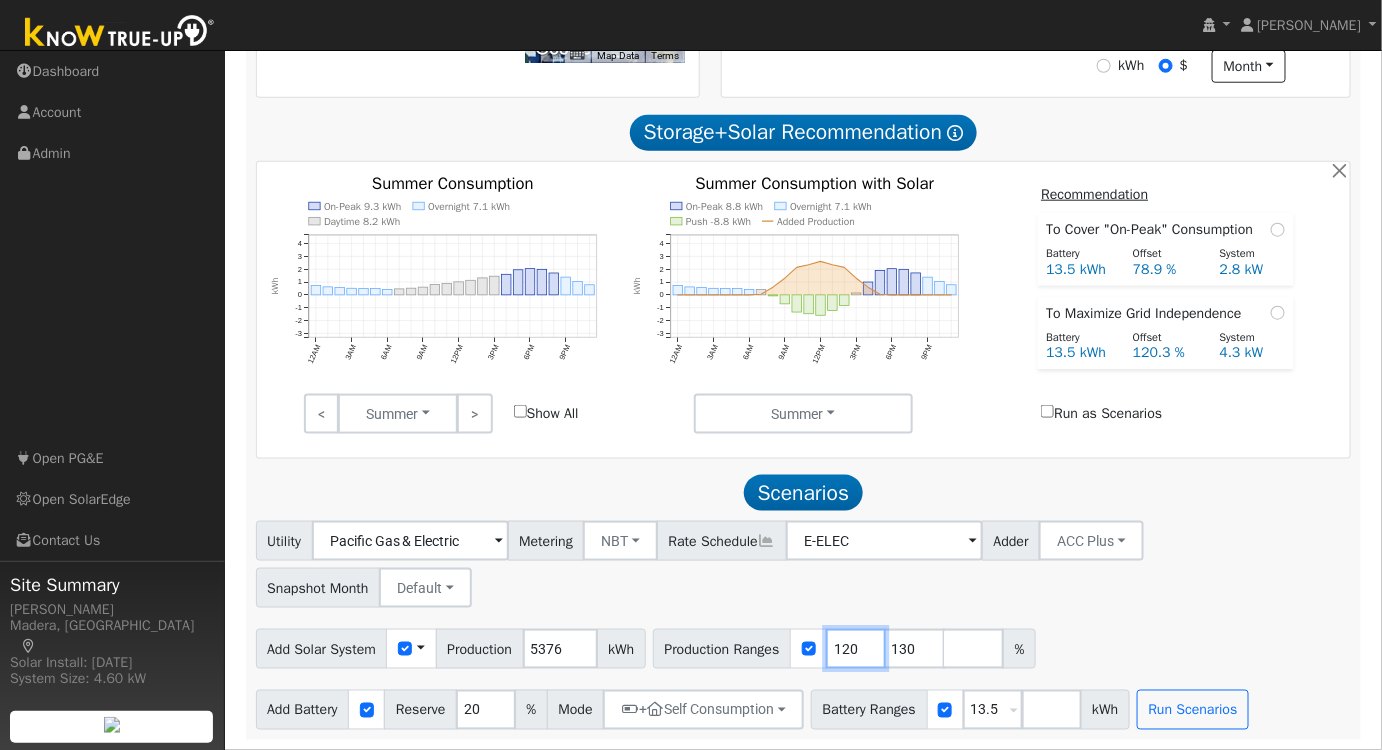 type on "130" 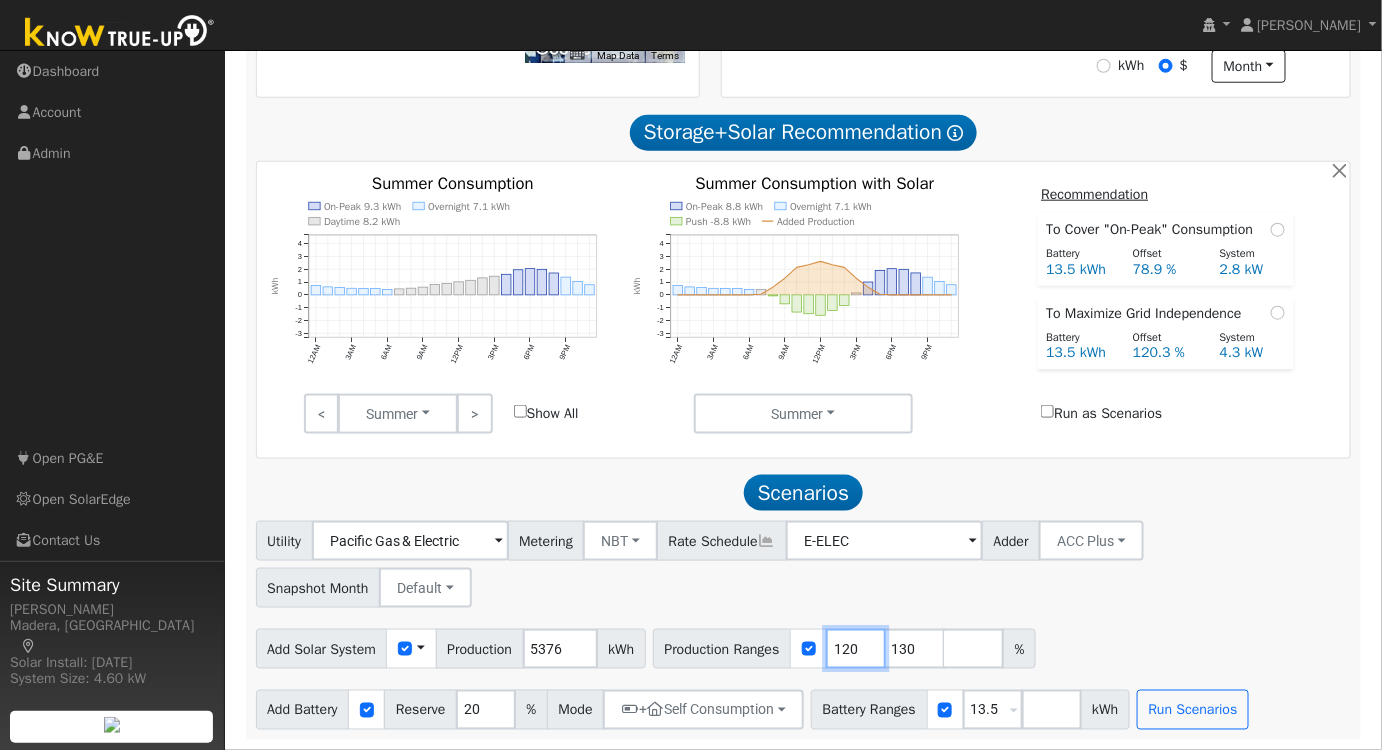type 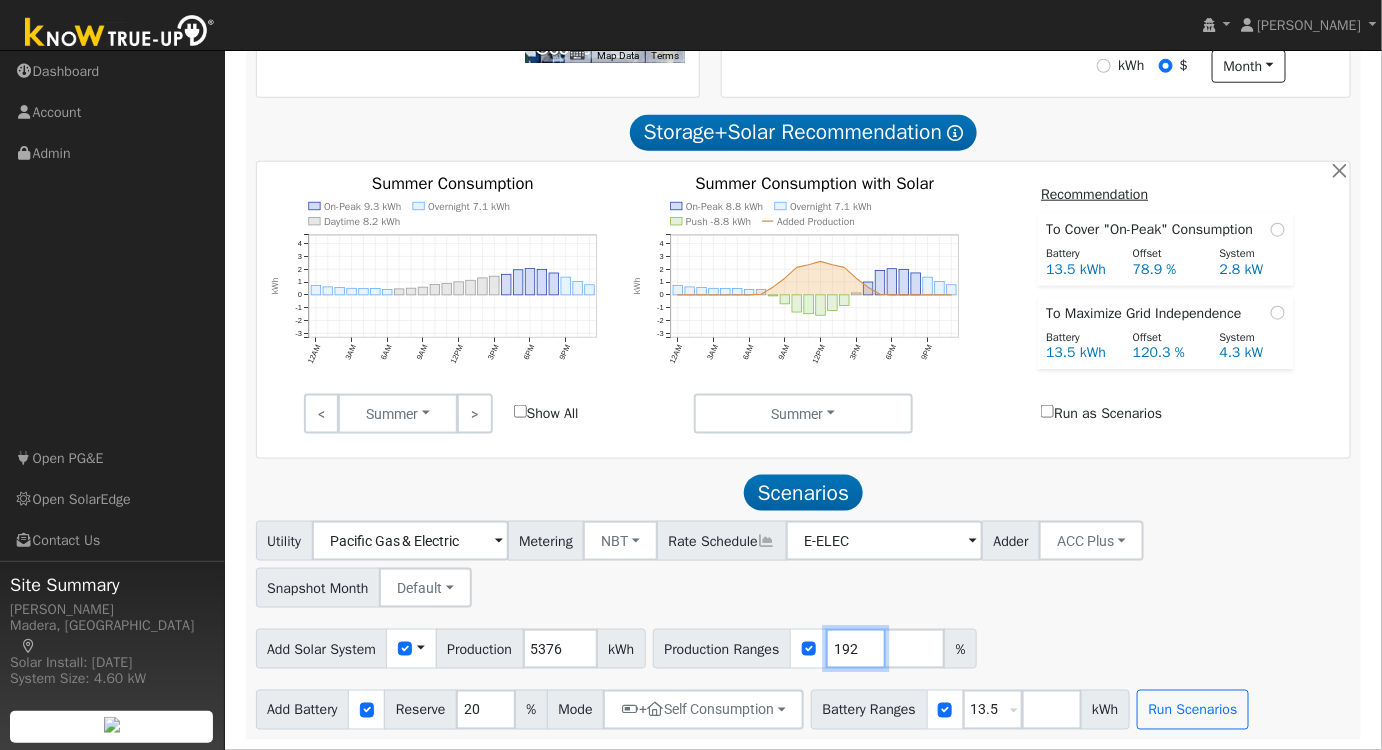 type on "192" 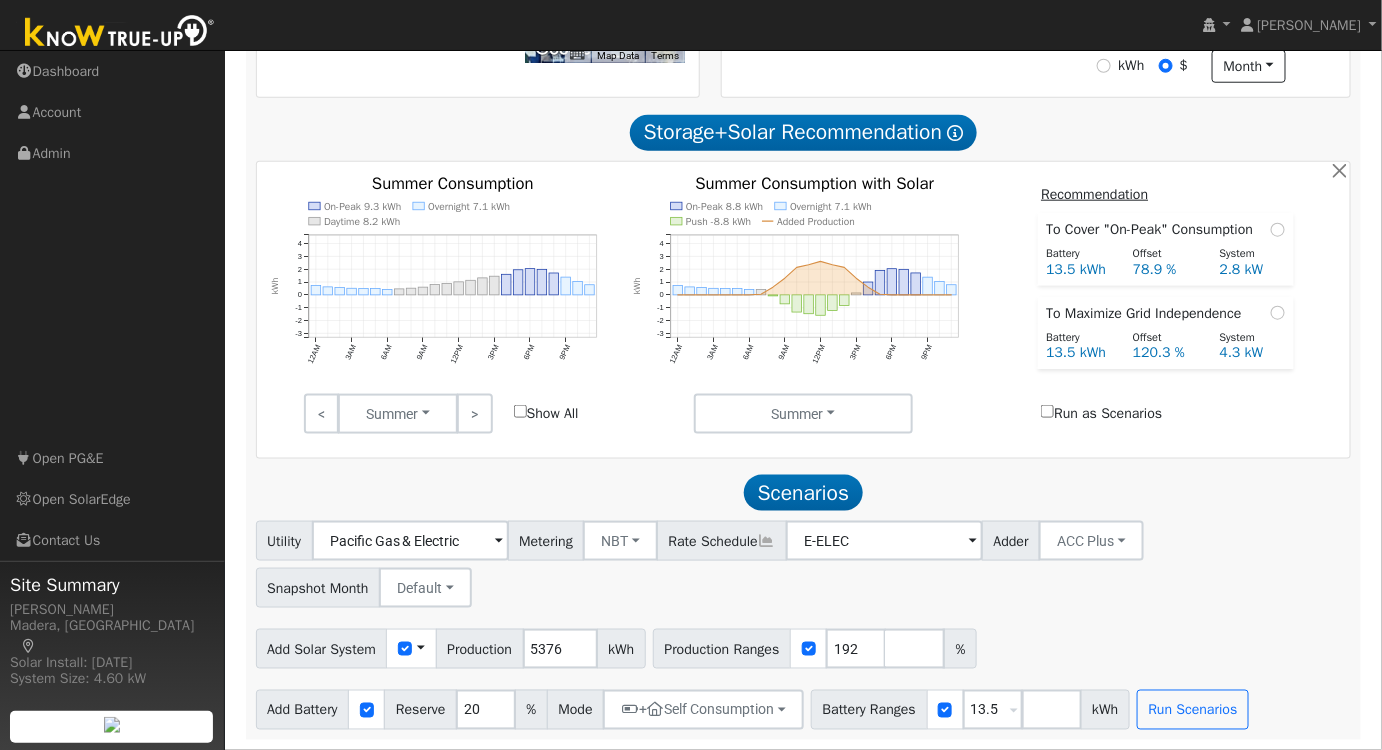 click on "Utility Pacific Gas & Electric Metering NBT NEM NBT  Rate Schedule  E-ELEC Adder ACC Plus - None - ACC Plus SB-535 Snapshot Month Default Jan Feb Mar Apr May Jun Jul Aug Sep Oct Nov Dec Add Solar System Use CSV Data Production 5376 kWh Production Ranges 192 % Add Battery Reserve 20 % Mode +  Self Consumption  Self Consumption  Peak Savings    ACC High Value Push    Backup Battery Ranges 13.5 Overrides Reserve % Mode  None None  Self Consumption  Peak Savings    ACC High Value Push    Backup kWh Run Scenarios" at bounding box center [803, 625] 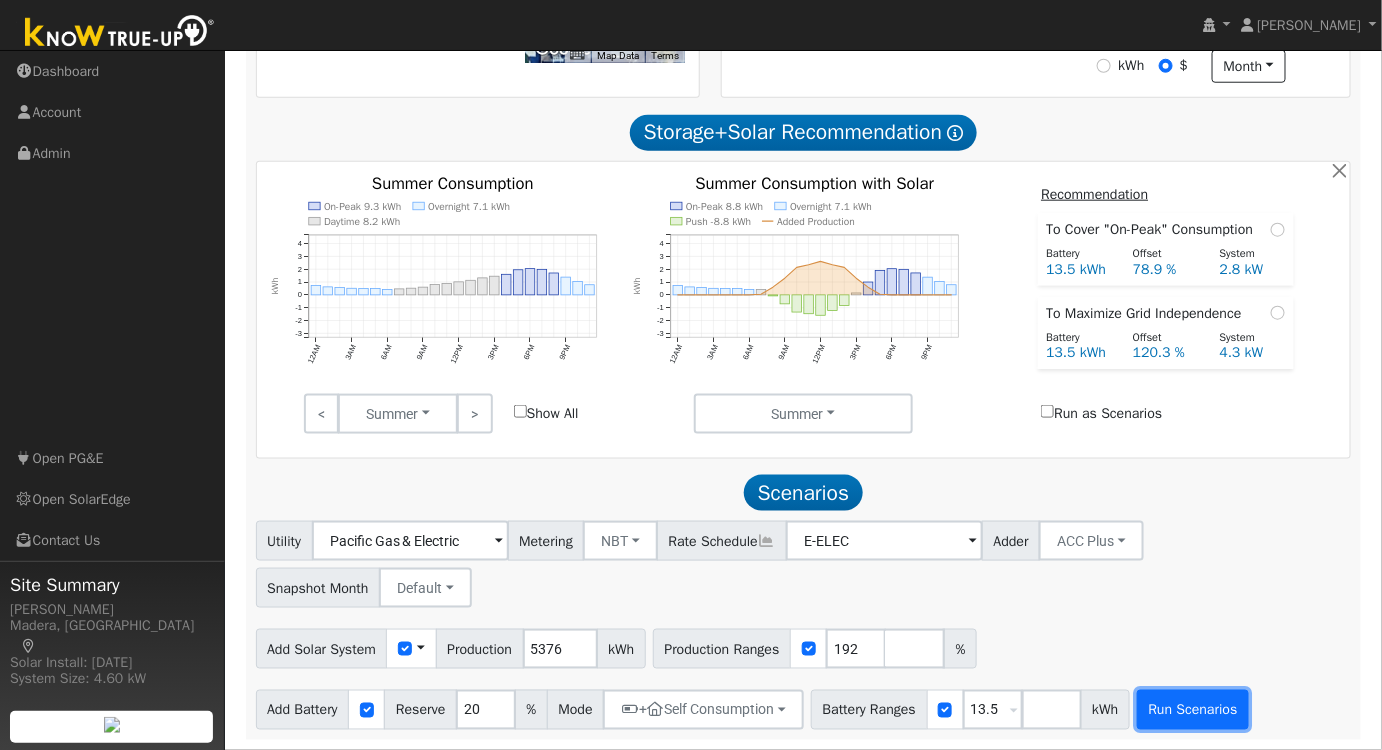 click on "Run Scenarios" at bounding box center (1193, 710) 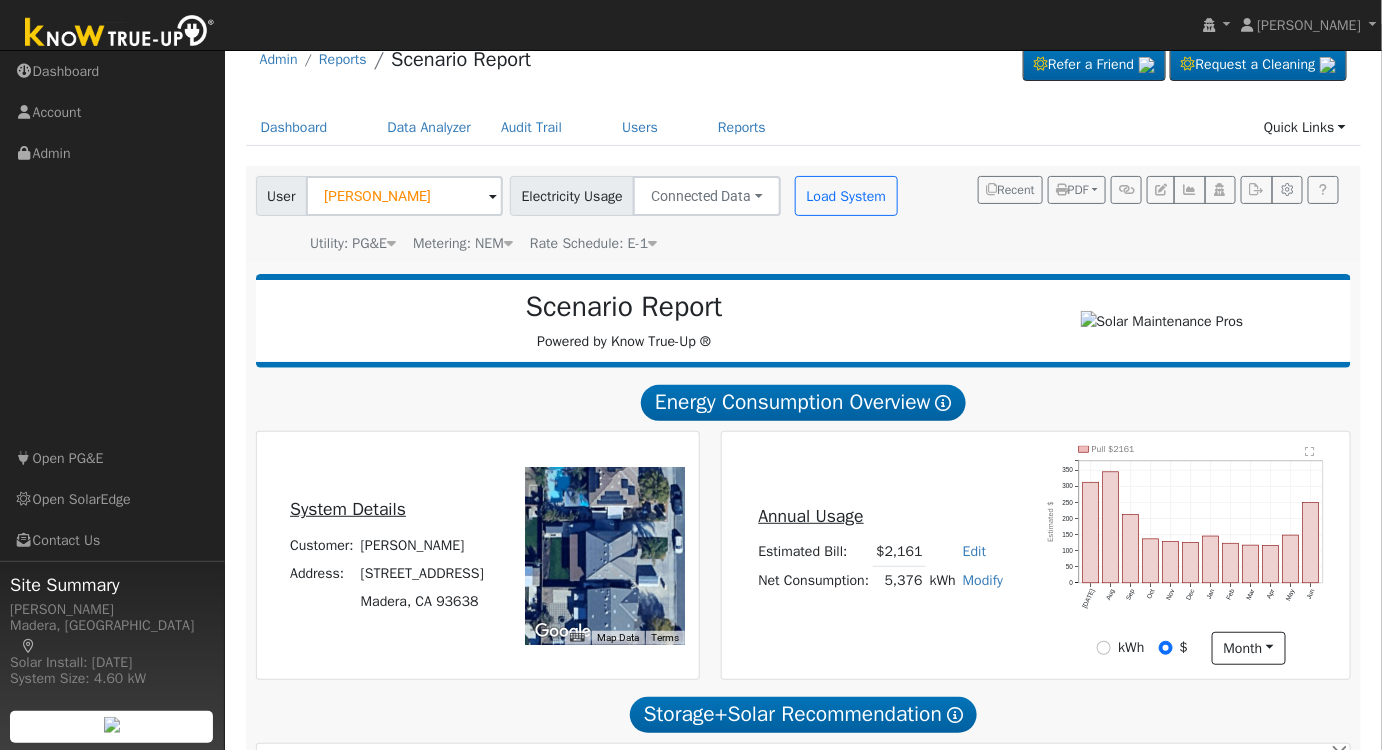 scroll, scrollTop: 0, scrollLeft: 0, axis: both 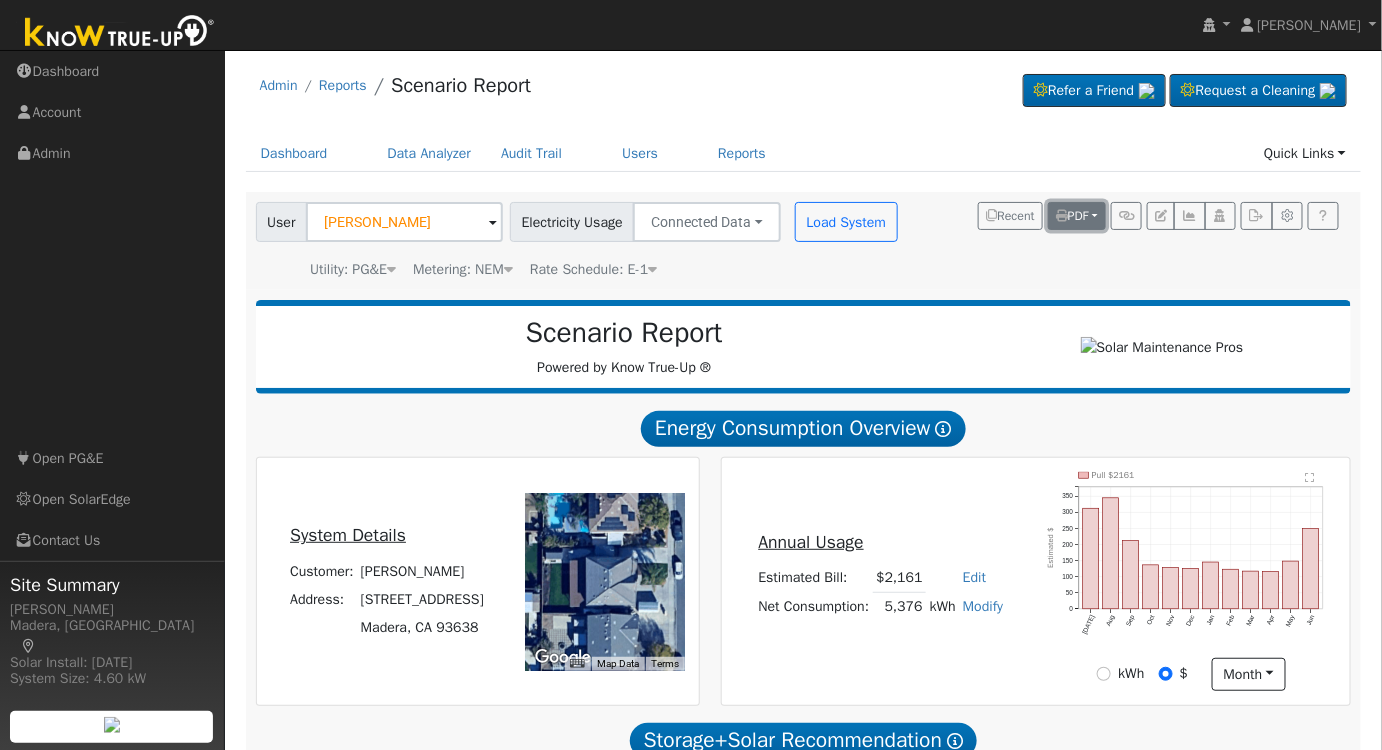 click on "PDF" at bounding box center (1072, 216) 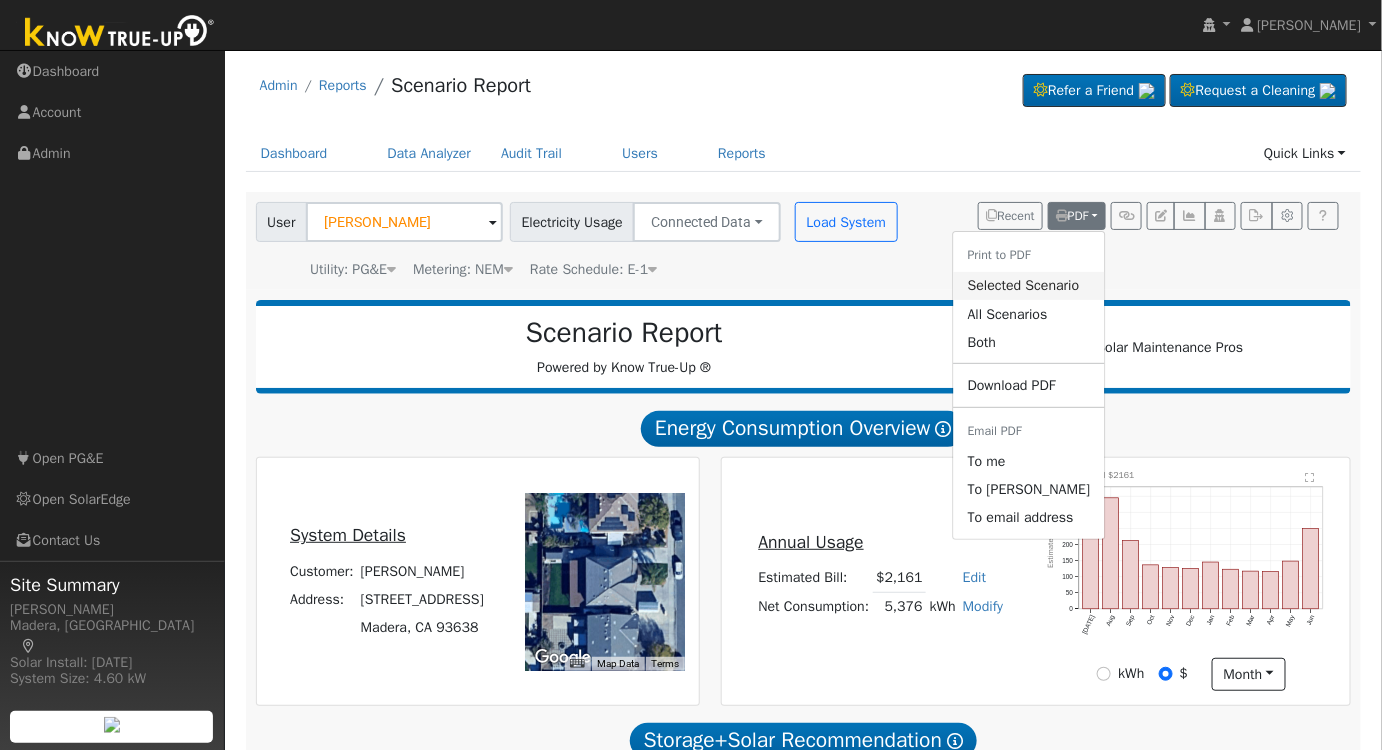 click on "Selected Scenario" at bounding box center (1029, 286) 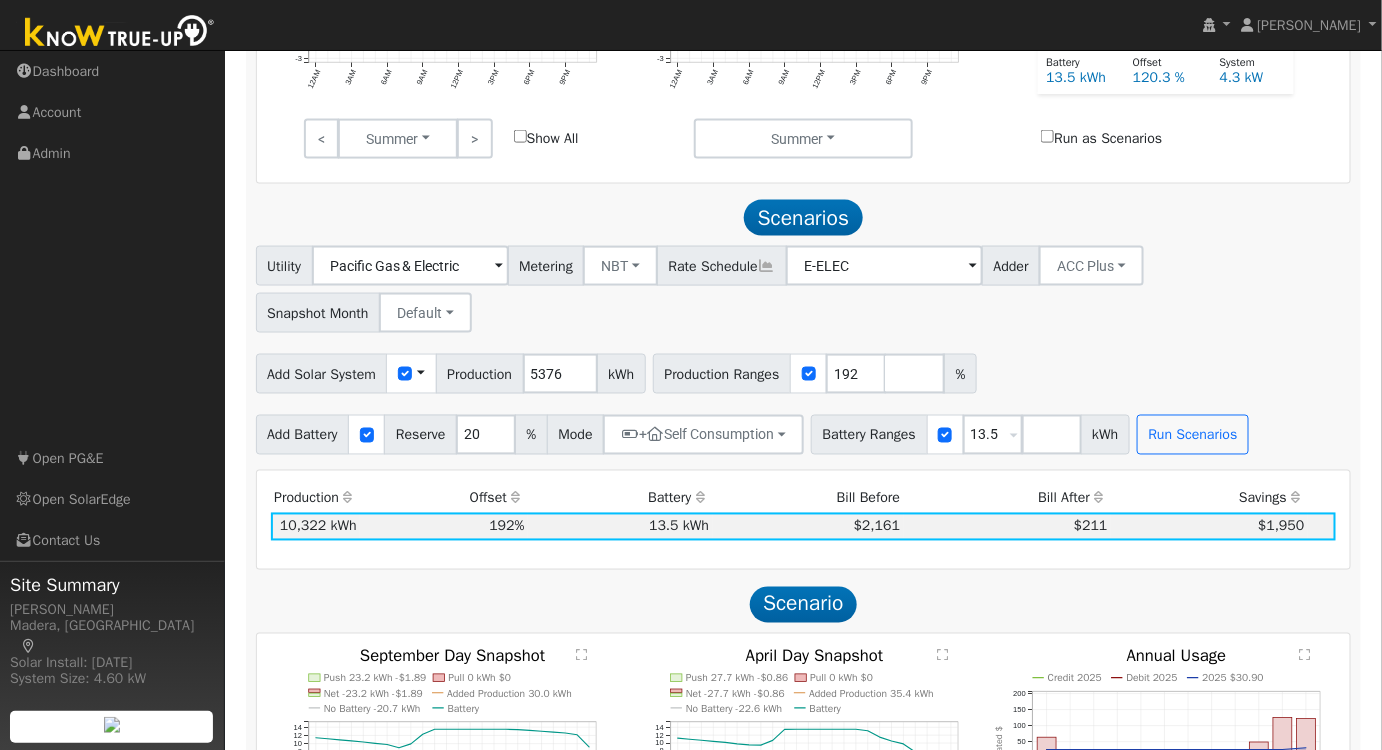 scroll, scrollTop: 1454, scrollLeft: 0, axis: vertical 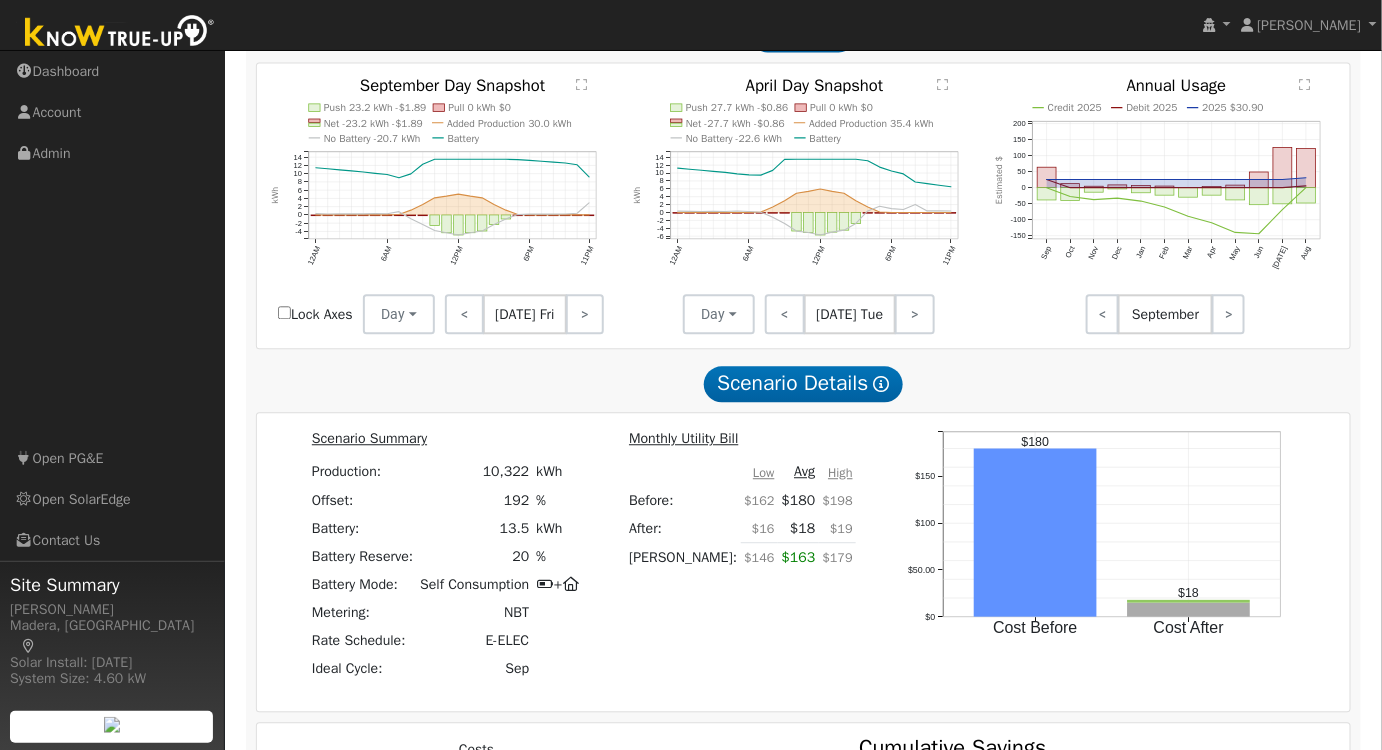 click on "" 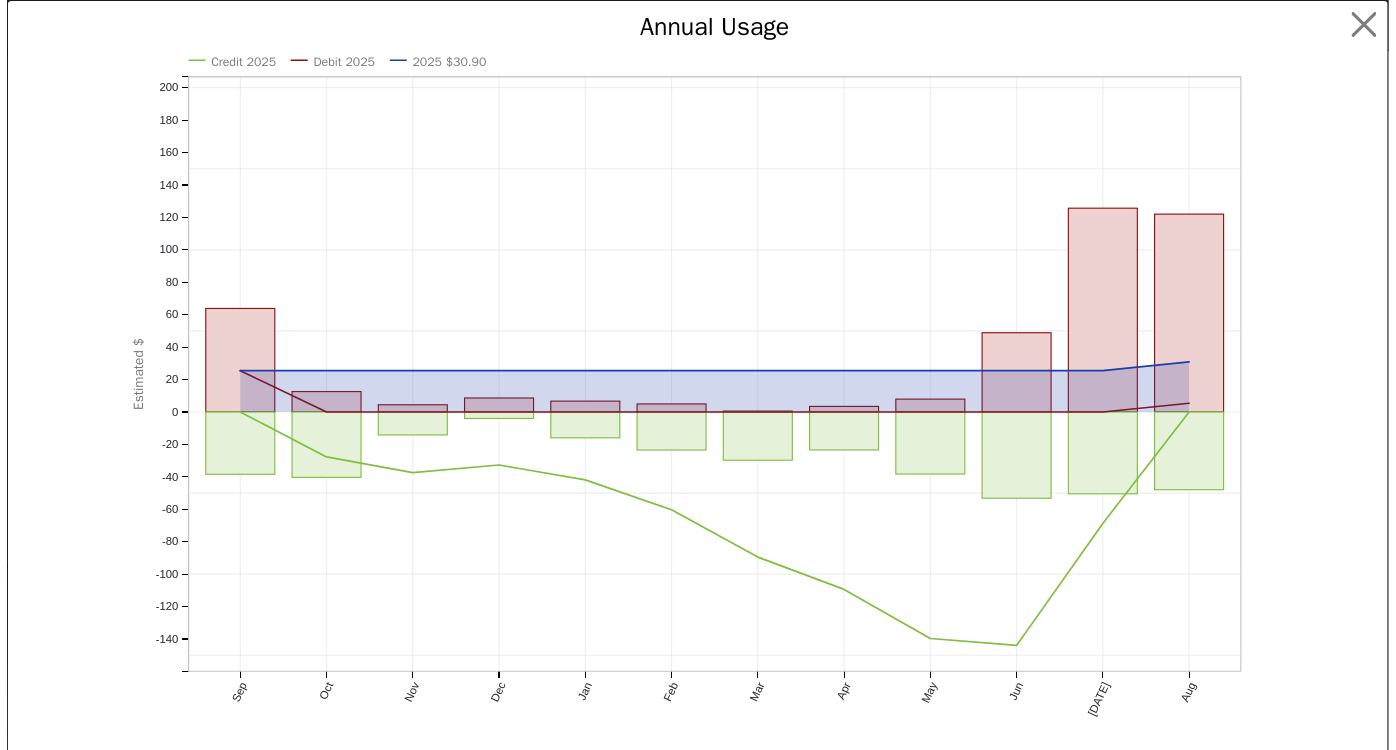 scroll, scrollTop: 1419, scrollLeft: 0, axis: vertical 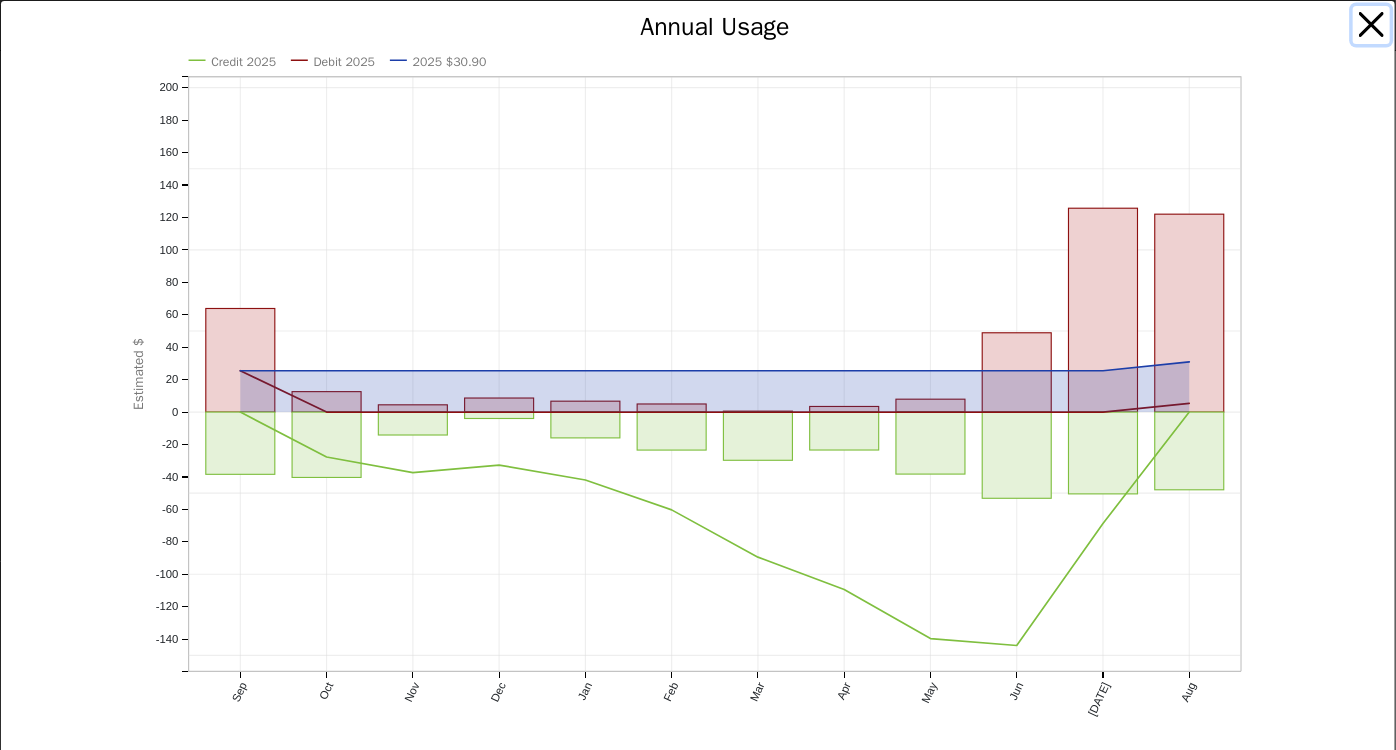 click at bounding box center (1372, 25) 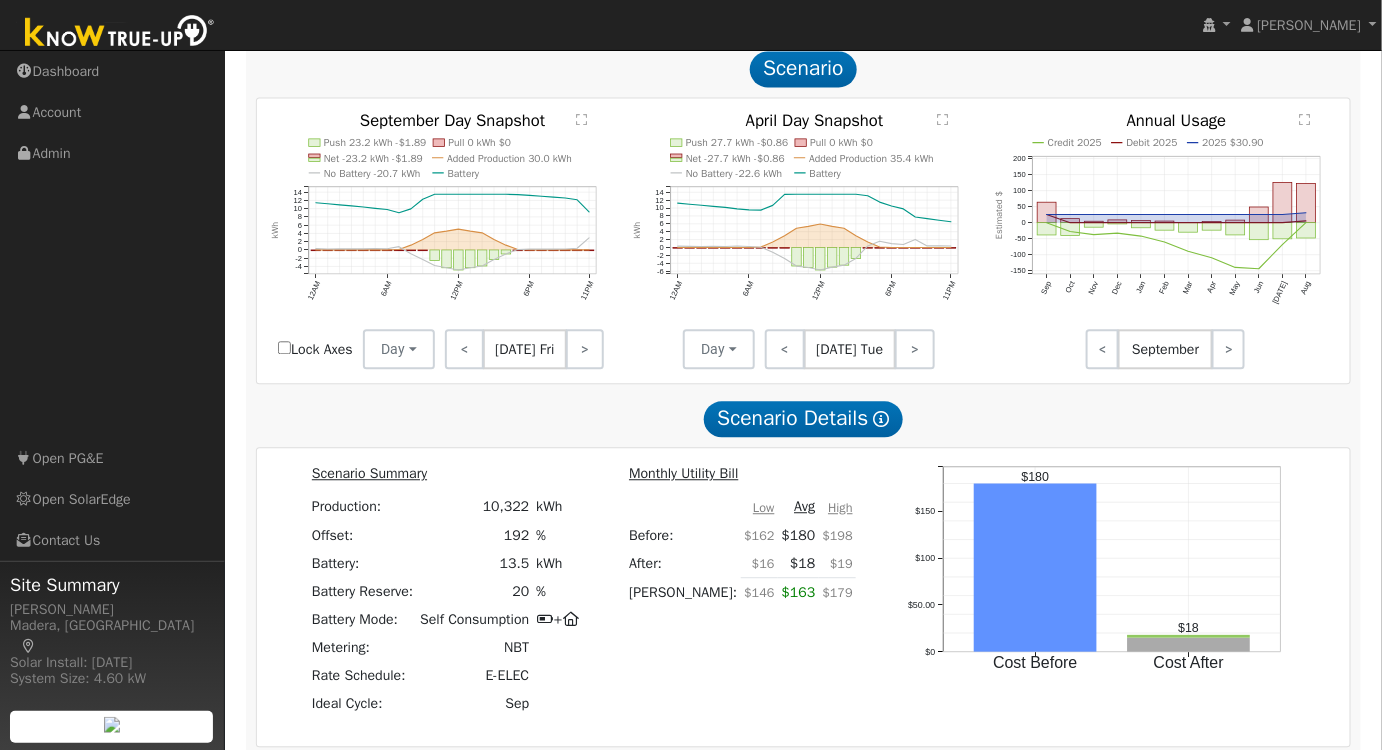 click on "" 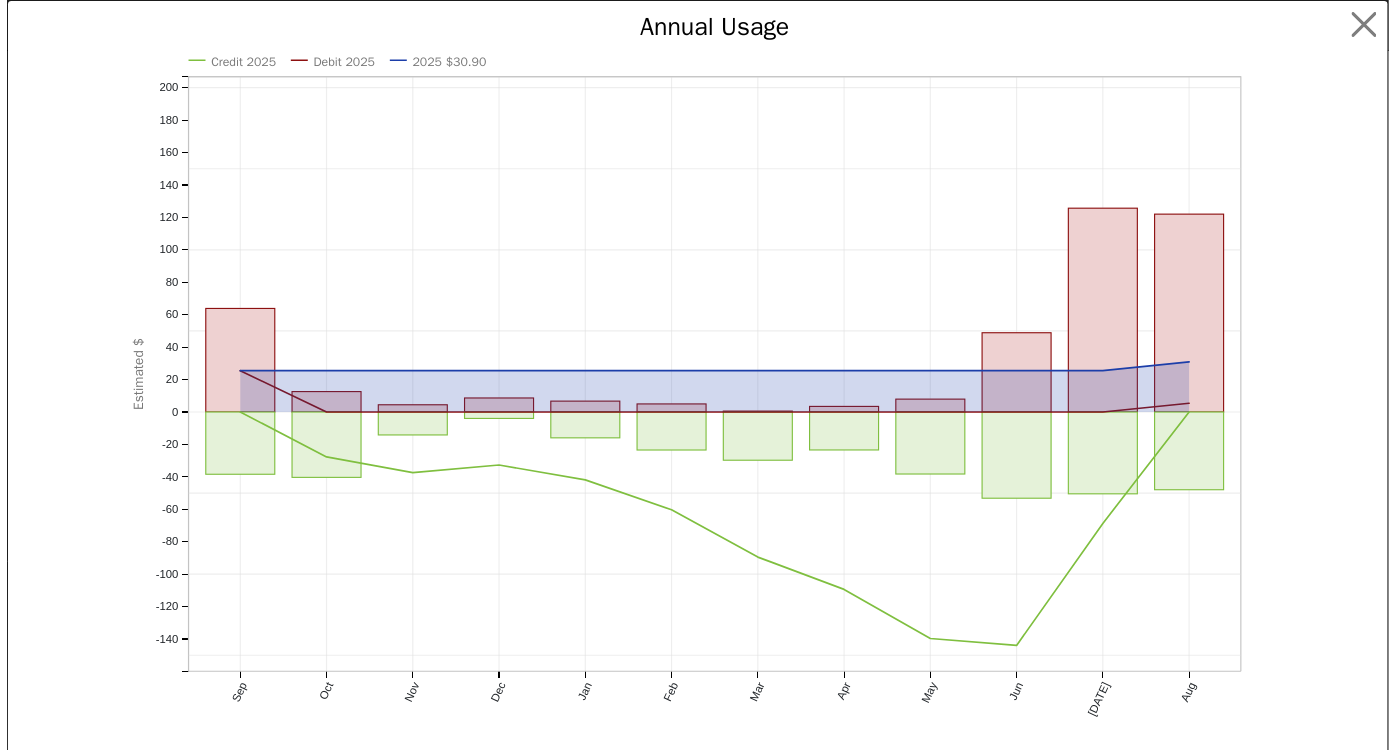 scroll, scrollTop: 1384, scrollLeft: 0, axis: vertical 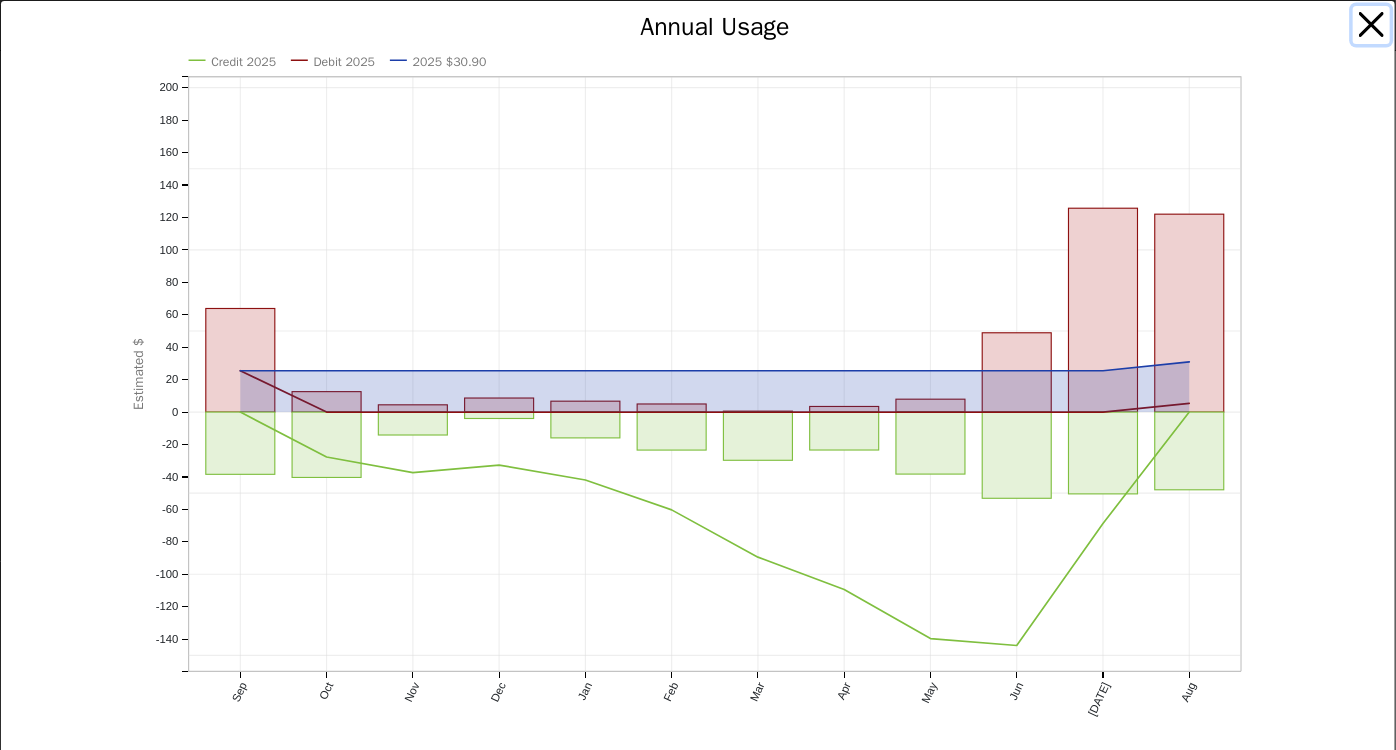 click at bounding box center [1372, 25] 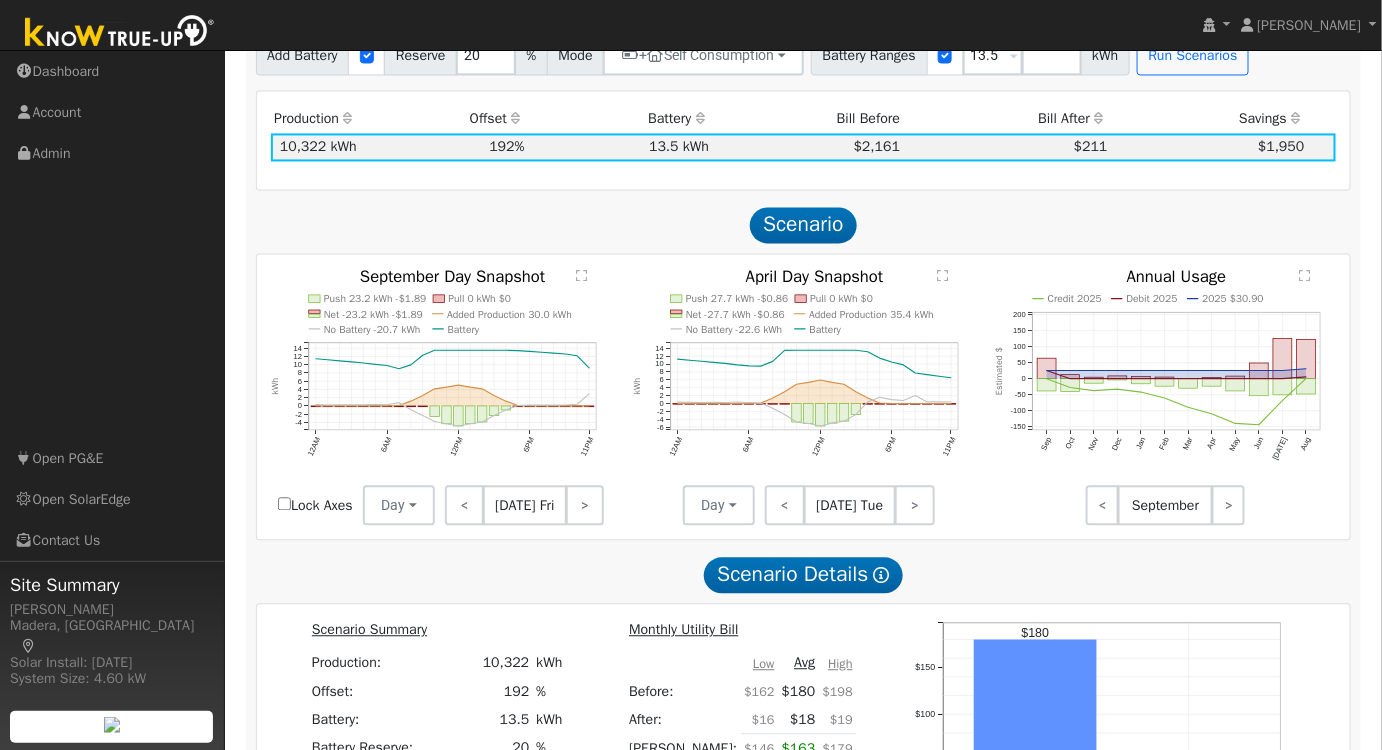 scroll, scrollTop: 1293, scrollLeft: 0, axis: vertical 